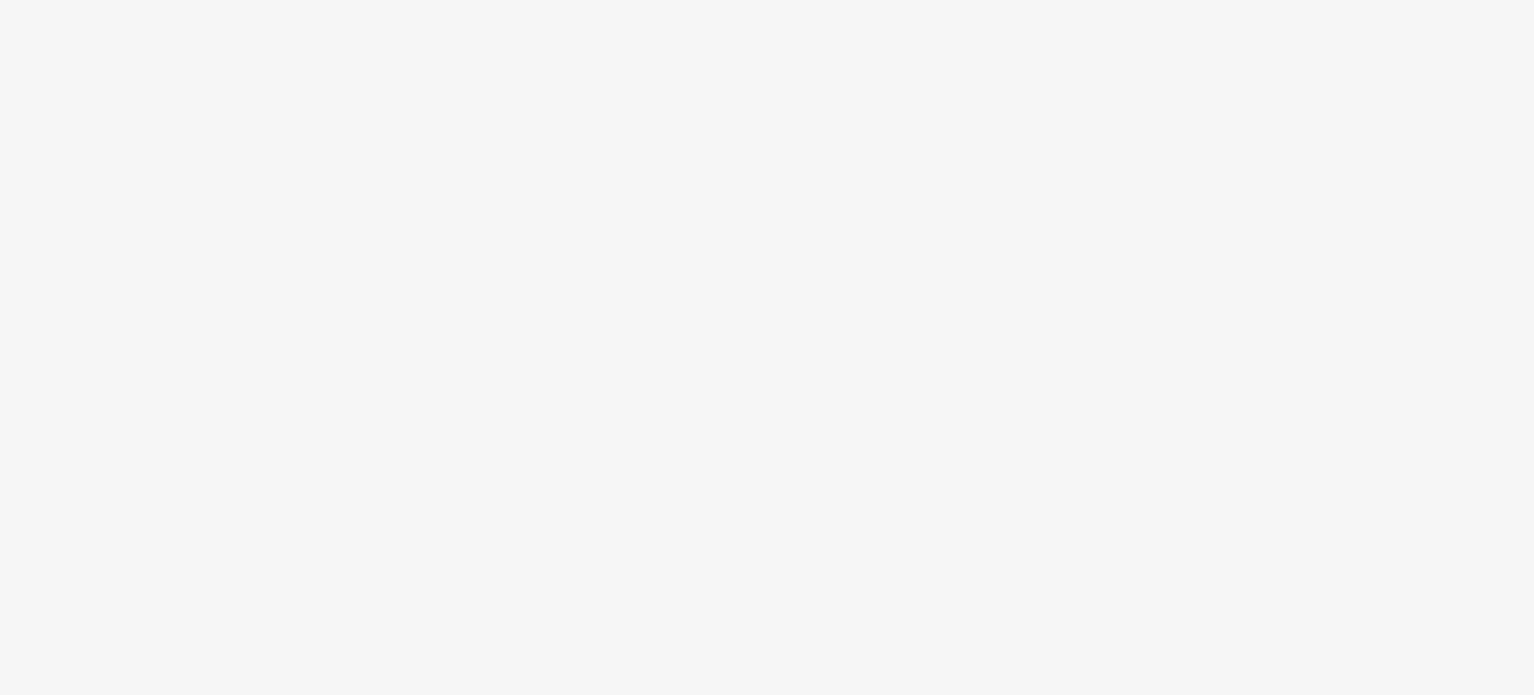 scroll, scrollTop: 0, scrollLeft: 0, axis: both 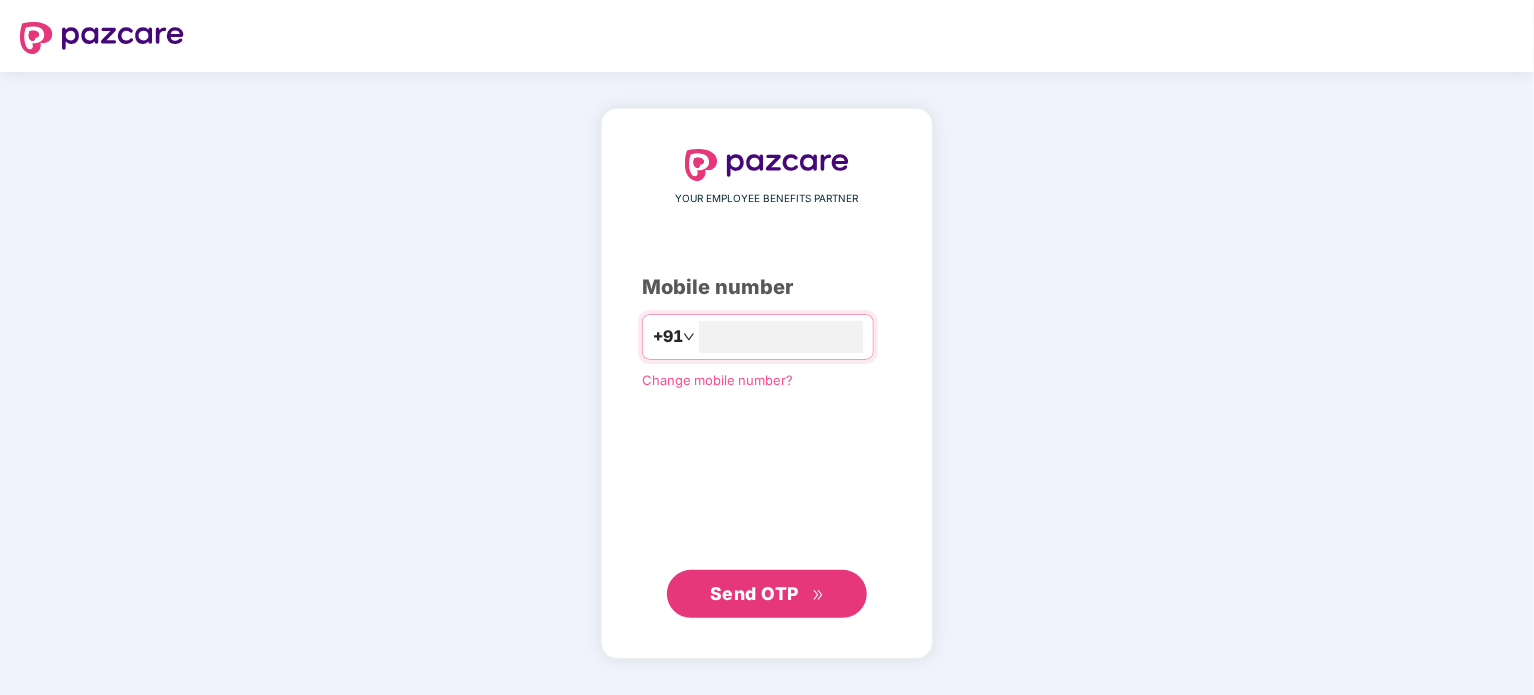 type on "**********" 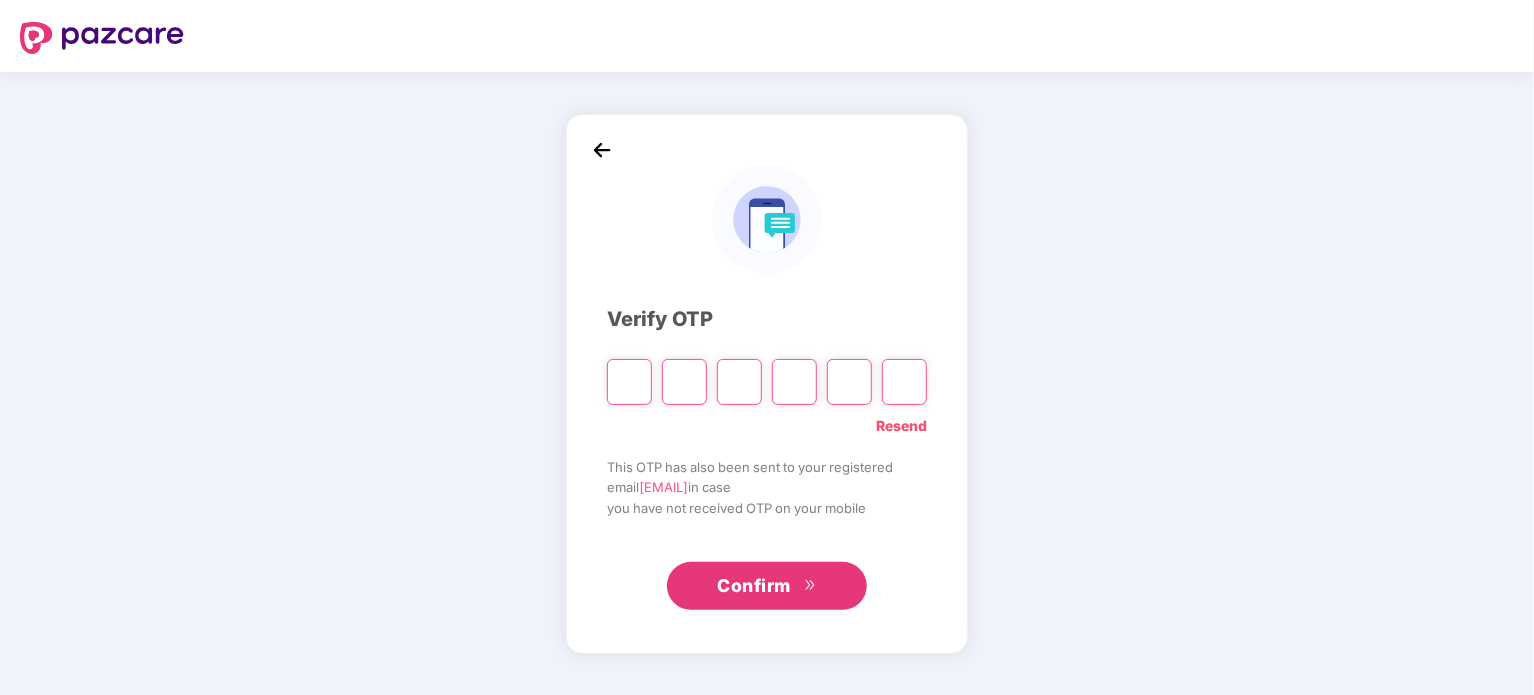 type on "*" 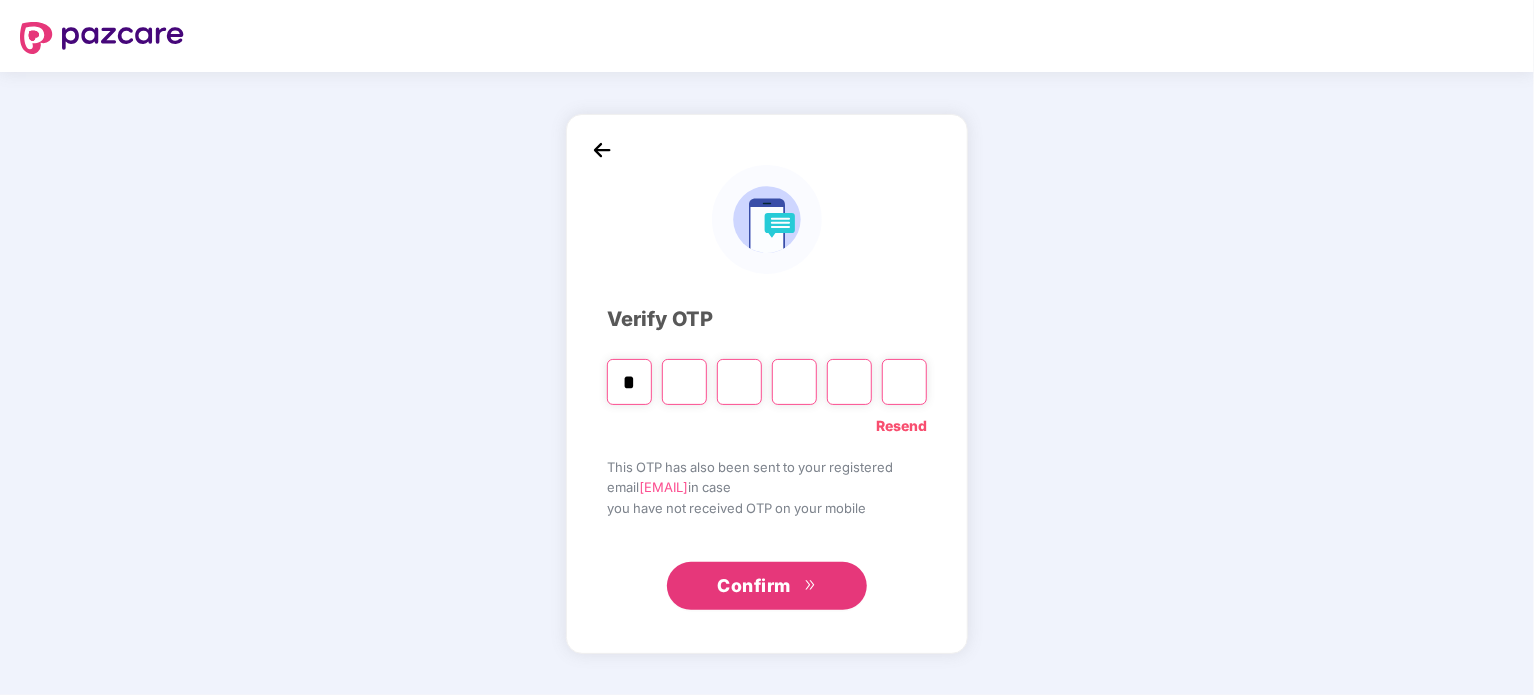 type on "*" 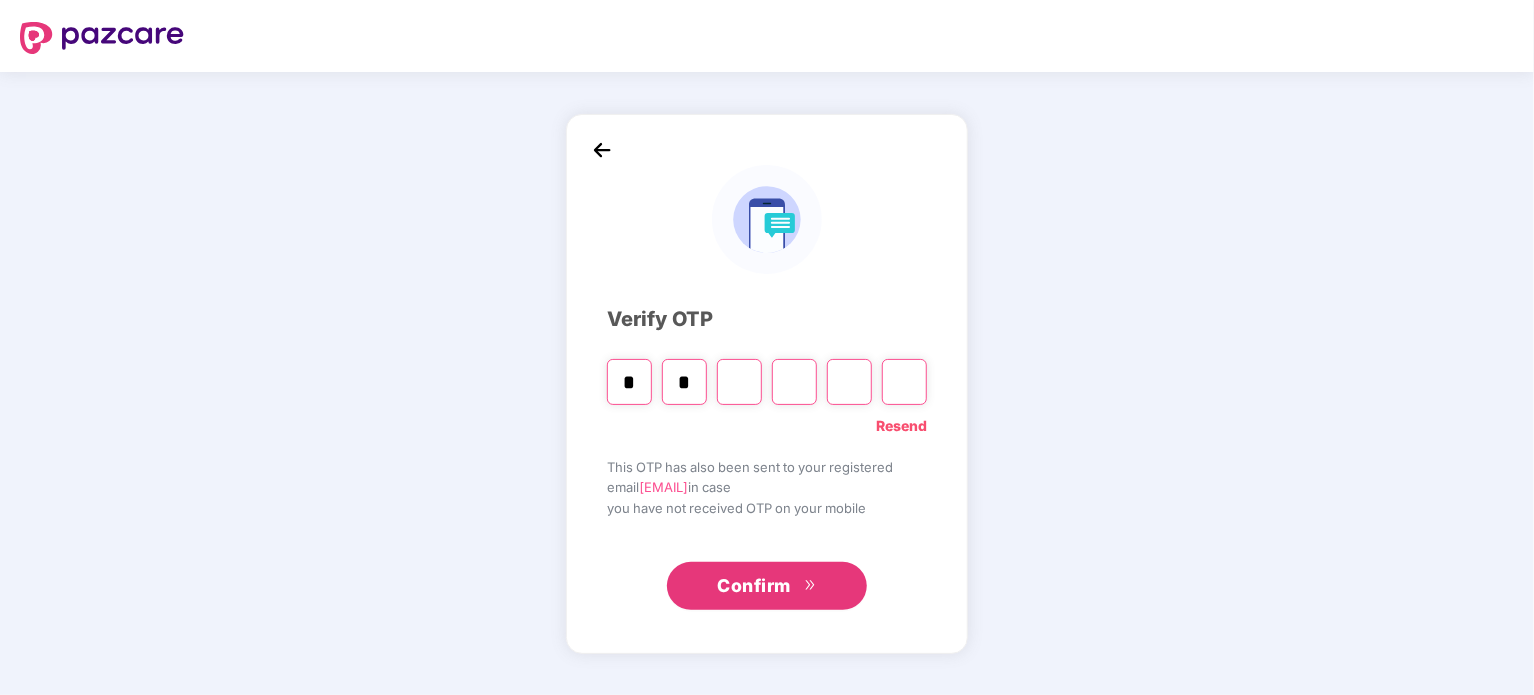 type on "*" 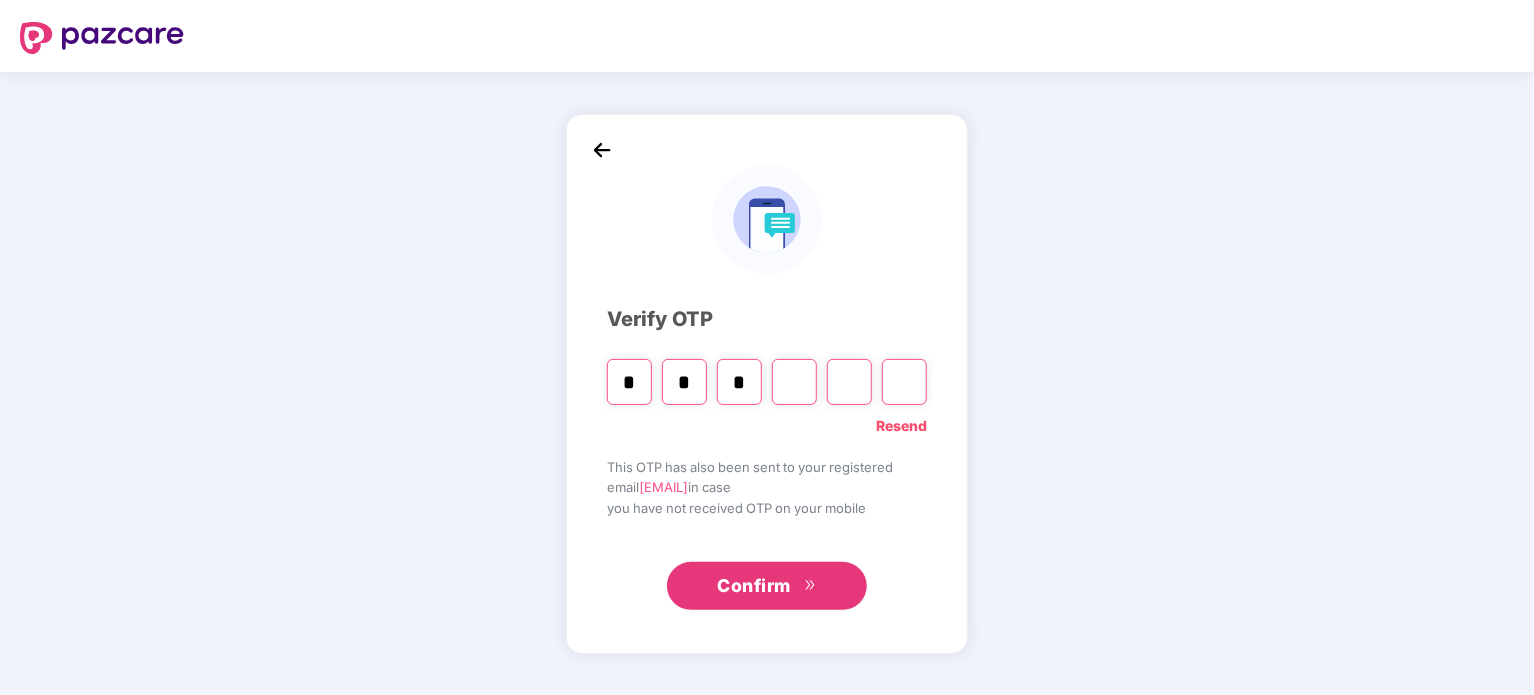 type on "*" 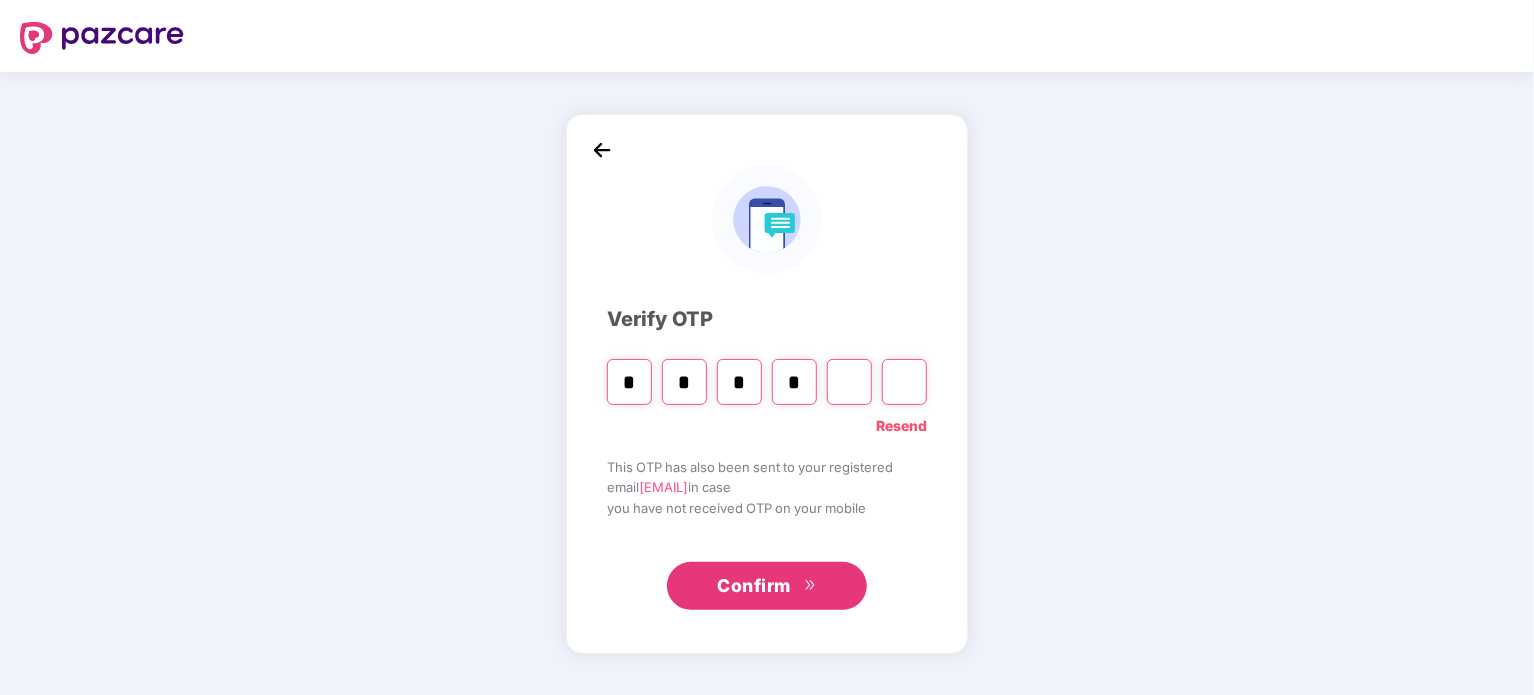 type on "*" 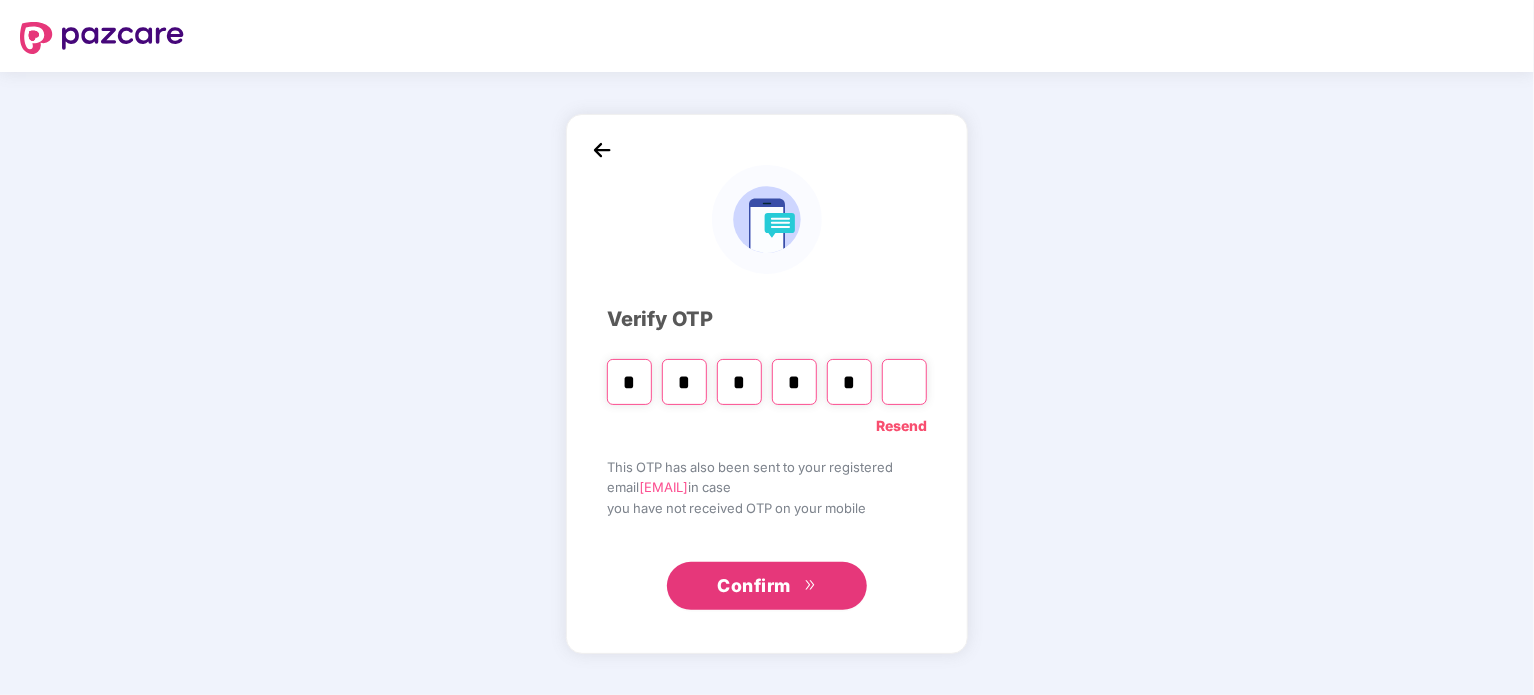 type on "*" 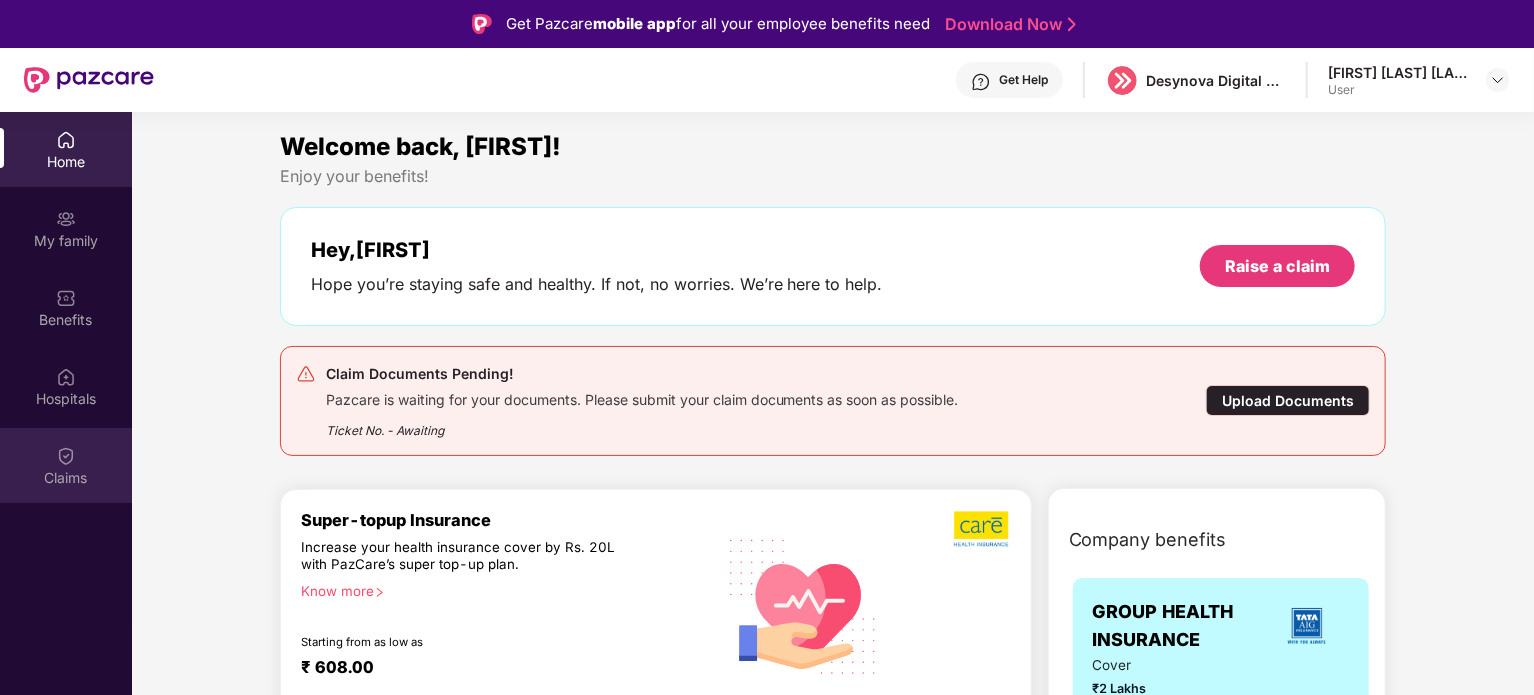 click at bounding box center [66, 456] 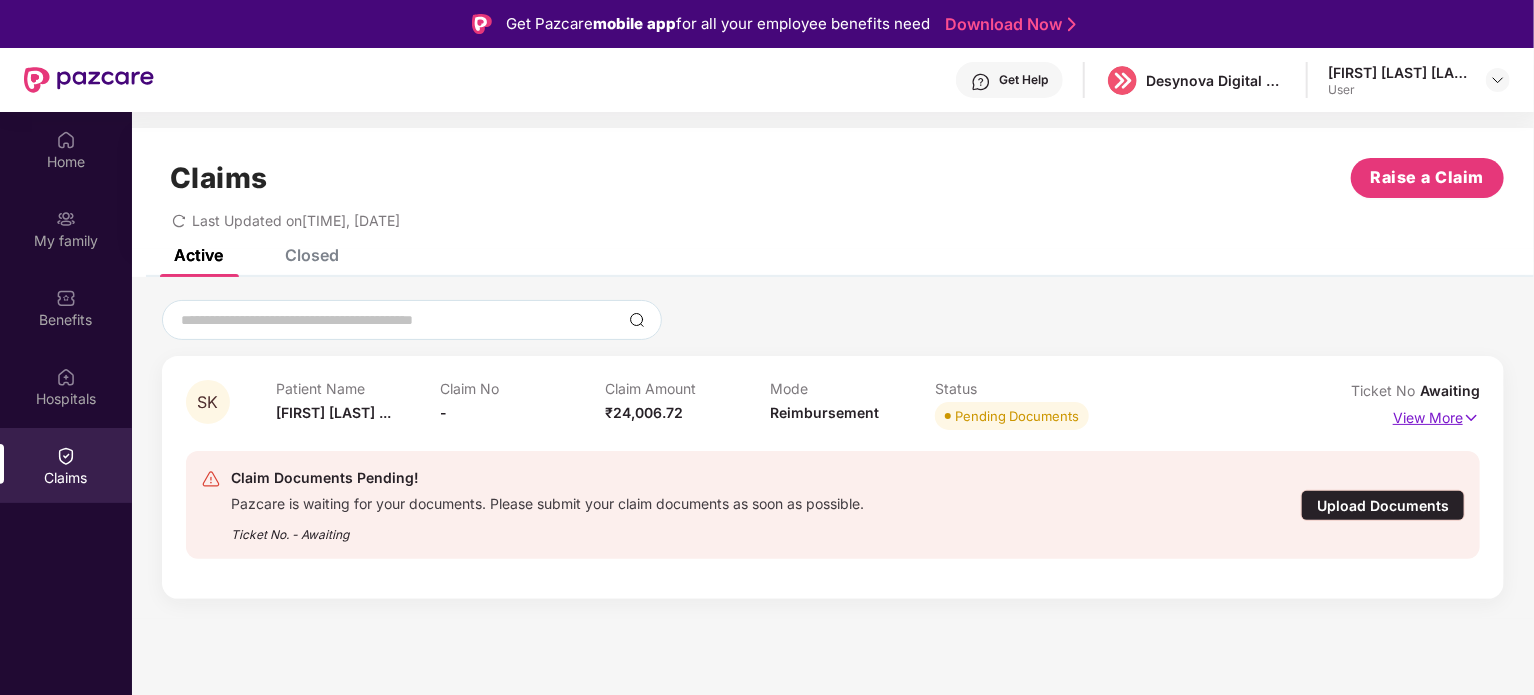 click at bounding box center (1471, 418) 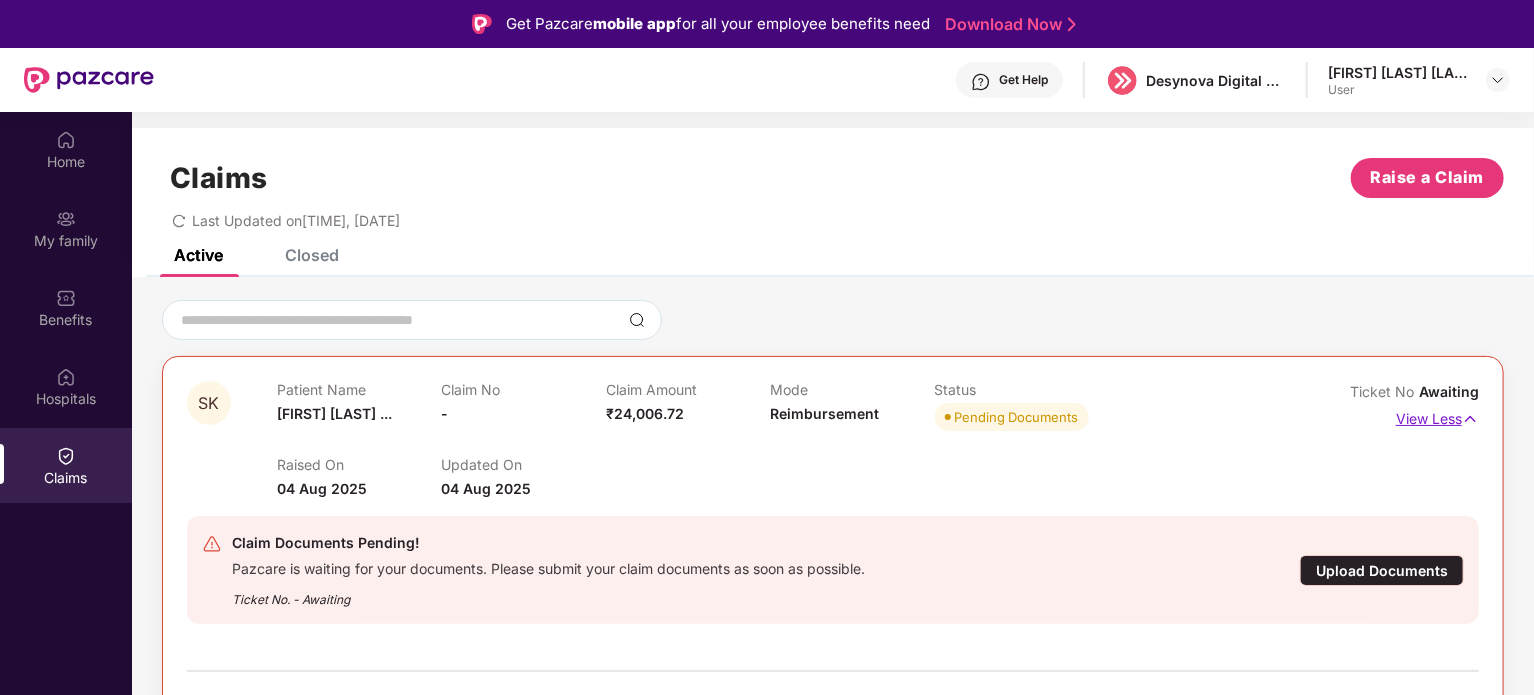 click at bounding box center (1470, 419) 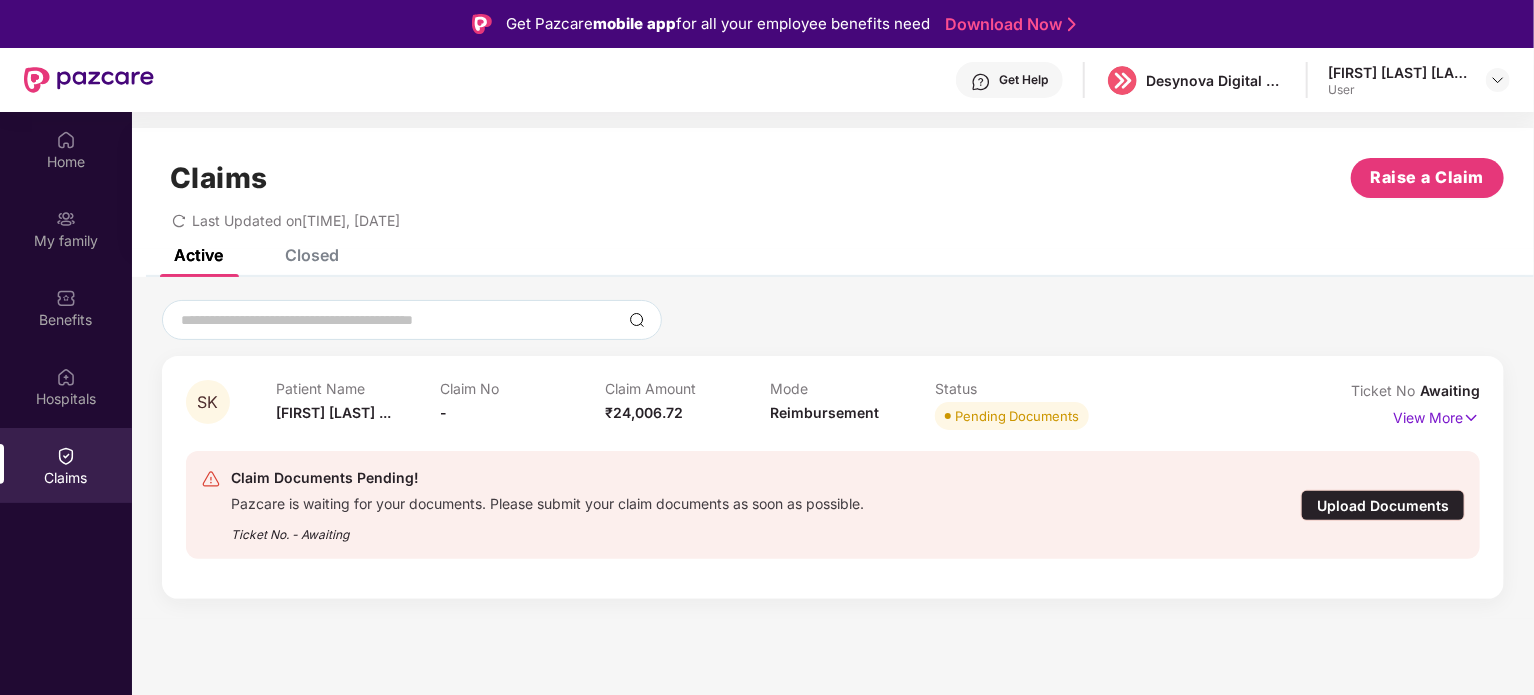 click on "Upload Documents" at bounding box center [1383, 505] 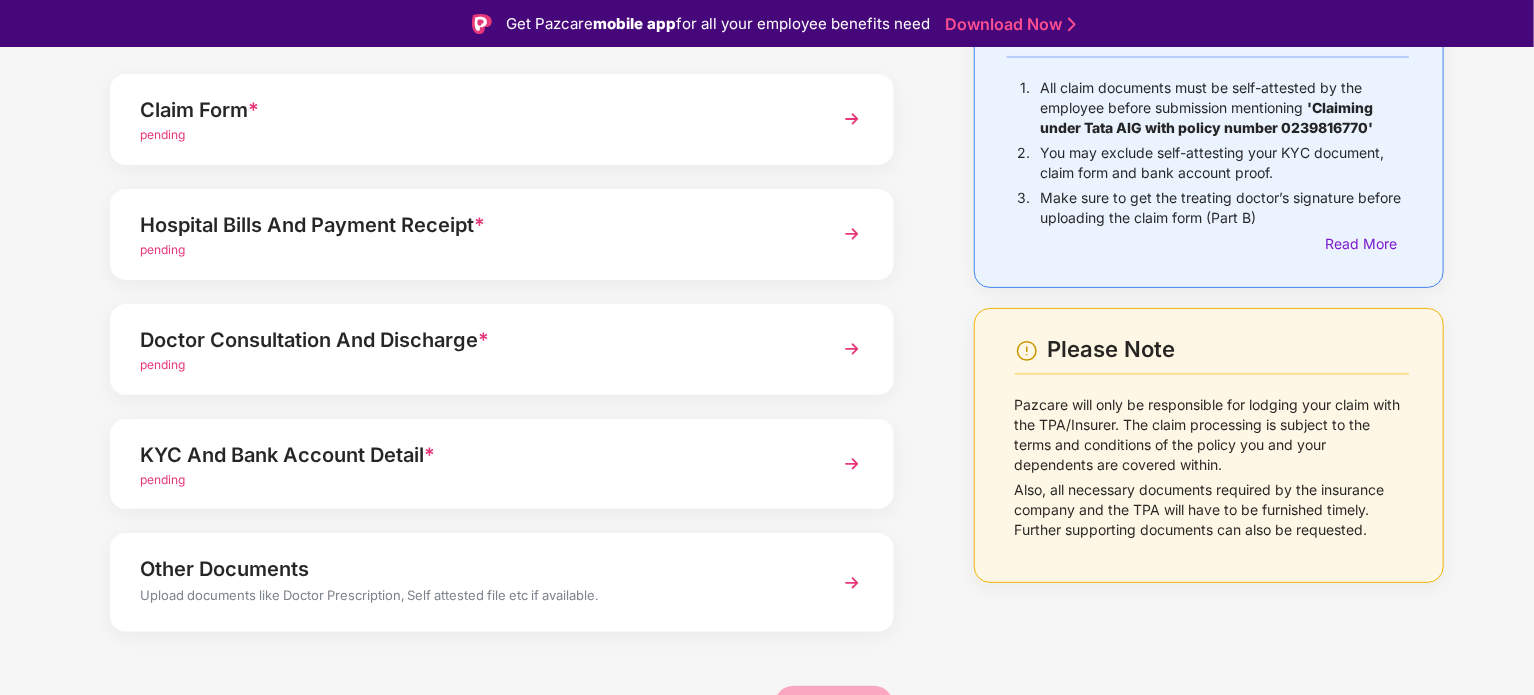 scroll, scrollTop: 188, scrollLeft: 0, axis: vertical 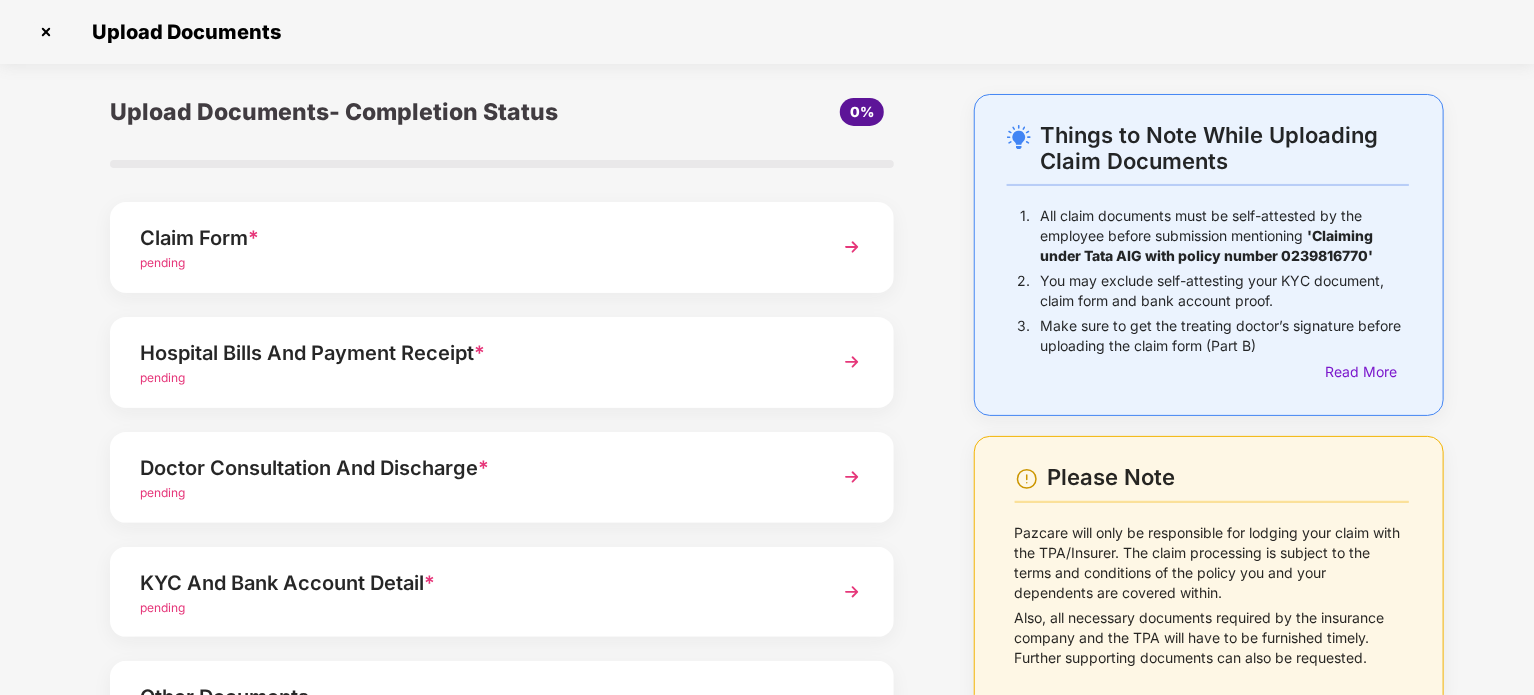 click at bounding box center (852, 247) 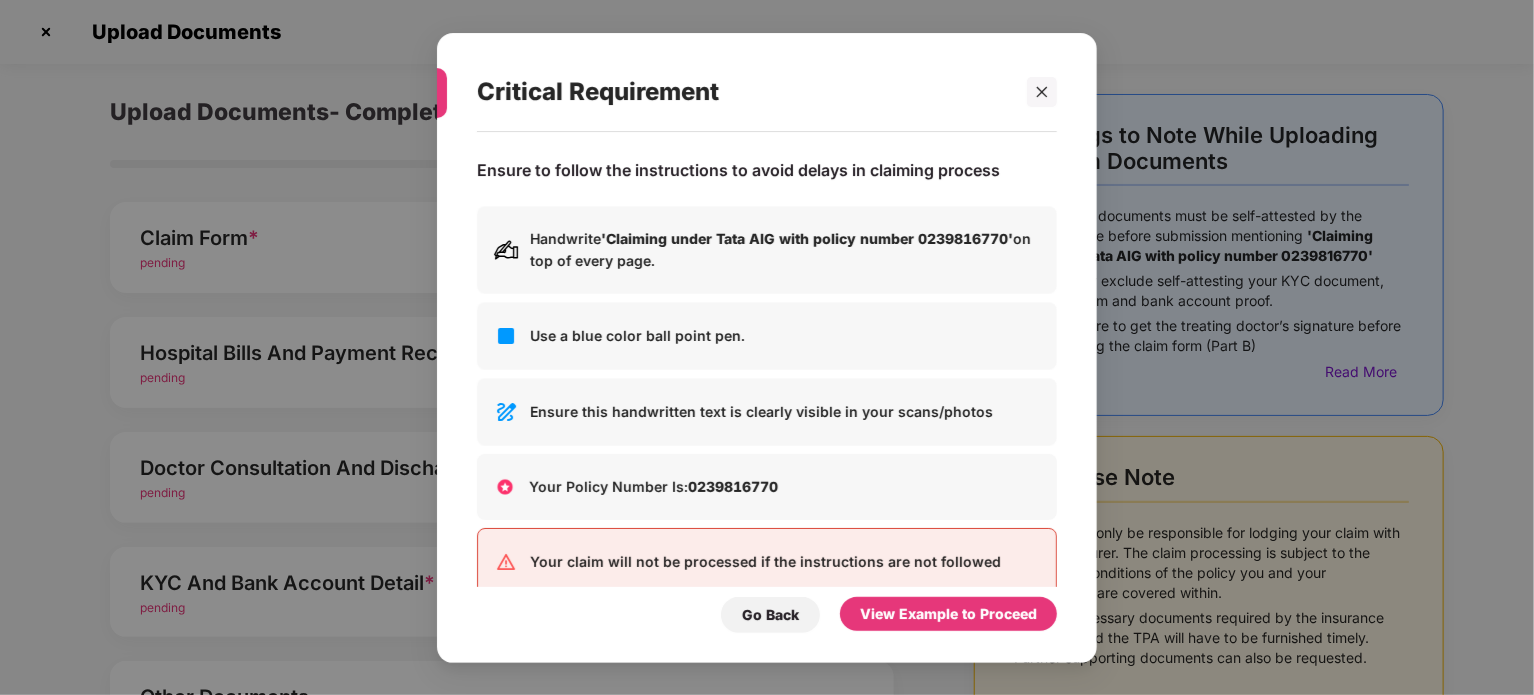 scroll, scrollTop: 0, scrollLeft: 0, axis: both 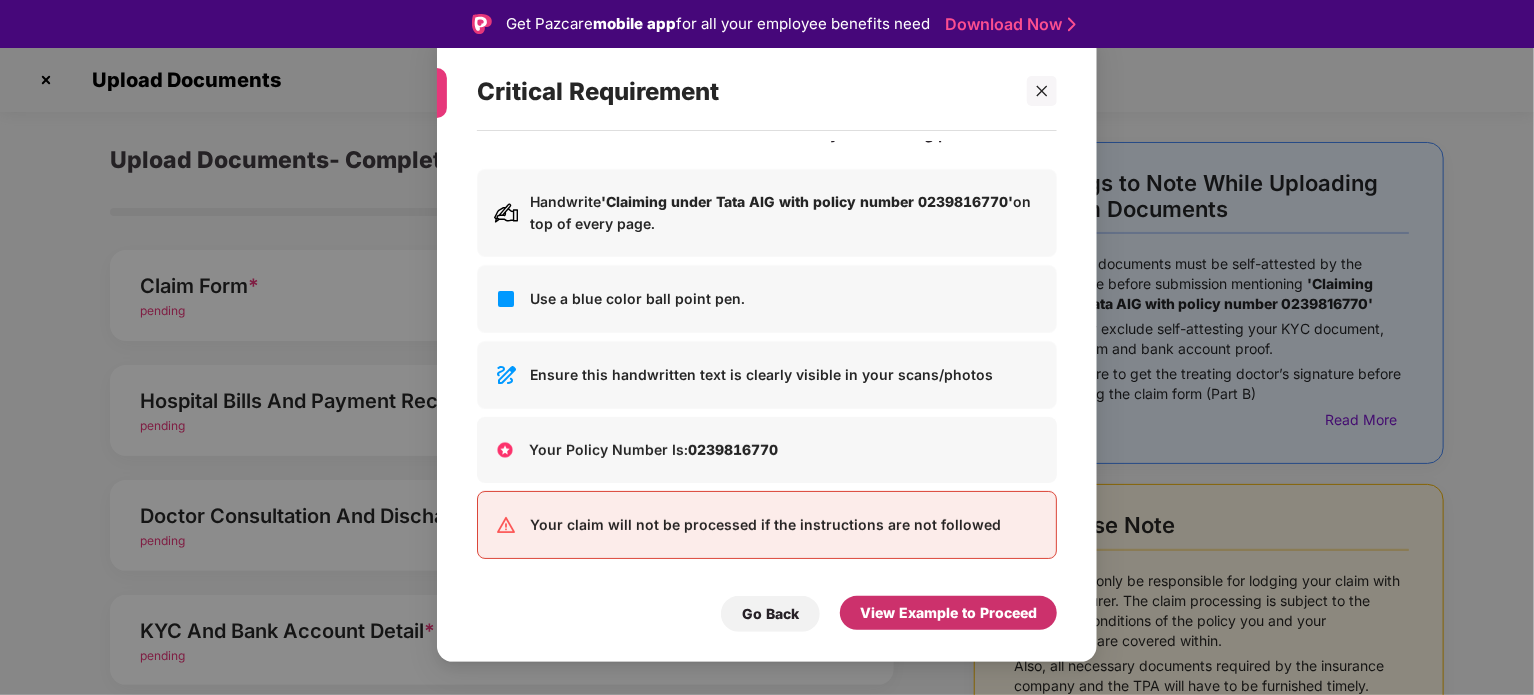 click on "View Example to Proceed" at bounding box center [948, 613] 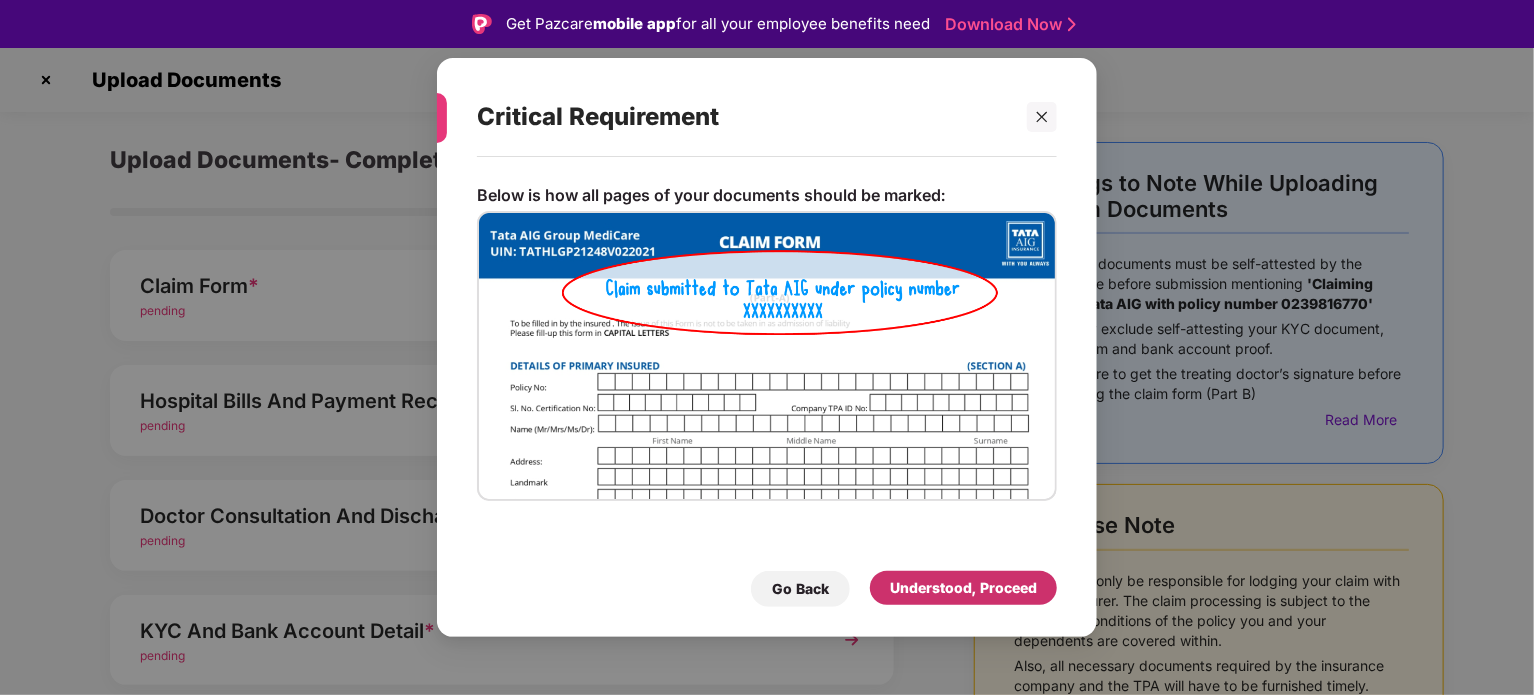 scroll, scrollTop: 0, scrollLeft: 0, axis: both 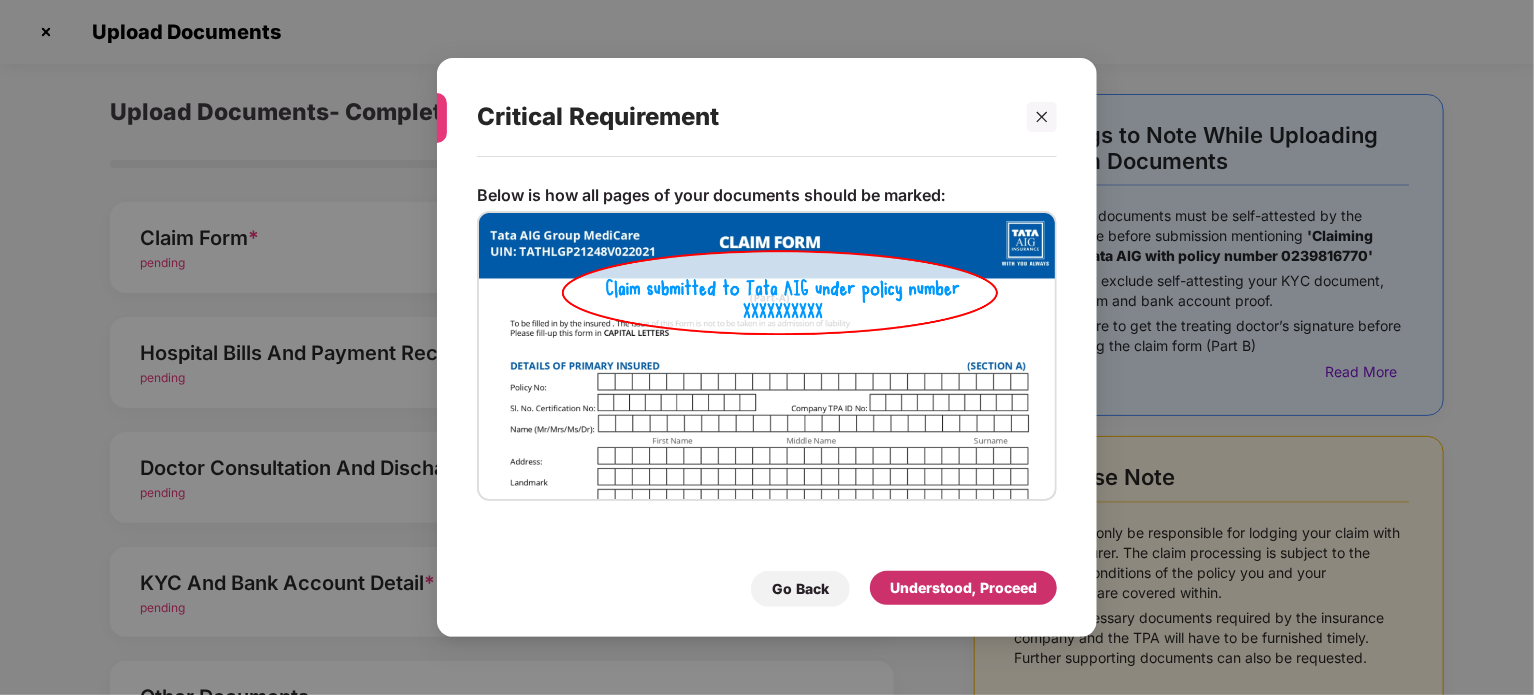 click on "Understood, Proceed" at bounding box center [963, 588] 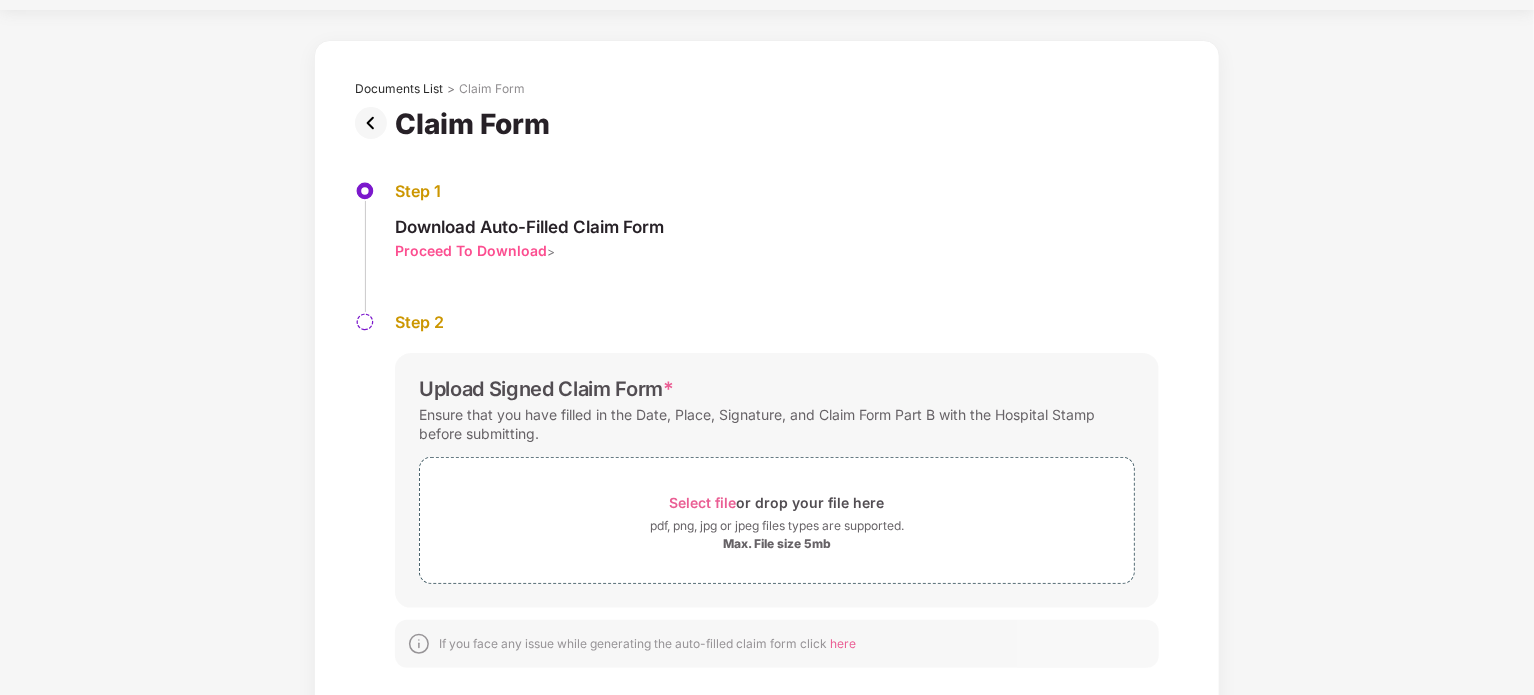 scroll, scrollTop: 76, scrollLeft: 0, axis: vertical 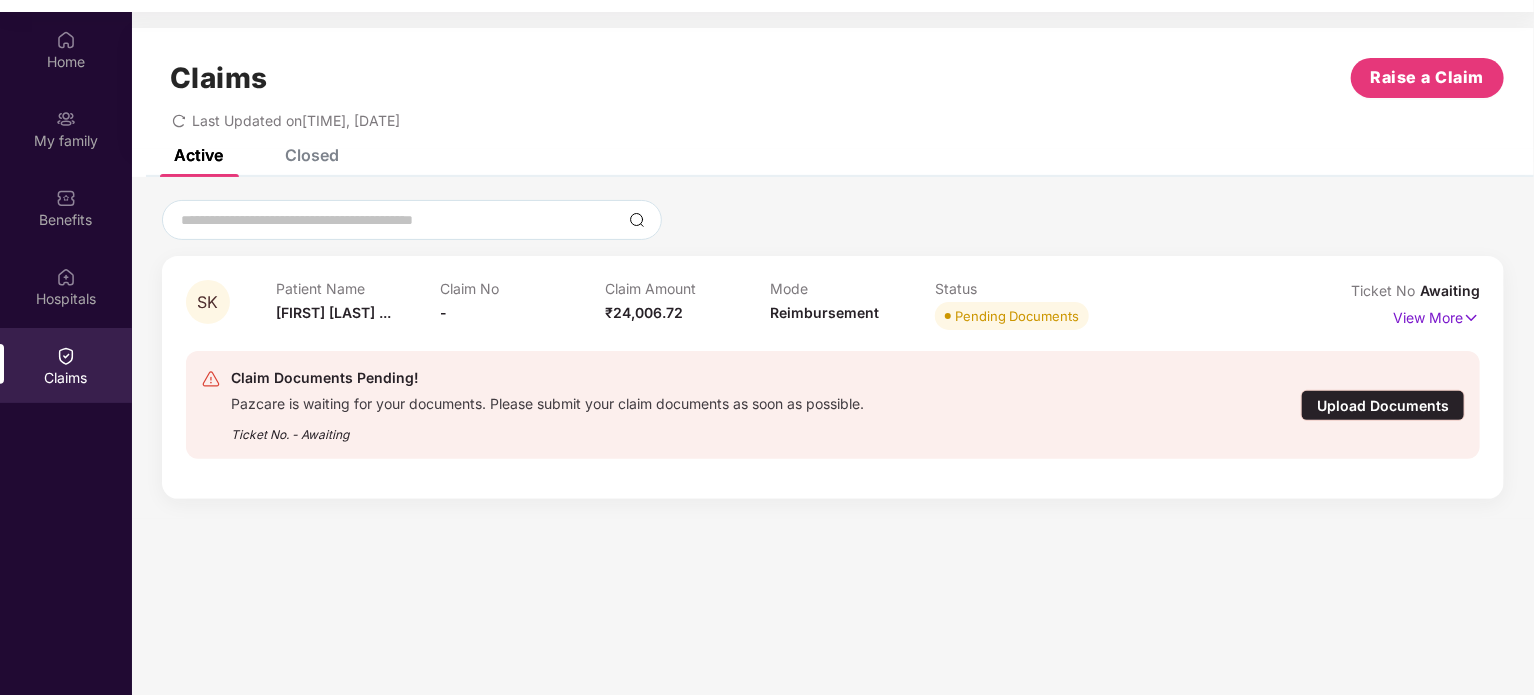 click on "Closed" at bounding box center [312, 155] 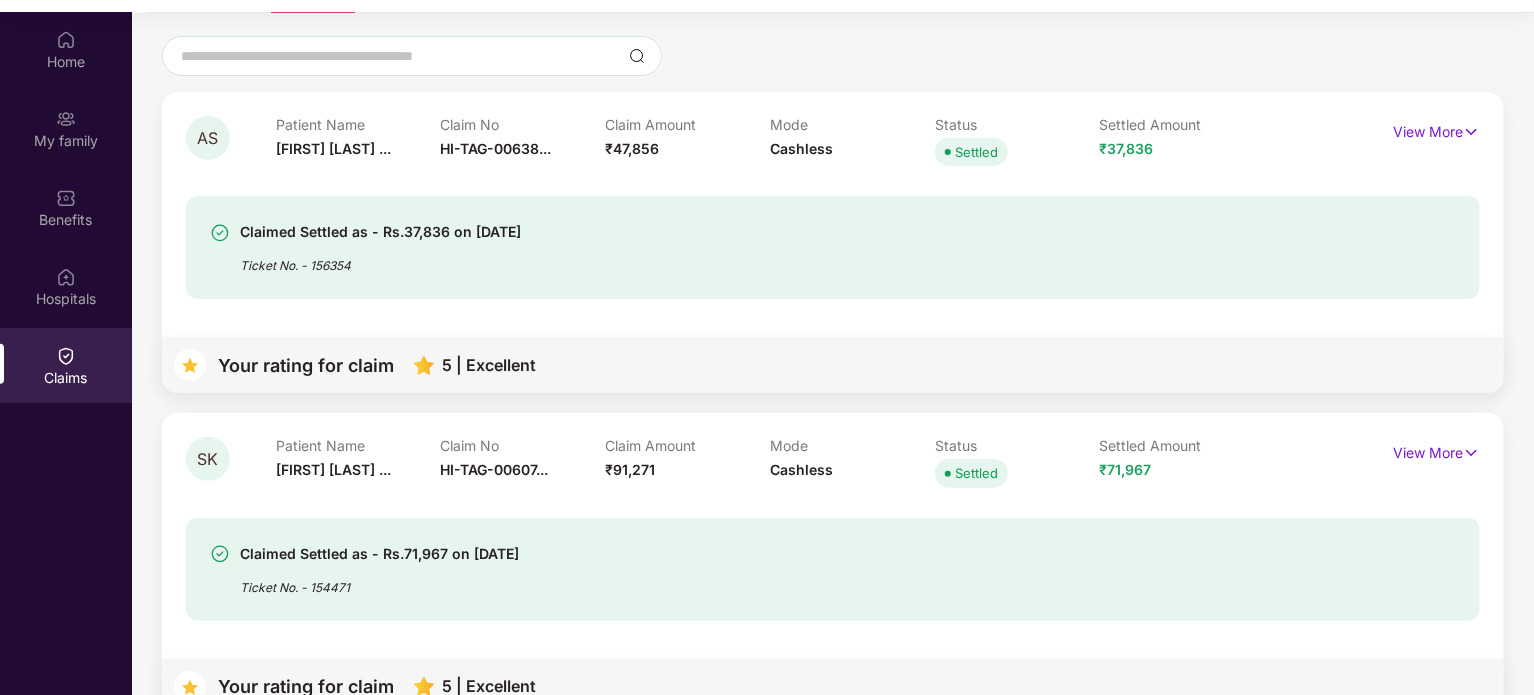 scroll, scrollTop: 192, scrollLeft: 0, axis: vertical 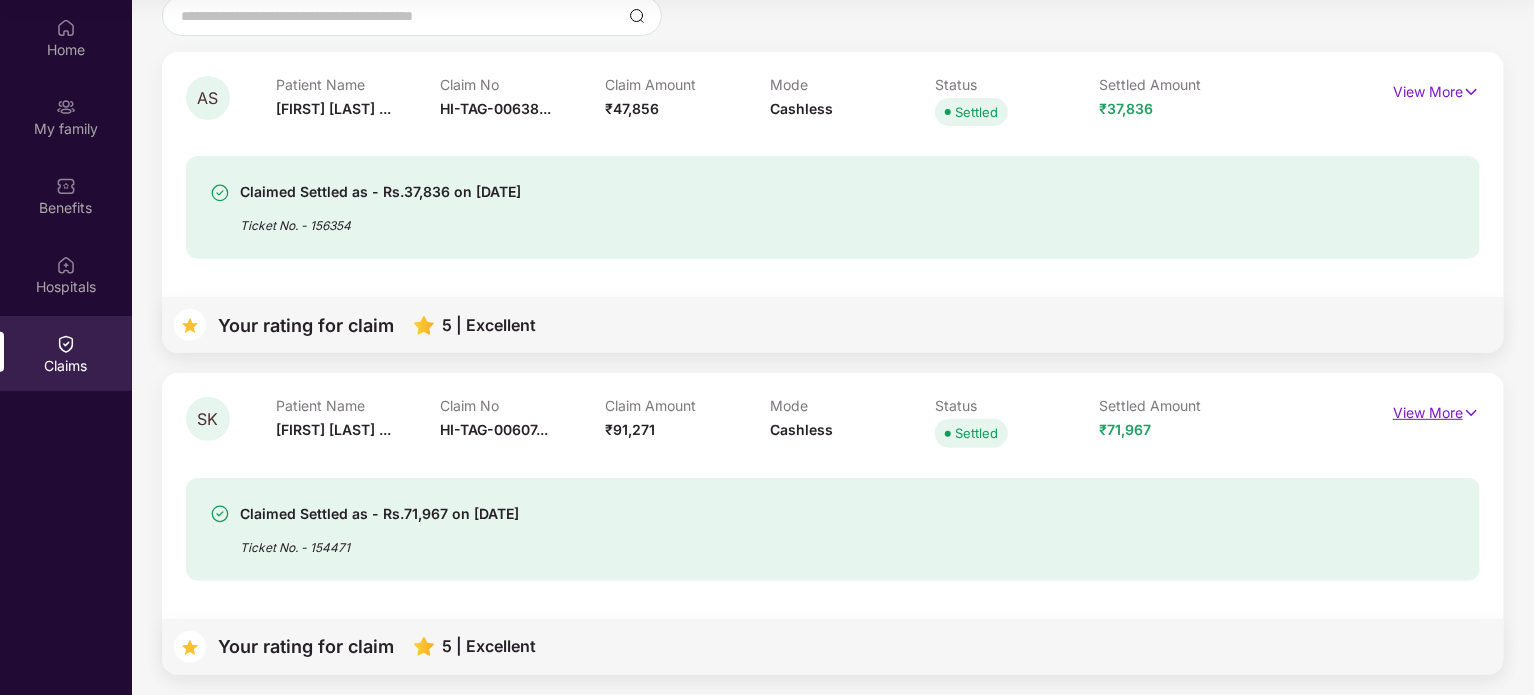 click at bounding box center [1471, 413] 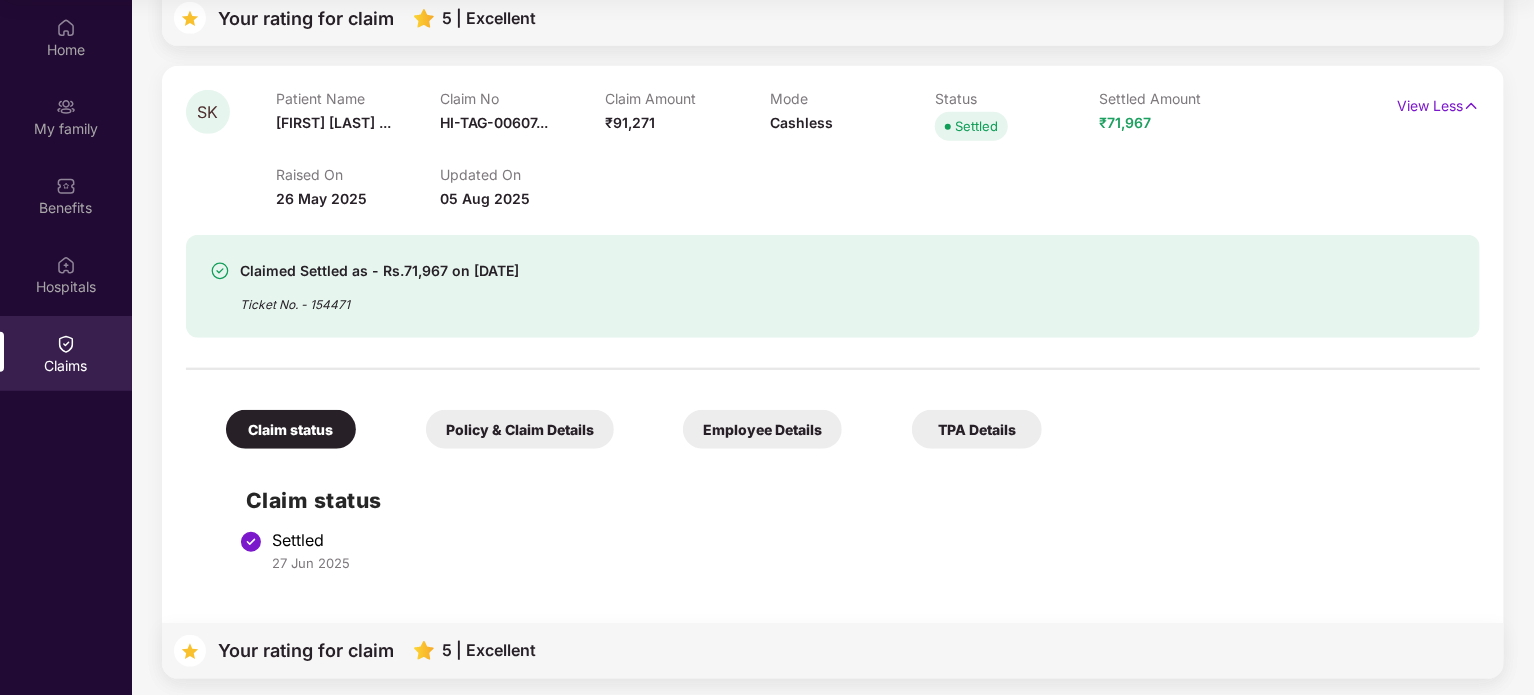 scroll, scrollTop: 502, scrollLeft: 0, axis: vertical 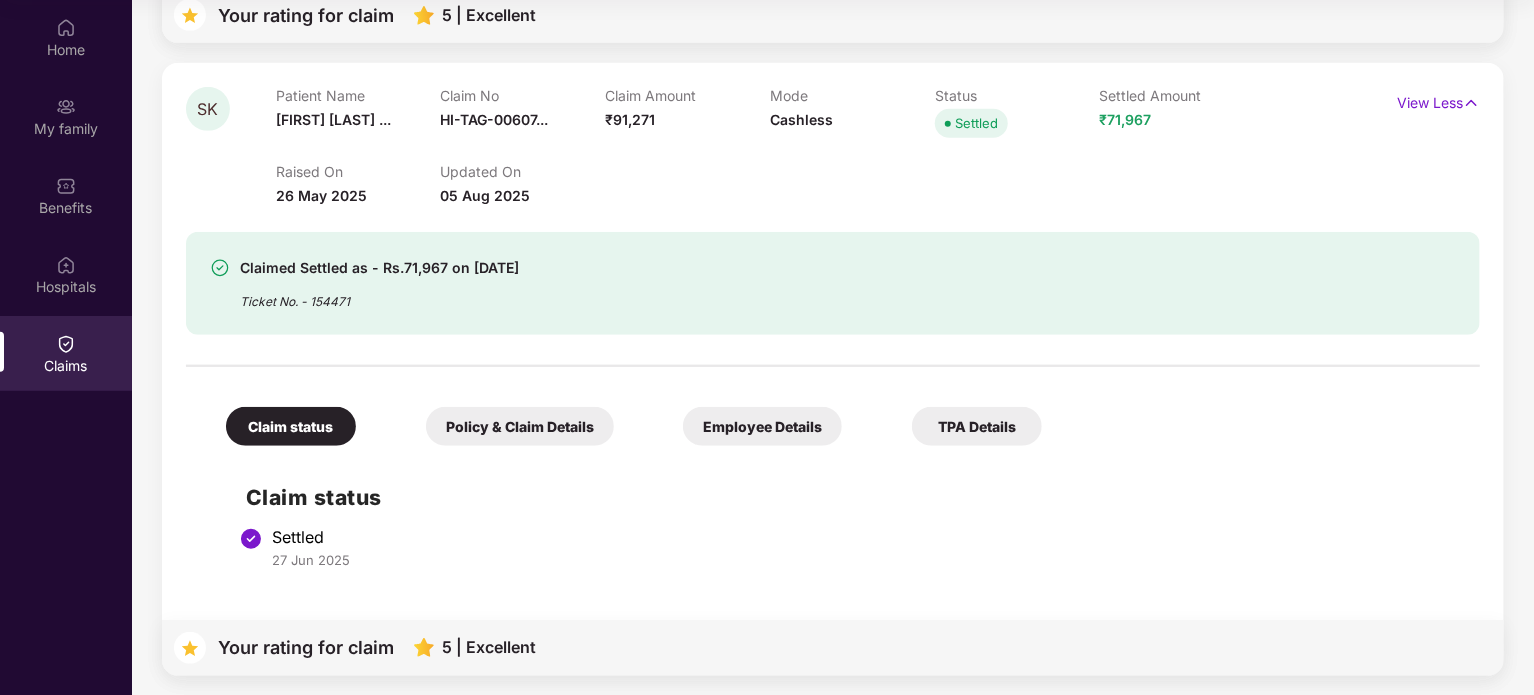 click on "Policy & Claim Details" at bounding box center (520, 426) 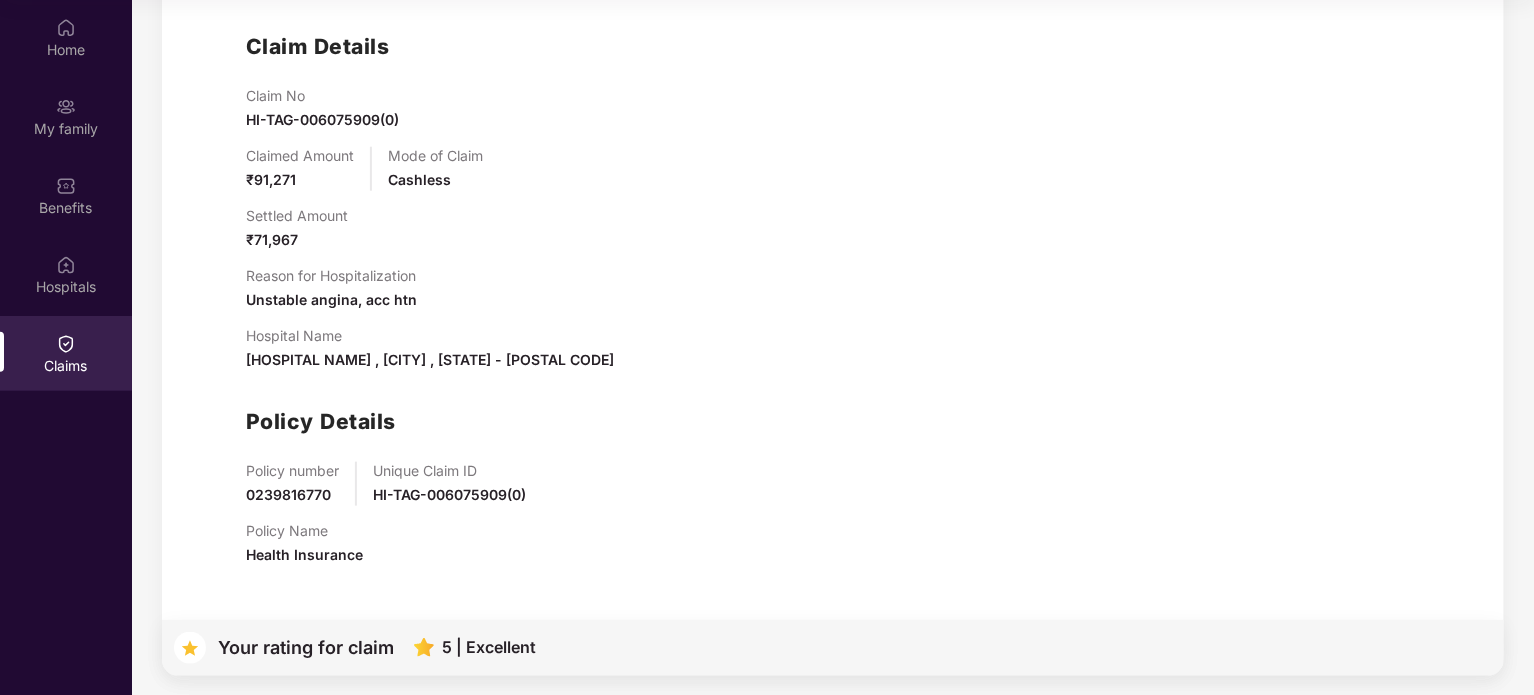 scroll, scrollTop: 753, scrollLeft: 0, axis: vertical 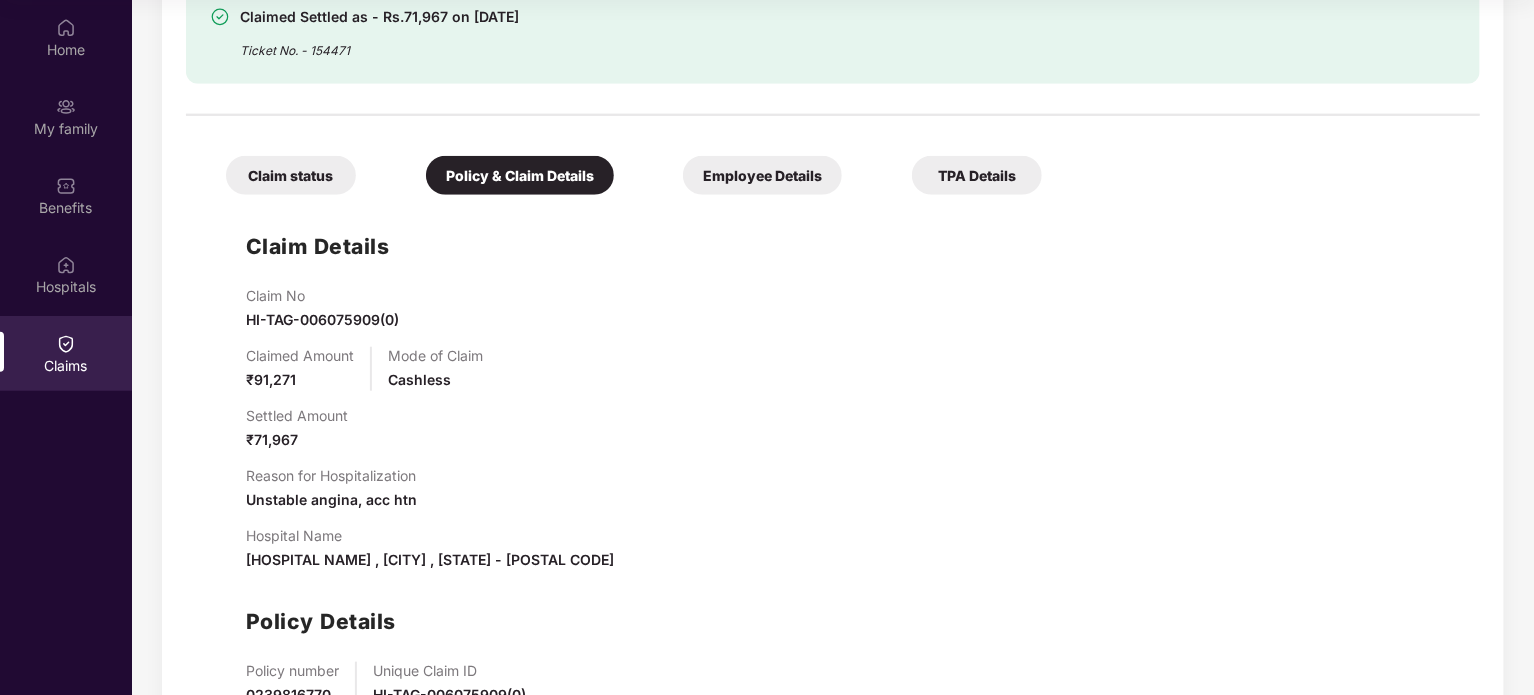 click on "Employee Details" at bounding box center [762, 175] 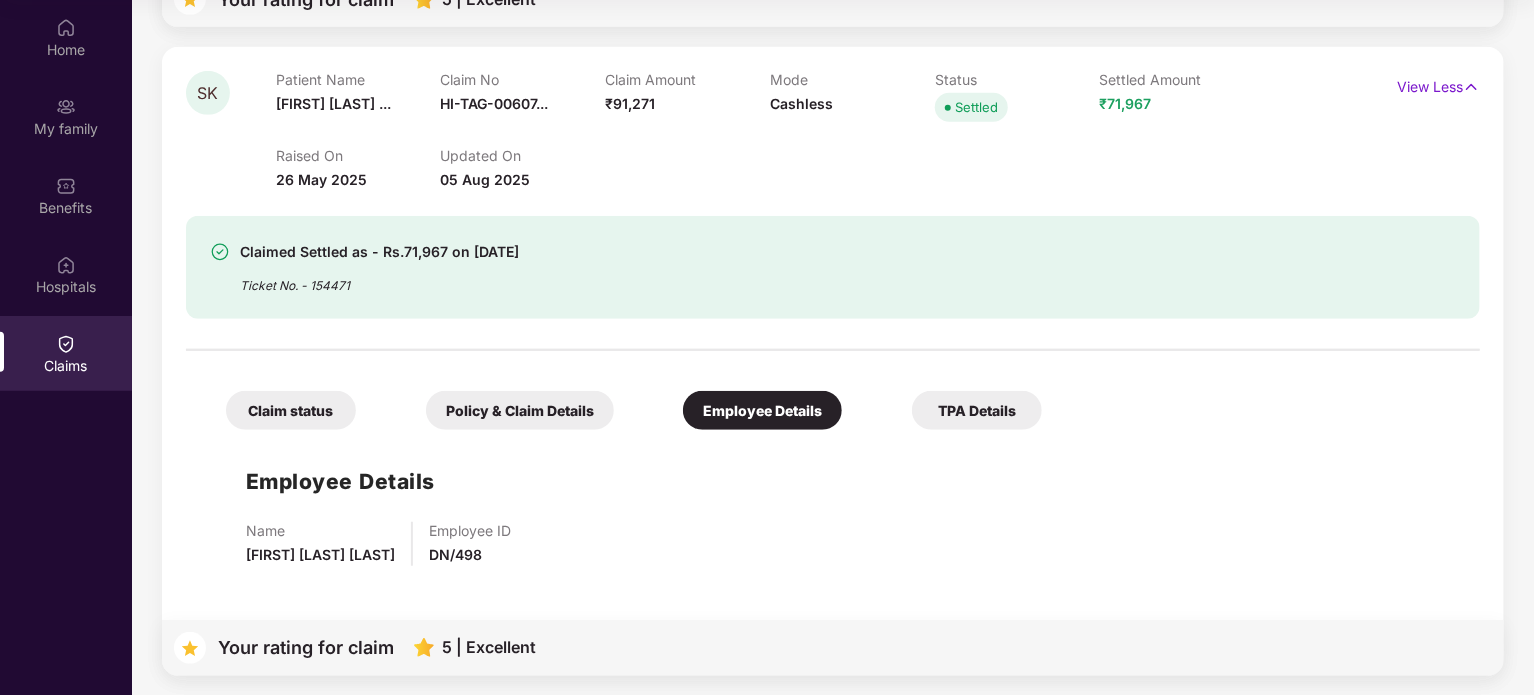 click on "TPA Details" at bounding box center [977, 410] 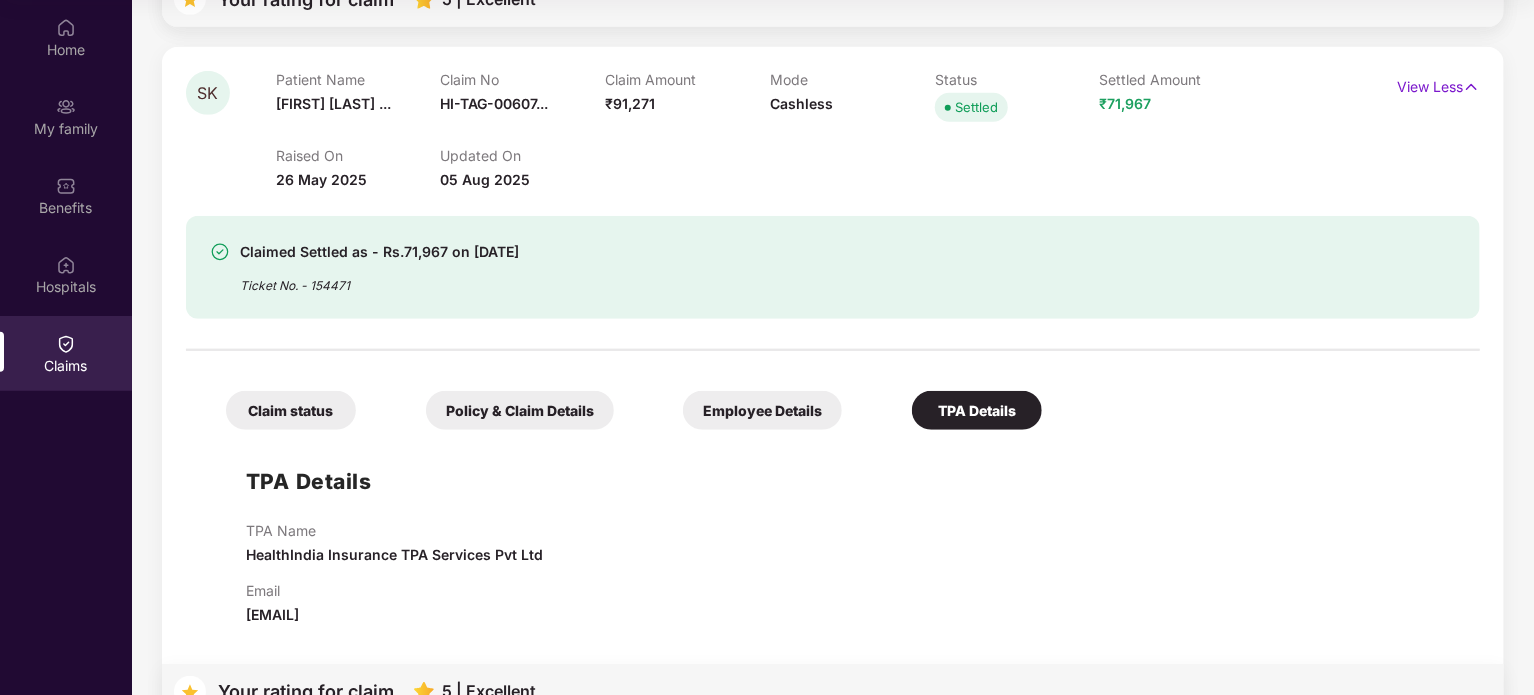 scroll, scrollTop: 562, scrollLeft: 0, axis: vertical 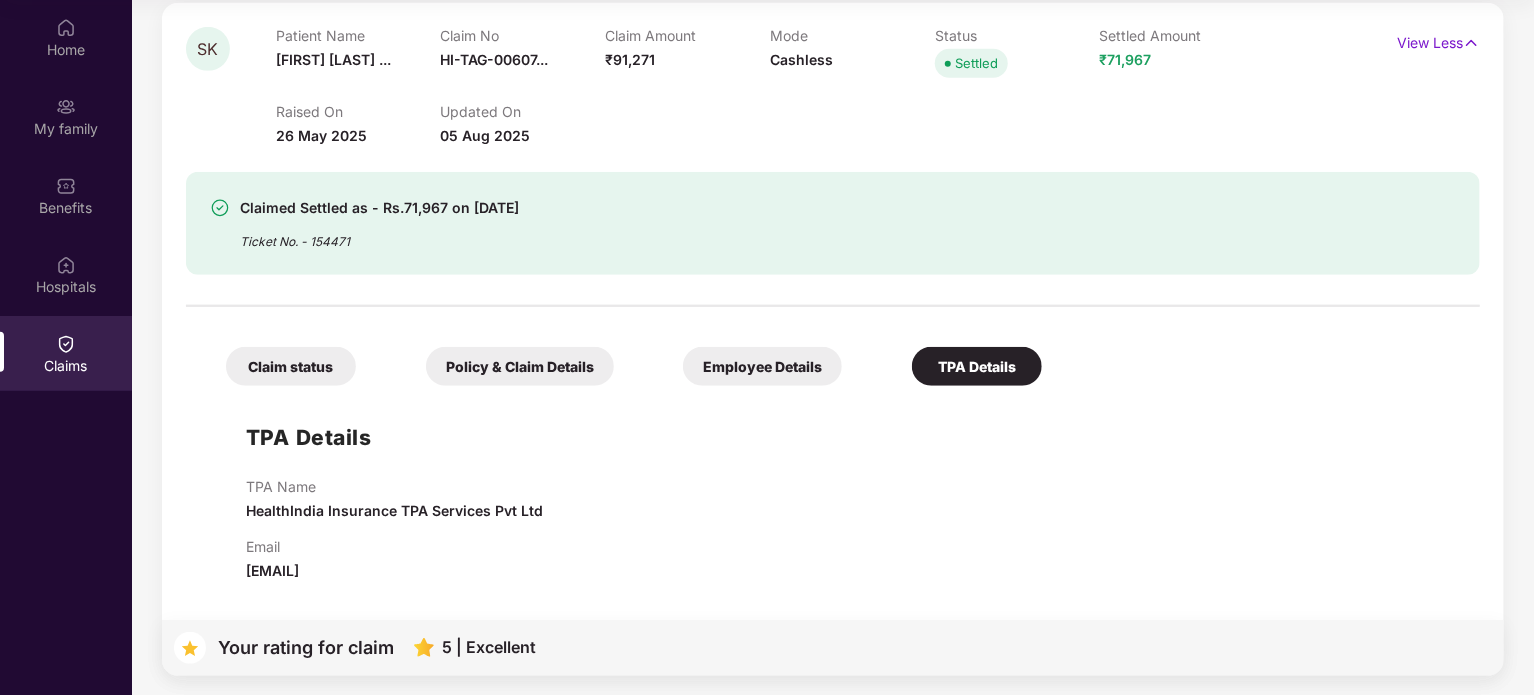 click on "Employee Details" at bounding box center [762, 366] 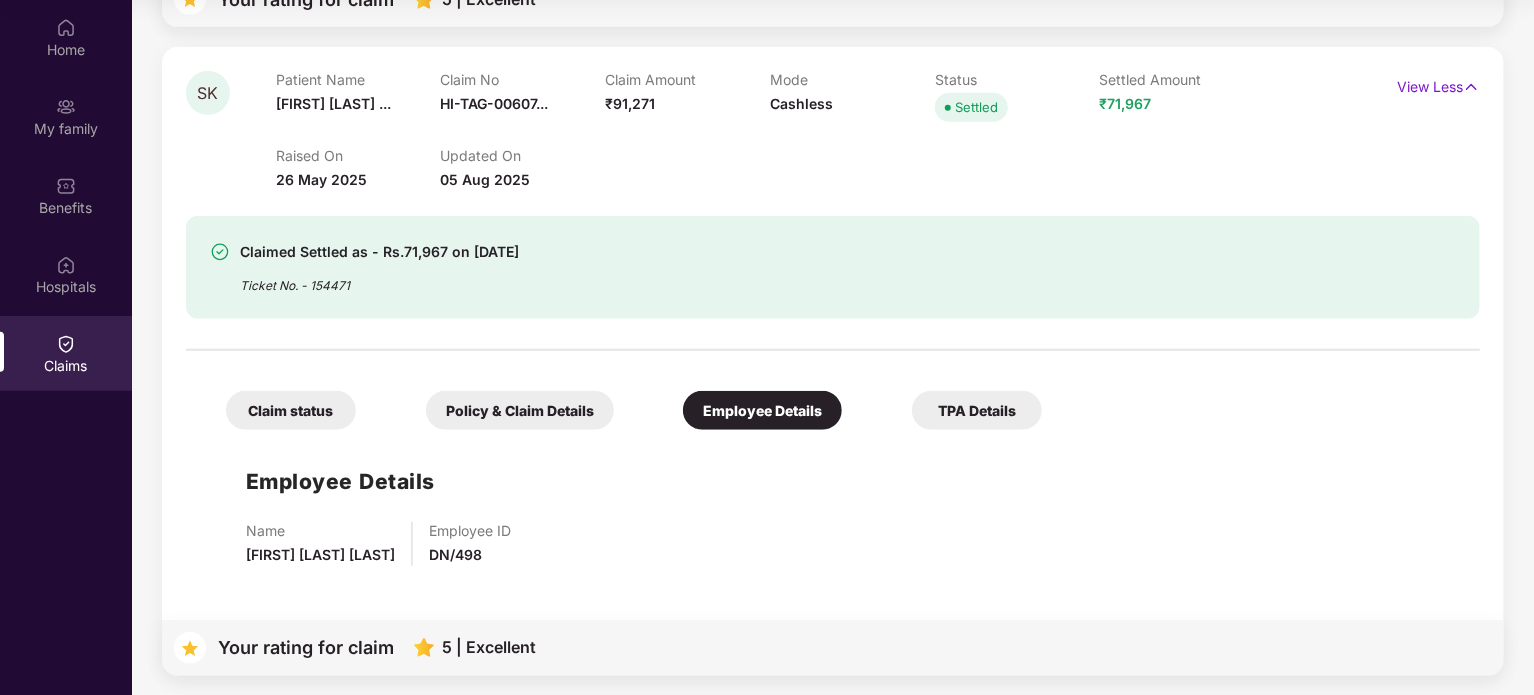 scroll, scrollTop: 418, scrollLeft: 0, axis: vertical 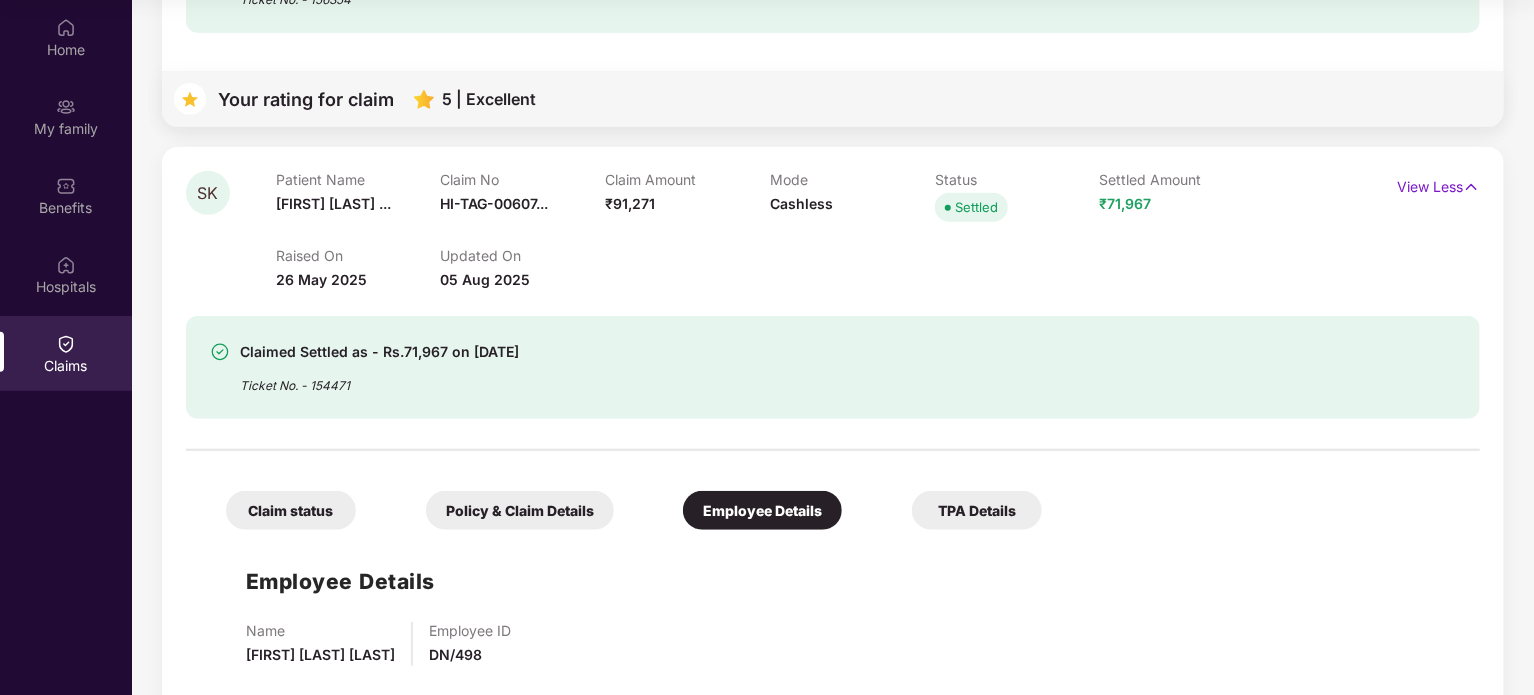 click on "Raised On 26 May 2025 Updated On 05 Aug 2025" at bounding box center (770, 259) 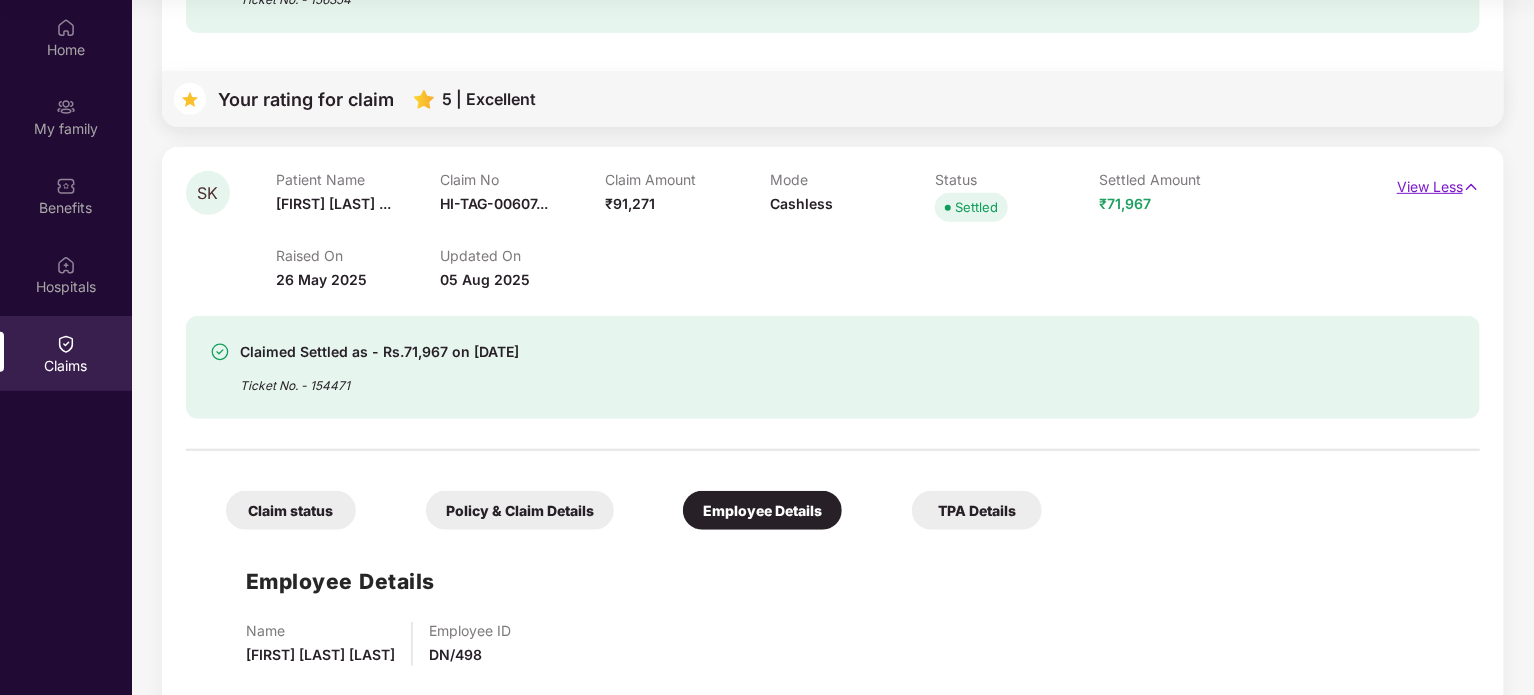 click on "View Less" at bounding box center [1438, 184] 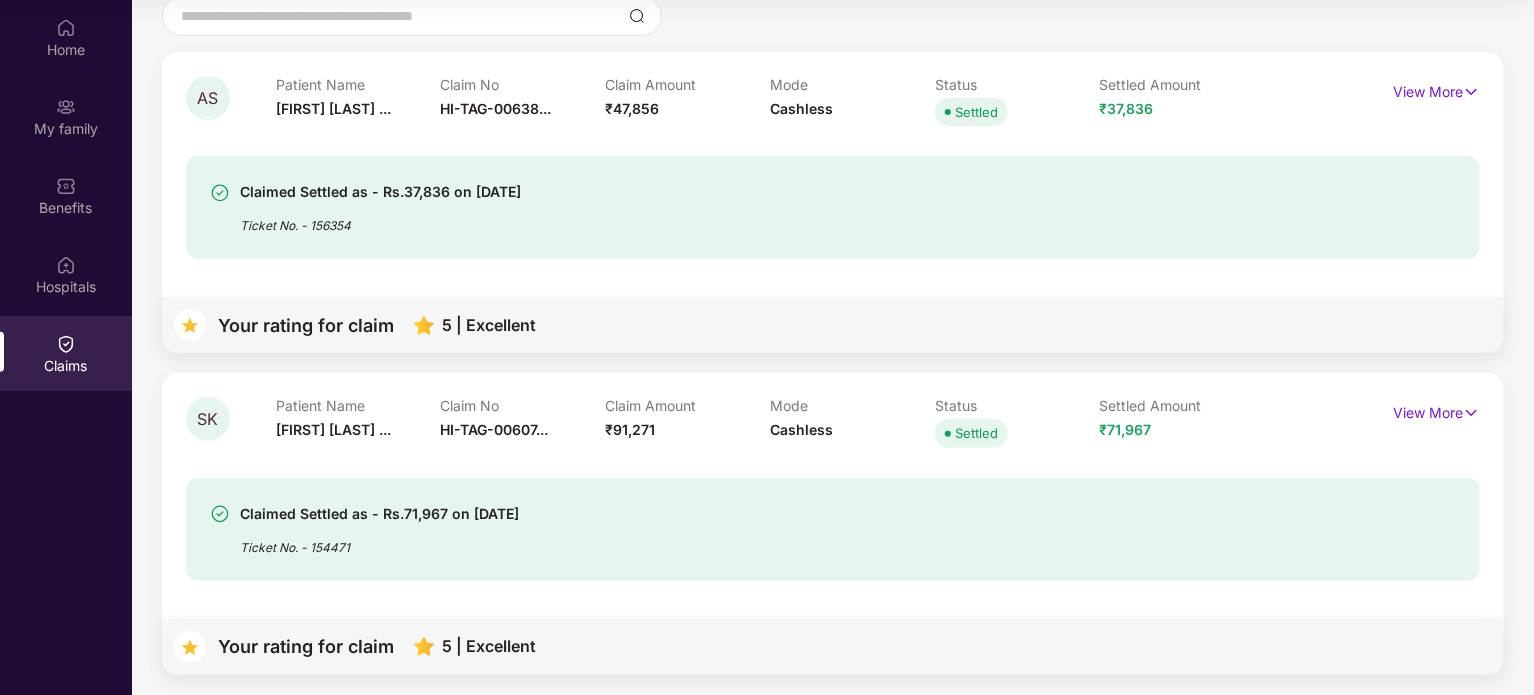 scroll, scrollTop: 192, scrollLeft: 0, axis: vertical 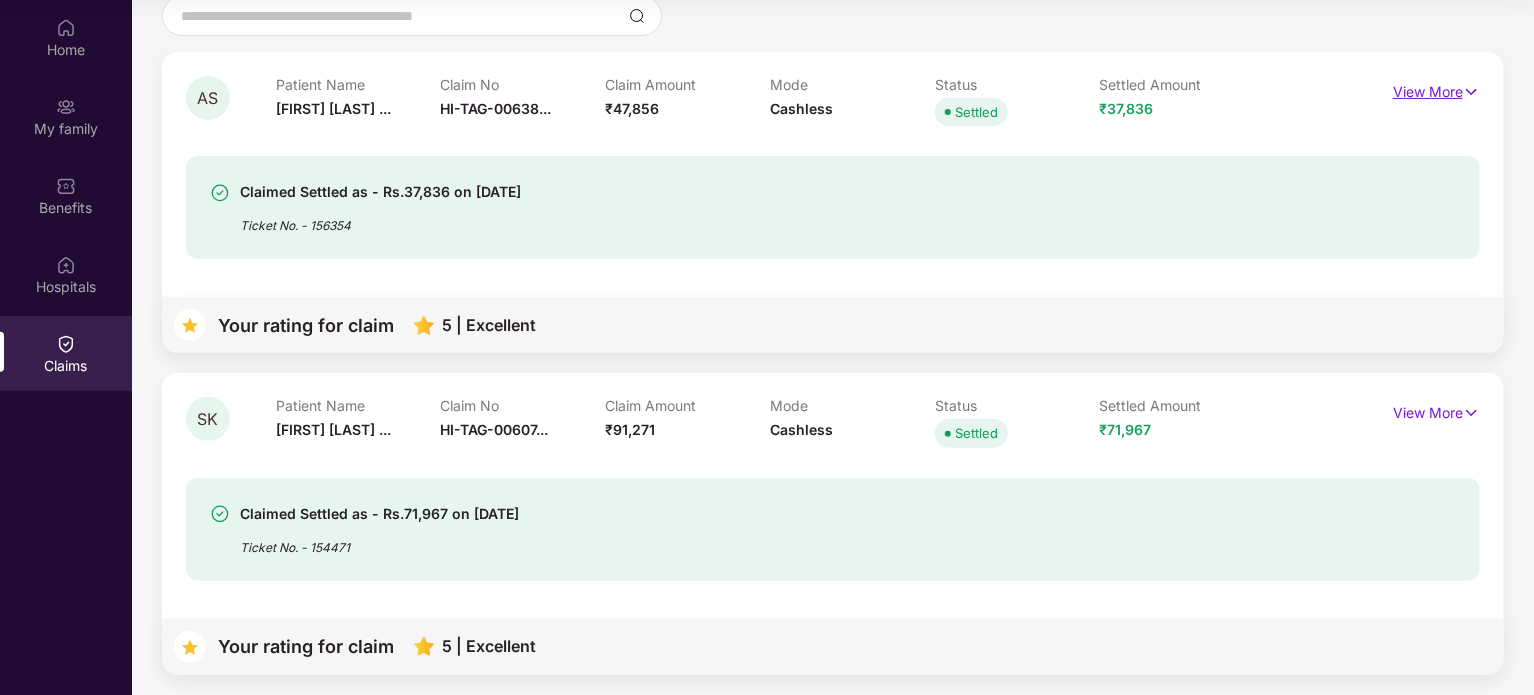 click on "View More" at bounding box center [1436, 89] 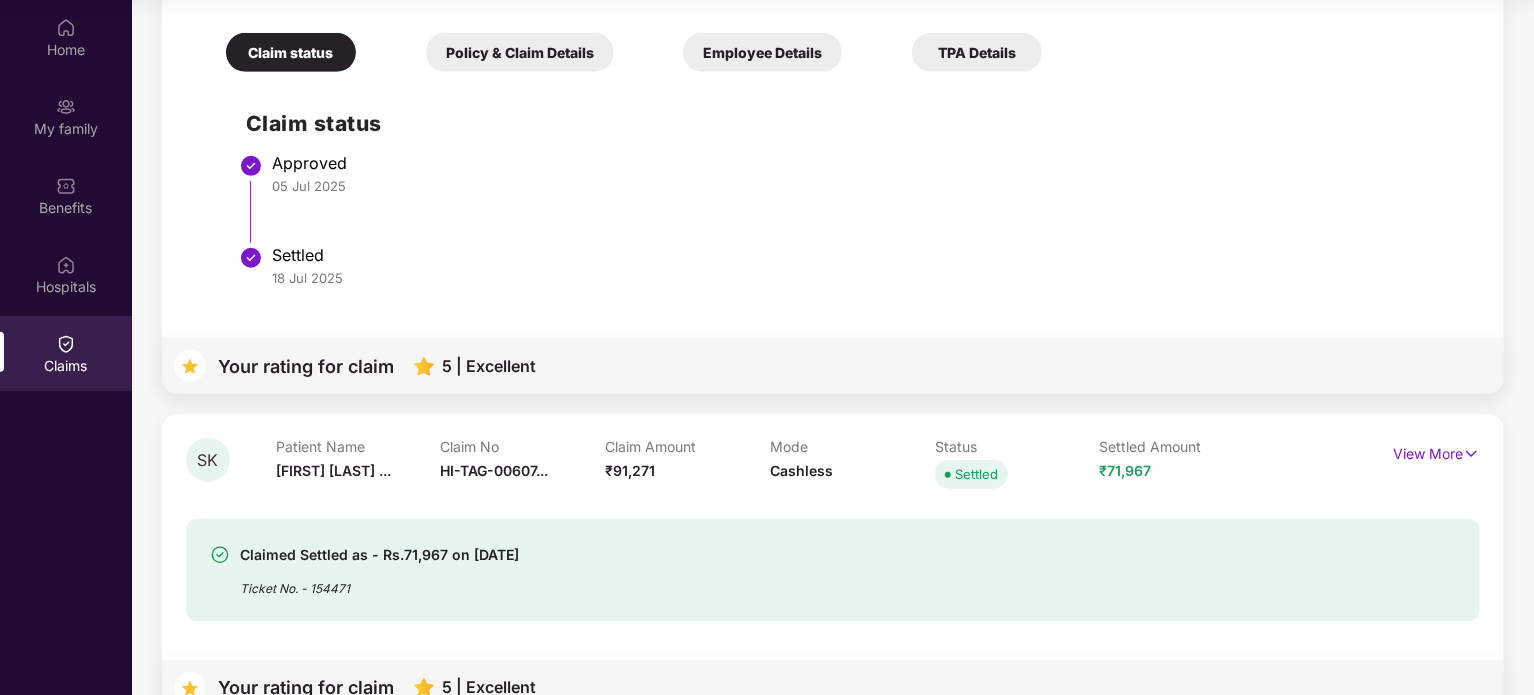 scroll, scrollTop: 582, scrollLeft: 0, axis: vertical 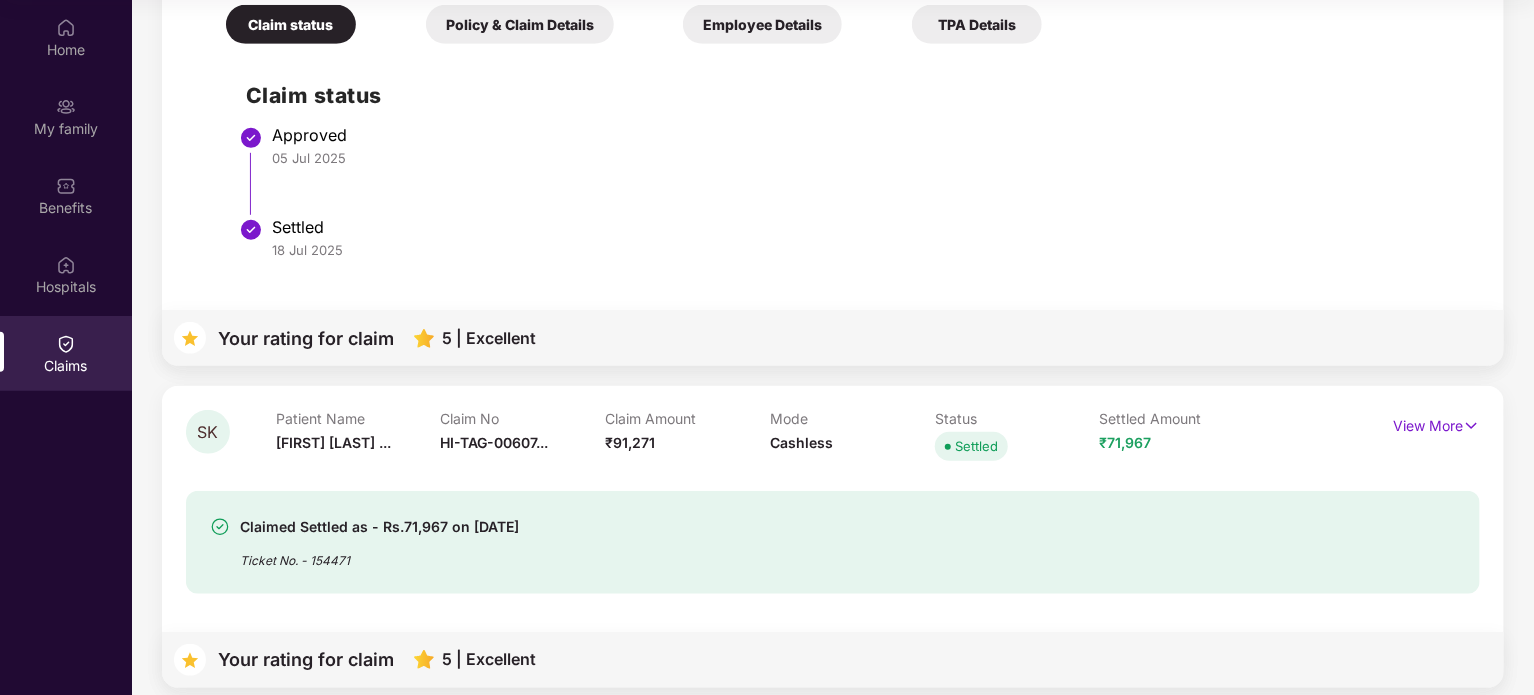 click on "Policy & Claim Details" at bounding box center [520, 24] 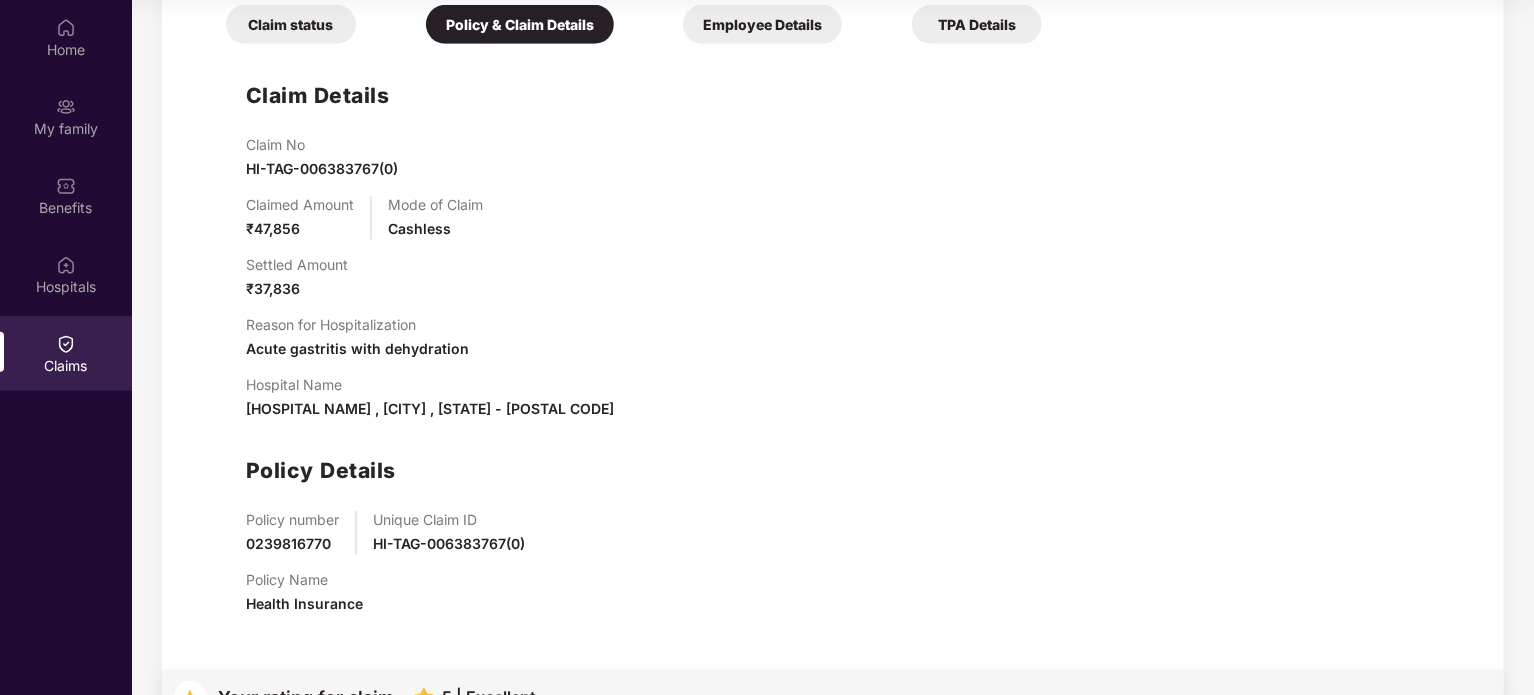 click on "Employee Details" at bounding box center (762, 24) 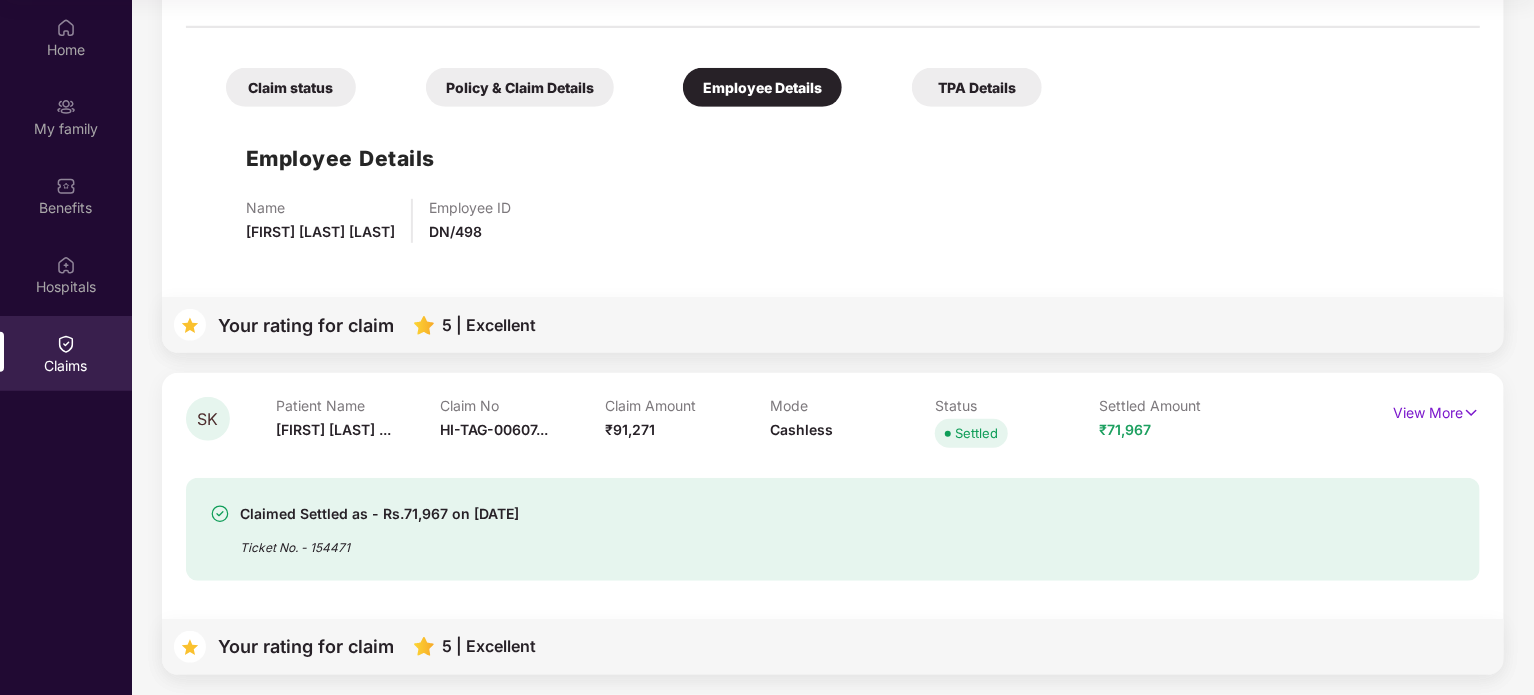 scroll, scrollTop: 518, scrollLeft: 0, axis: vertical 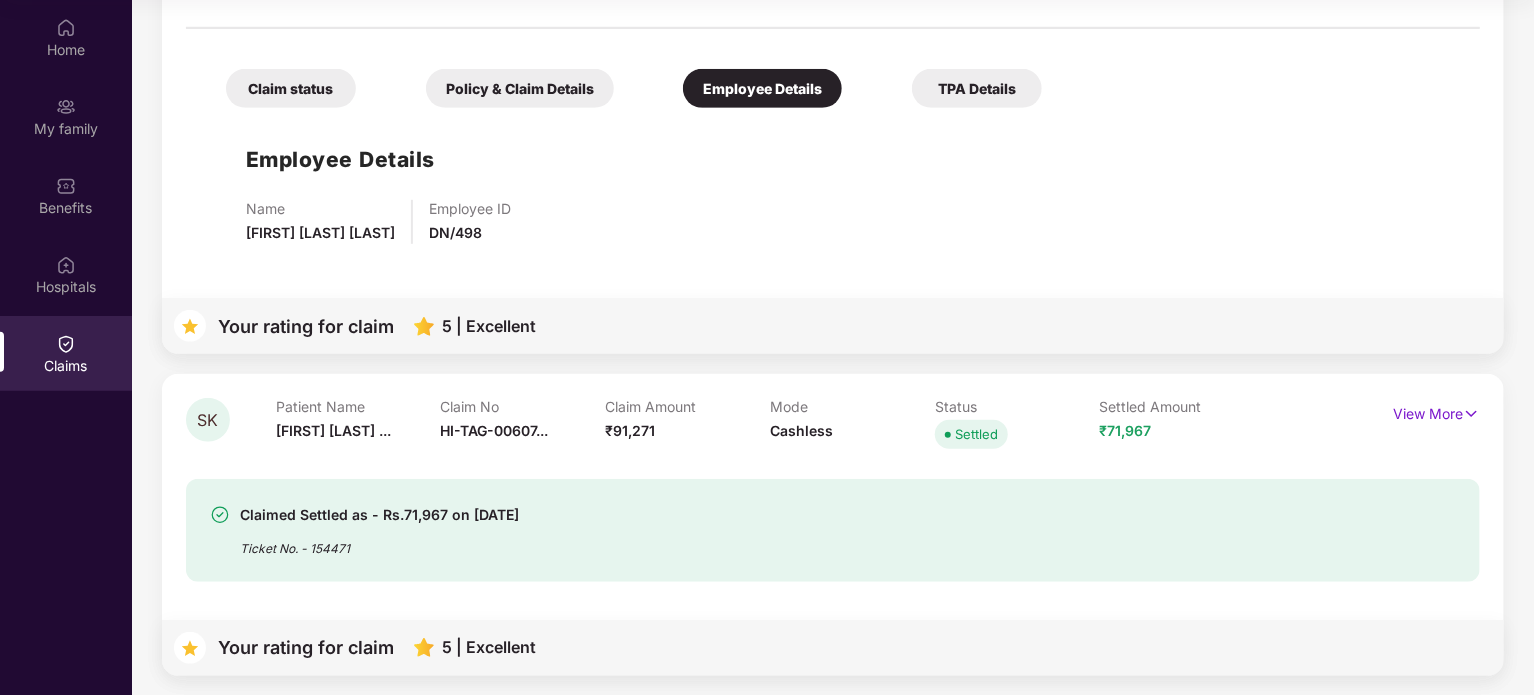 click on "TPA Details" at bounding box center (977, 88) 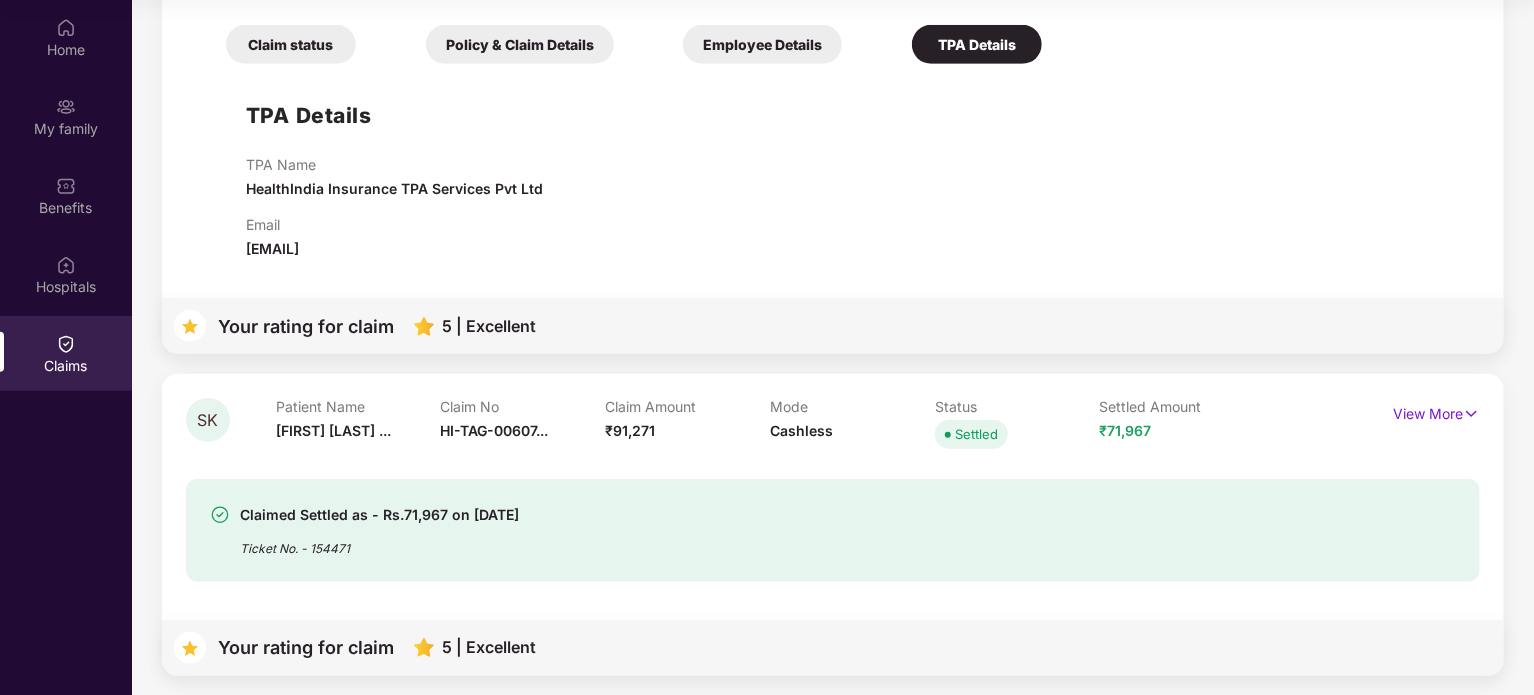 click on "Policy & Claim Details" at bounding box center (520, 44) 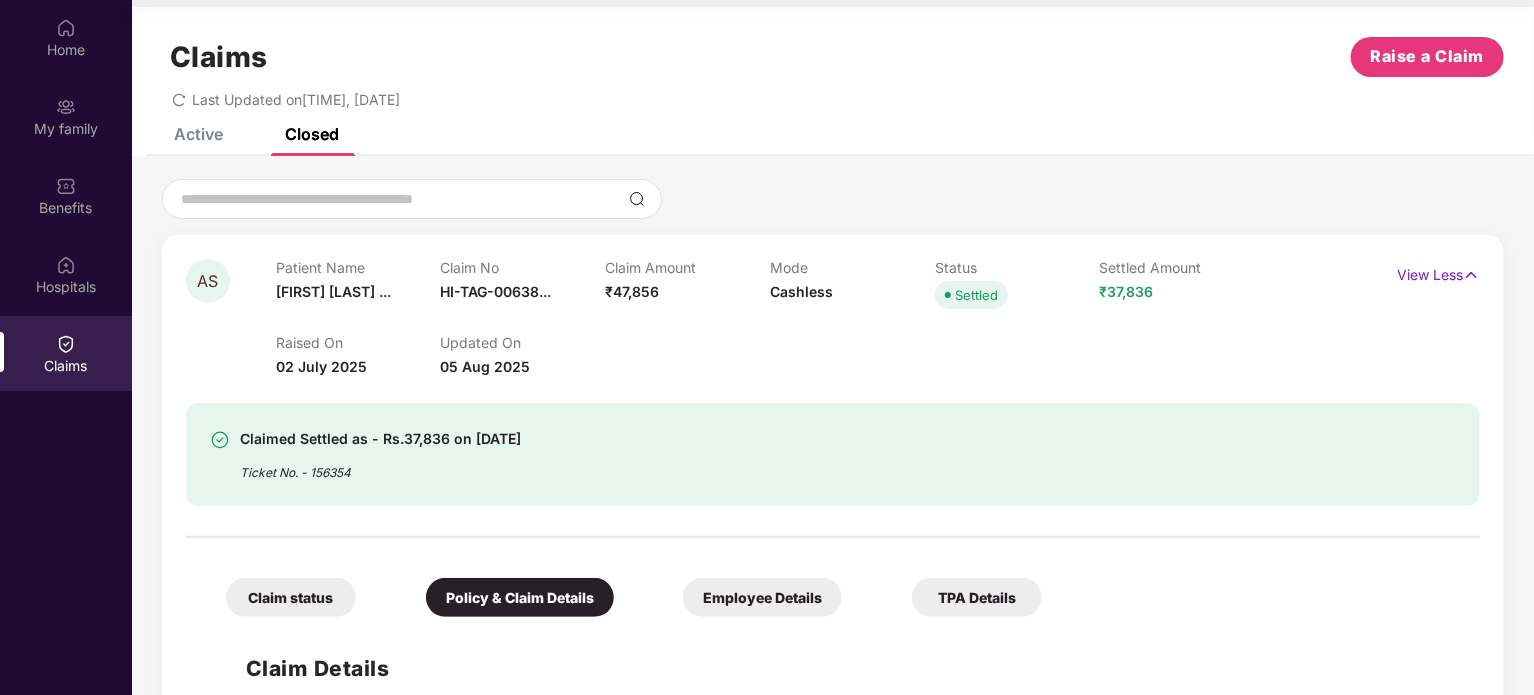 scroll, scrollTop: 0, scrollLeft: 0, axis: both 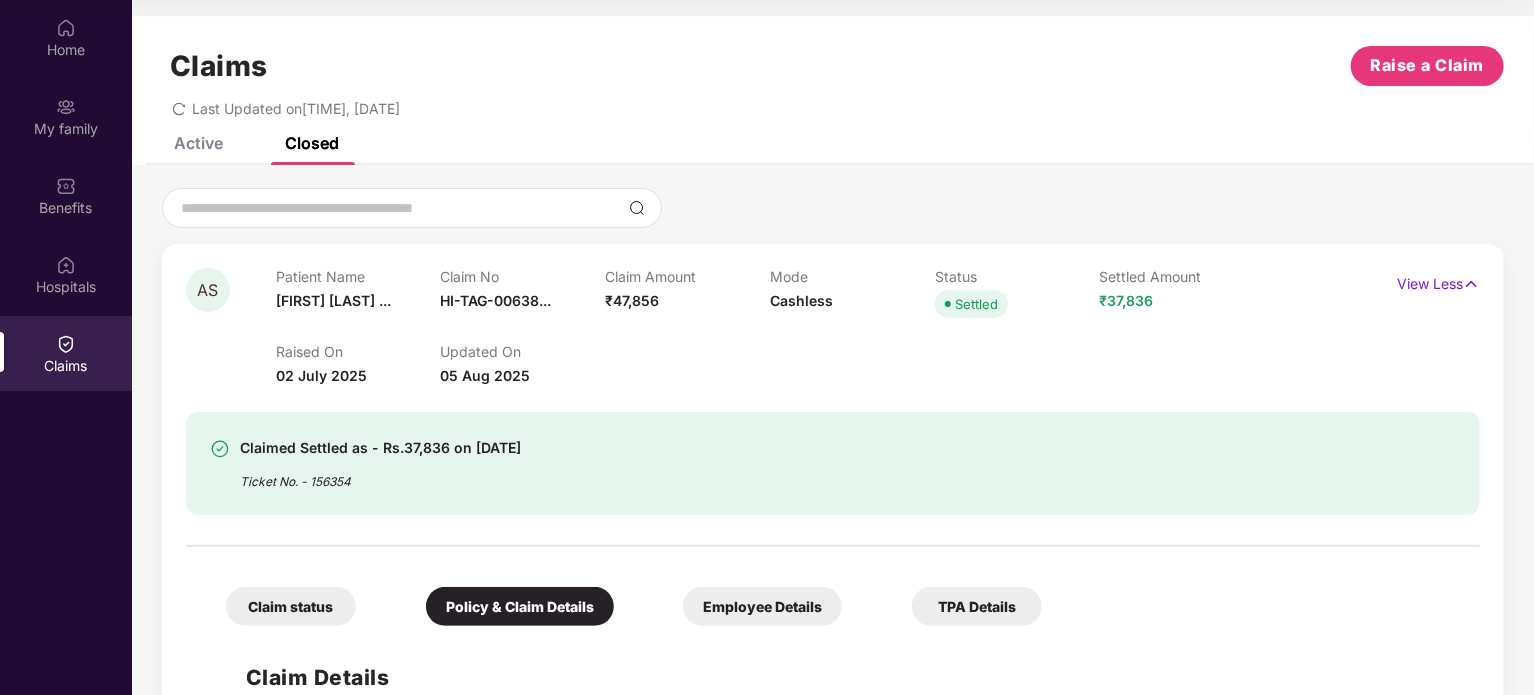 click on "Patient Name" at bounding box center (358, 276) 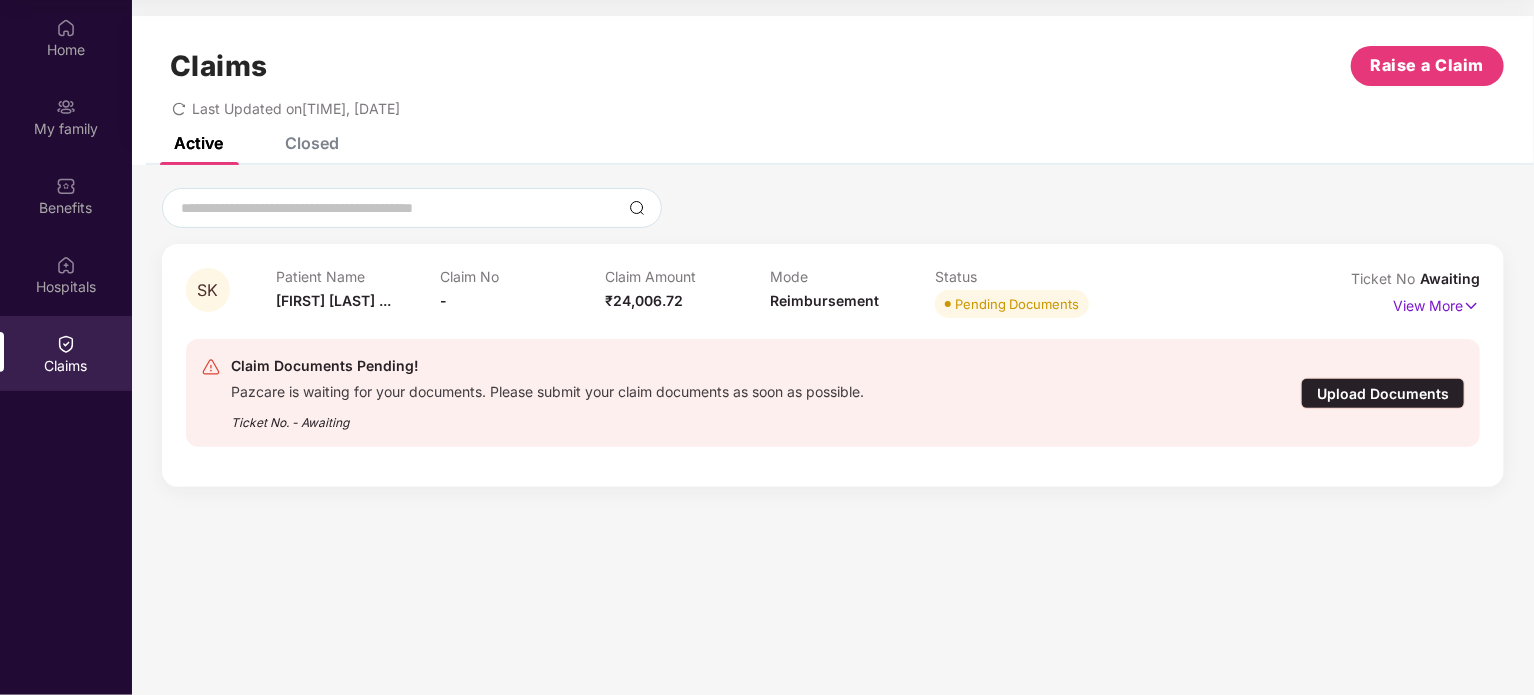 click on "Patient Name Sunil Kumar R...   Claim No - Claim Amount ₹24,006.72 Mode Reimbursement Status Pending Documents" at bounding box center [770, 295] 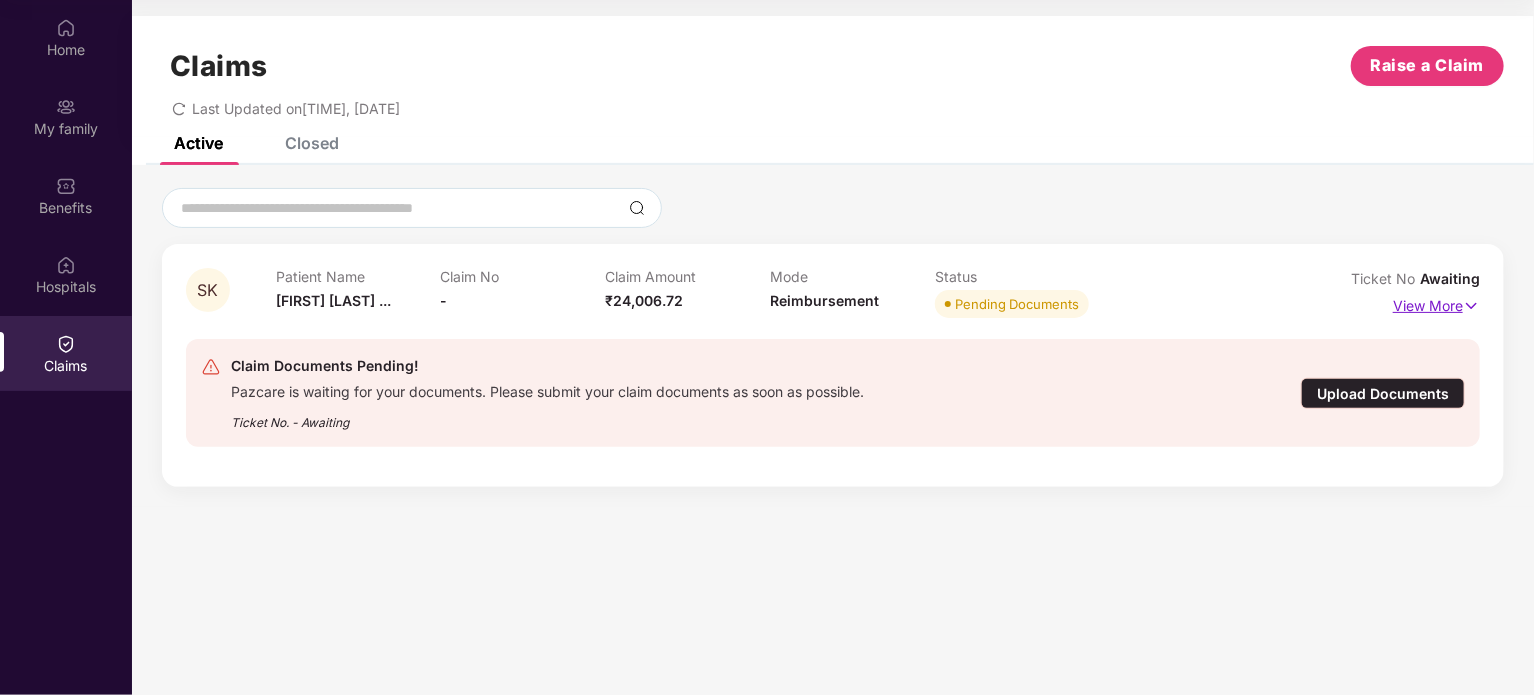 click on "View More" at bounding box center (1436, 303) 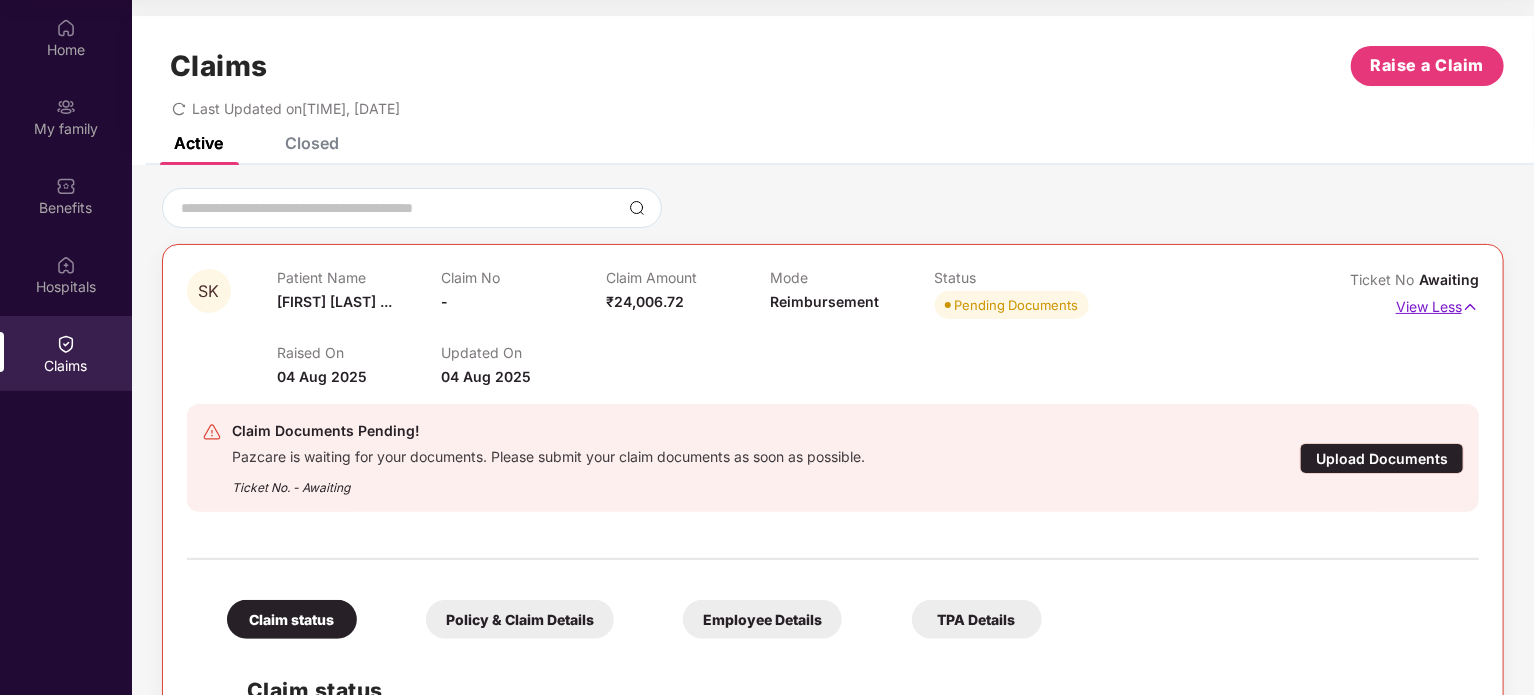 click on "View Less" at bounding box center (1437, 304) 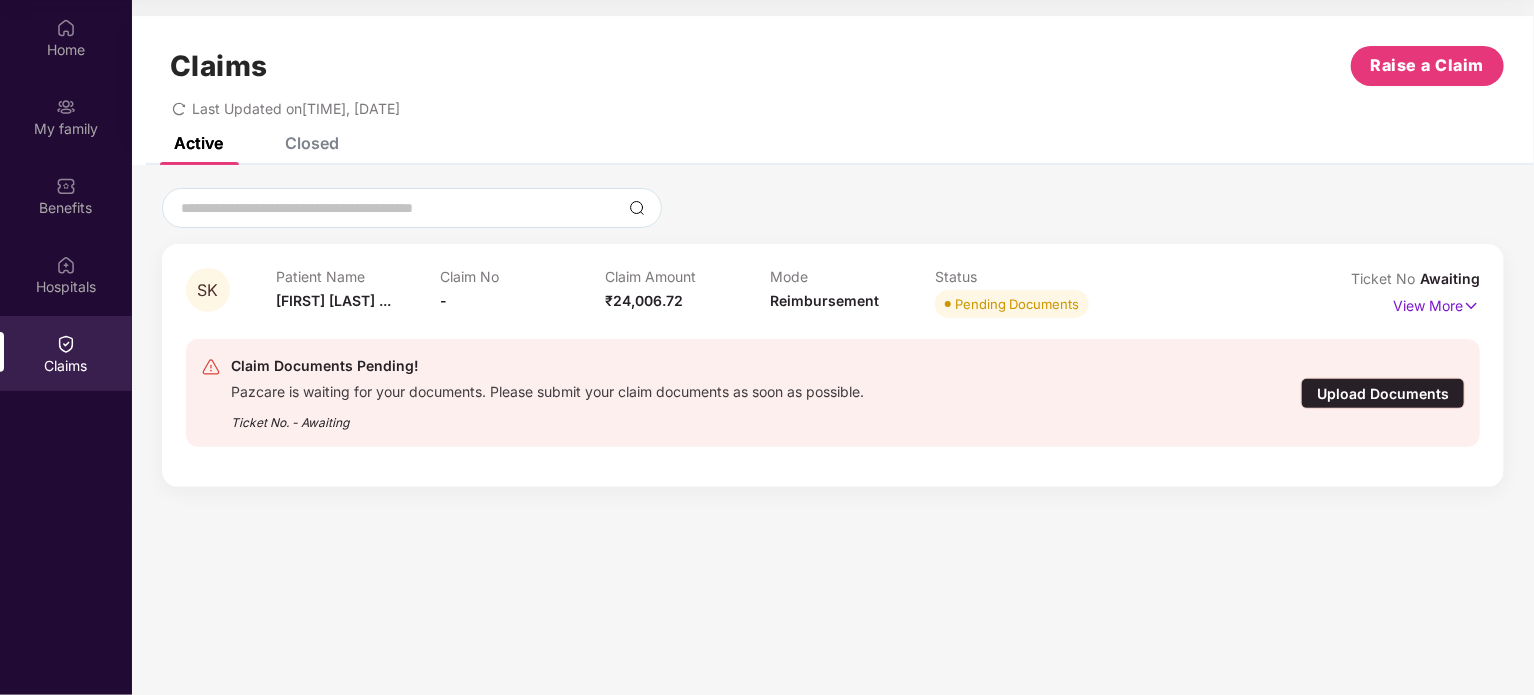 click on "Upload Documents" at bounding box center [1383, 393] 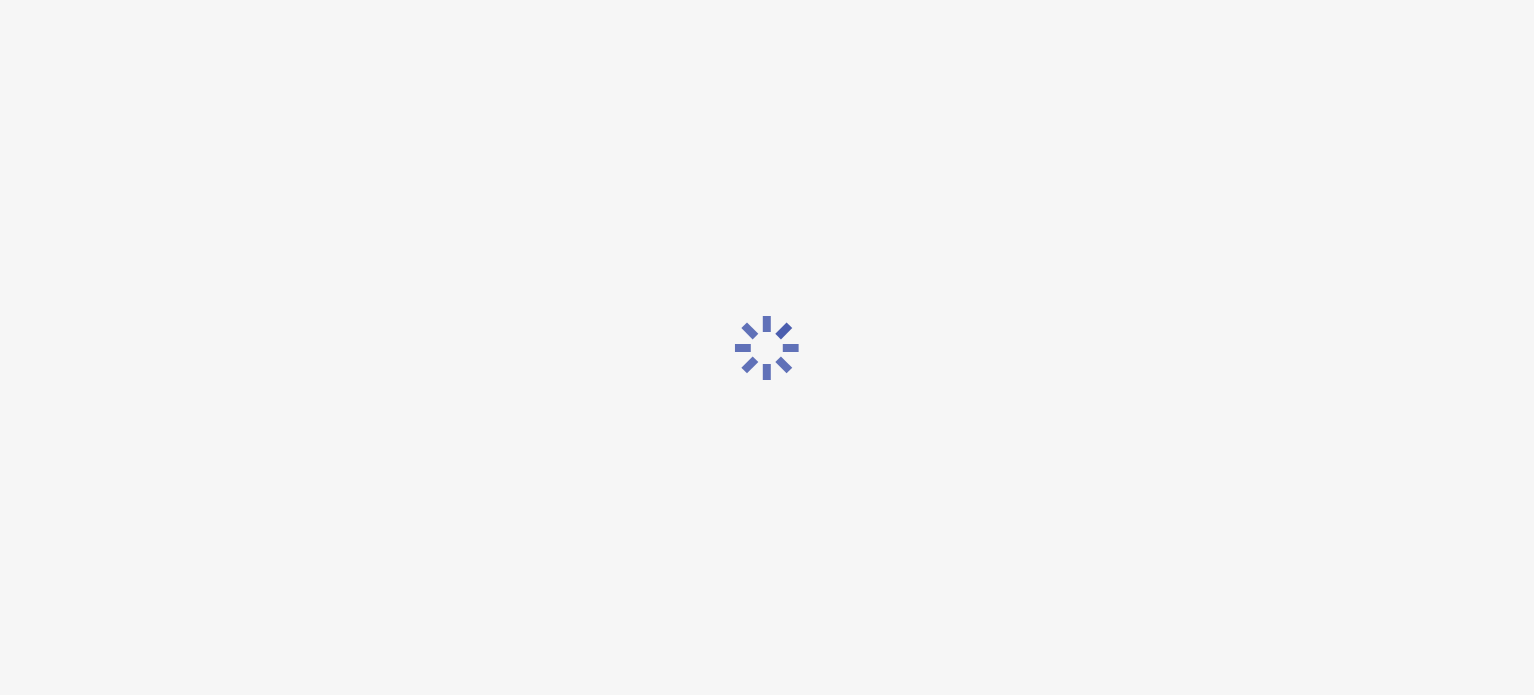 scroll, scrollTop: 48, scrollLeft: 0, axis: vertical 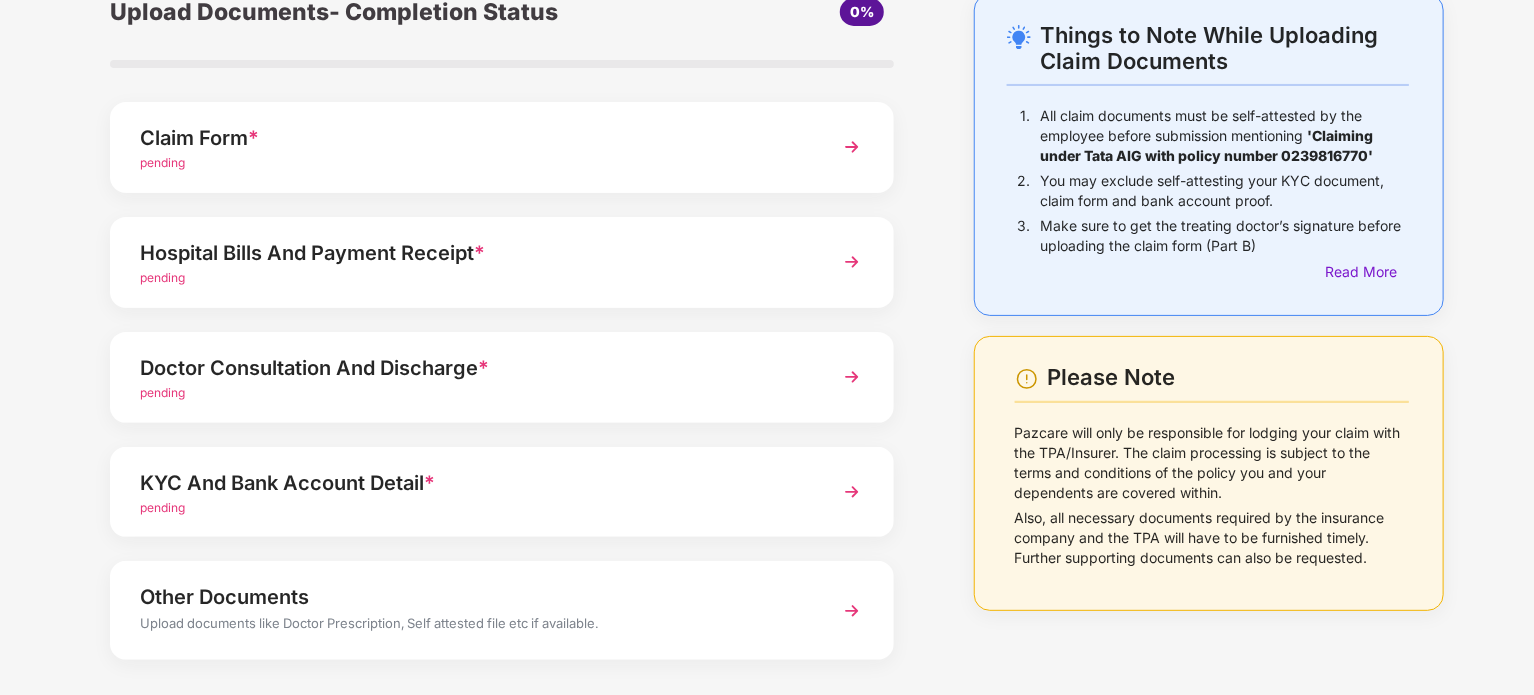 click on "KYC And Bank Account Detail * pending" at bounding box center (502, 492) 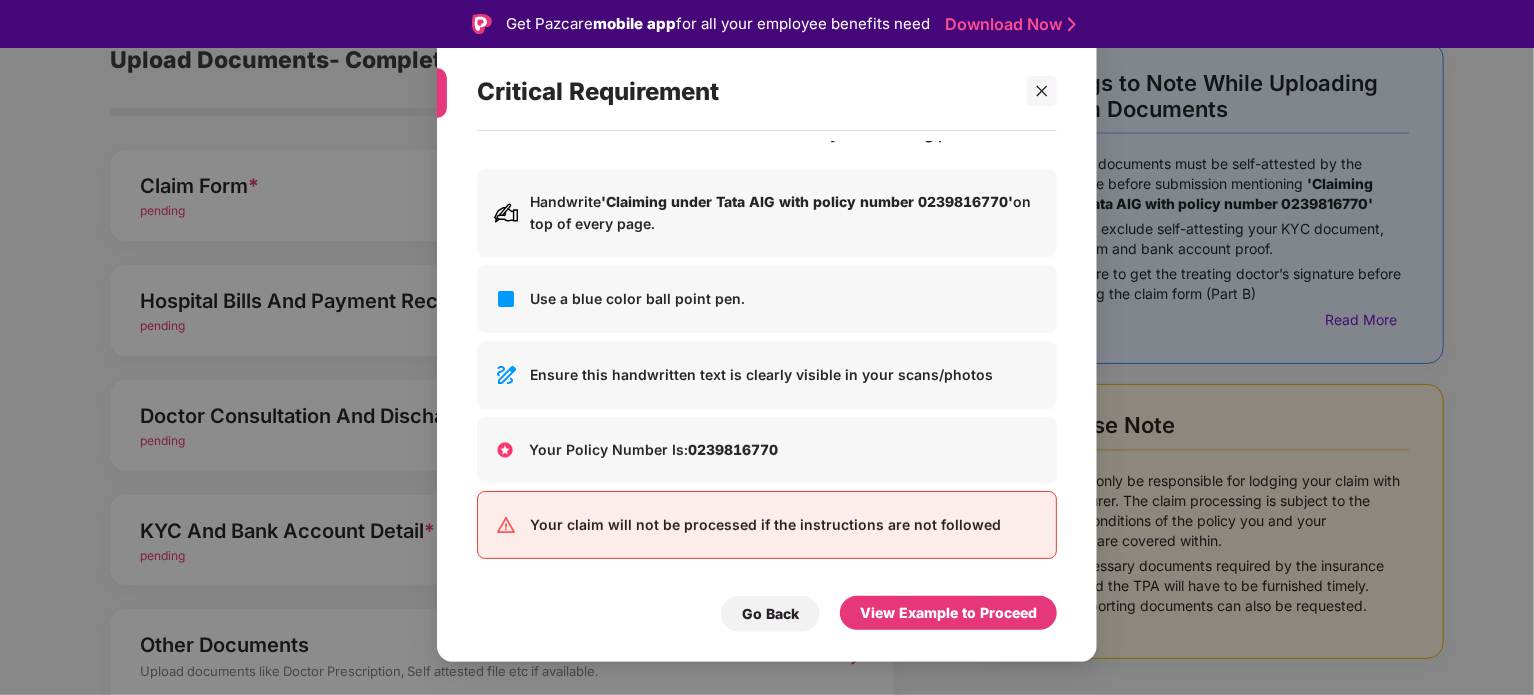 scroll, scrollTop: 0, scrollLeft: 0, axis: both 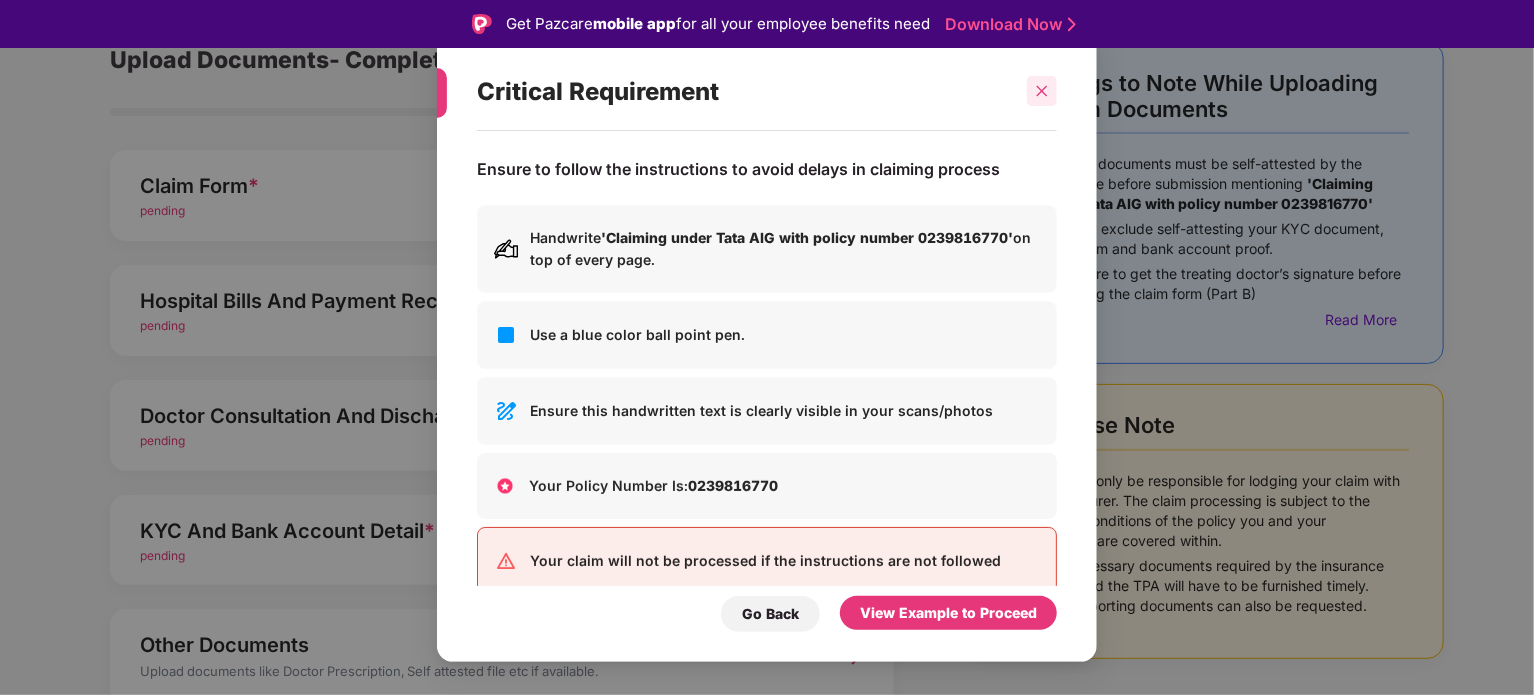 click 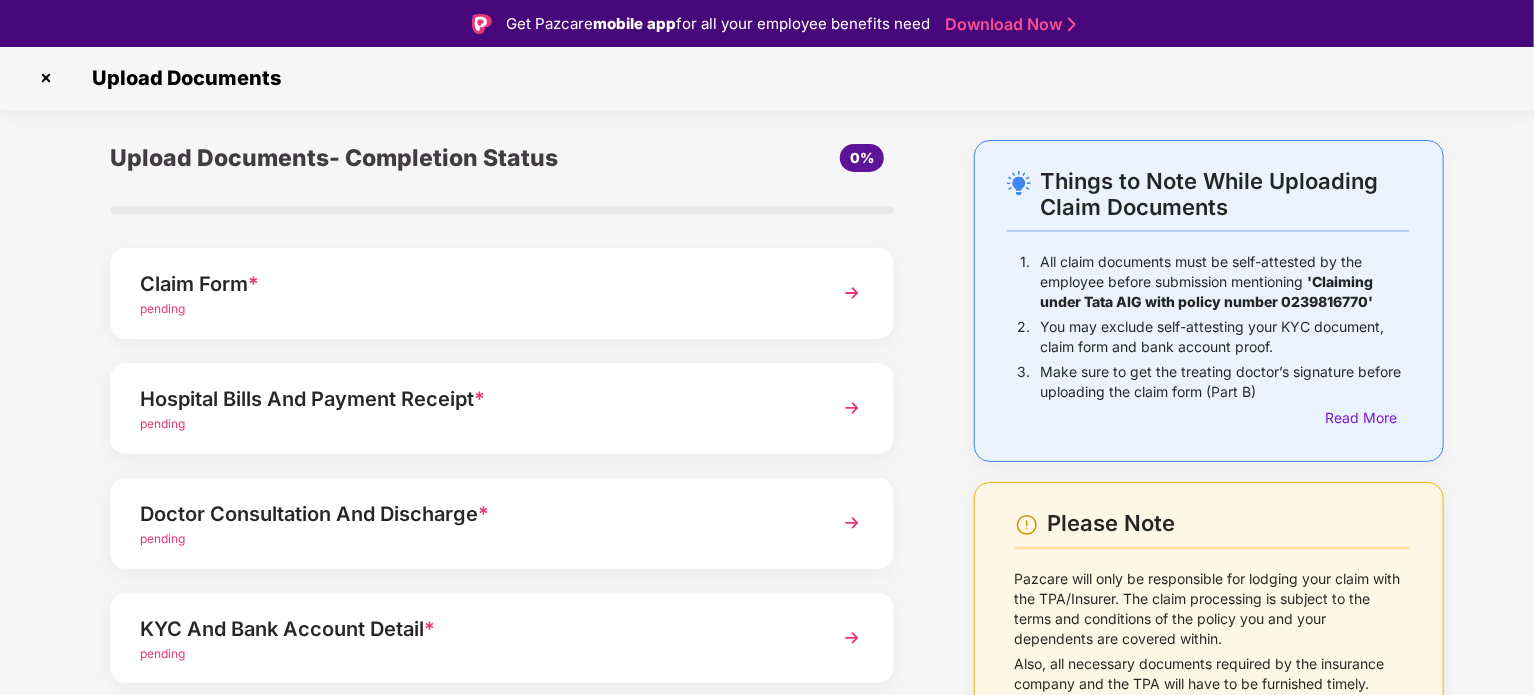 scroll, scrollTop: 0, scrollLeft: 0, axis: both 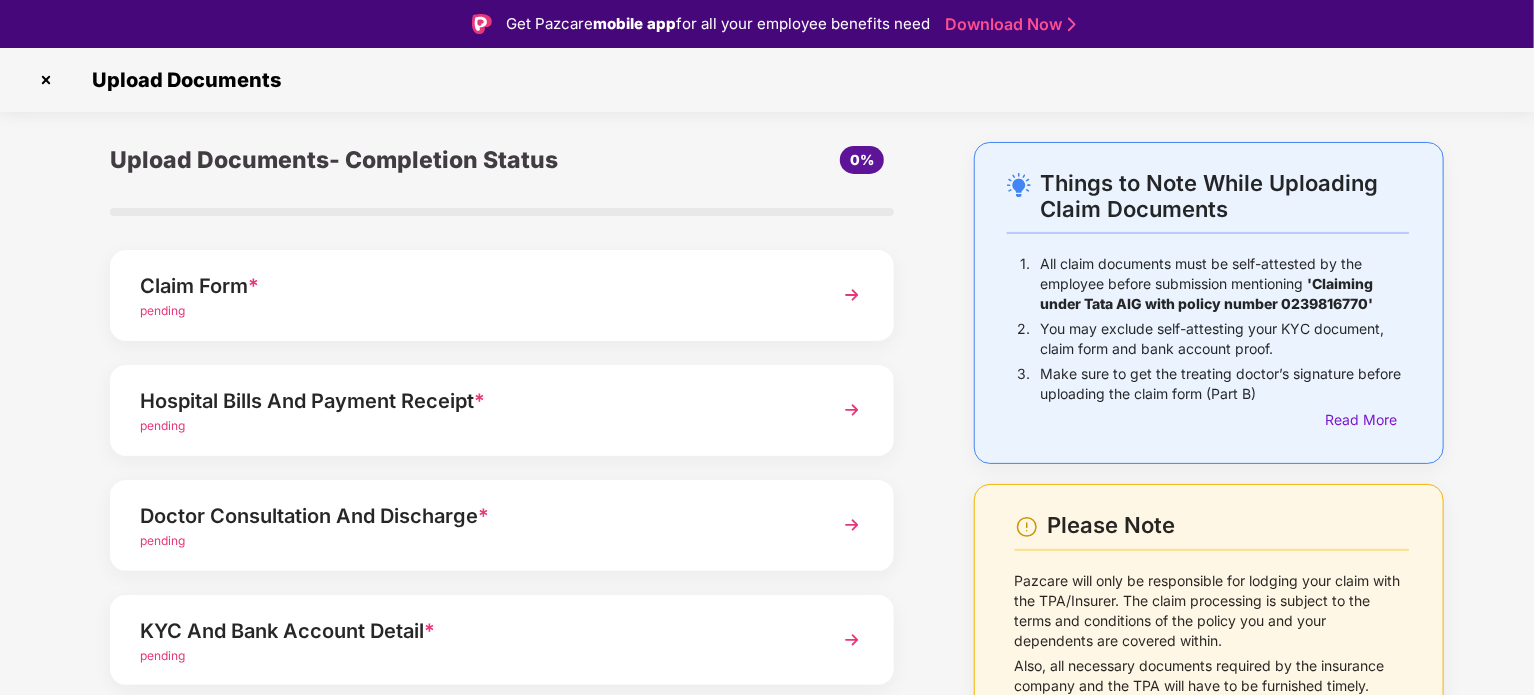click at bounding box center (46, 80) 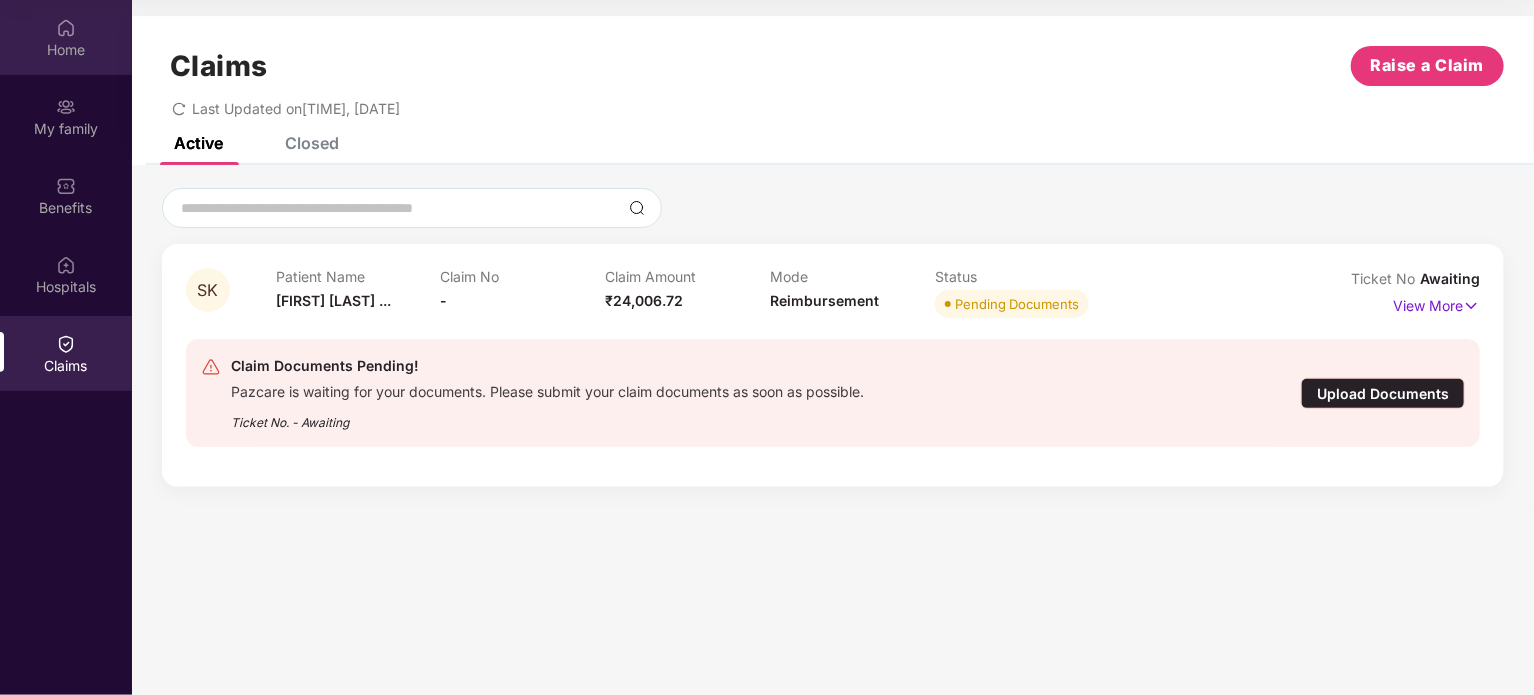click on "Home" at bounding box center [66, 50] 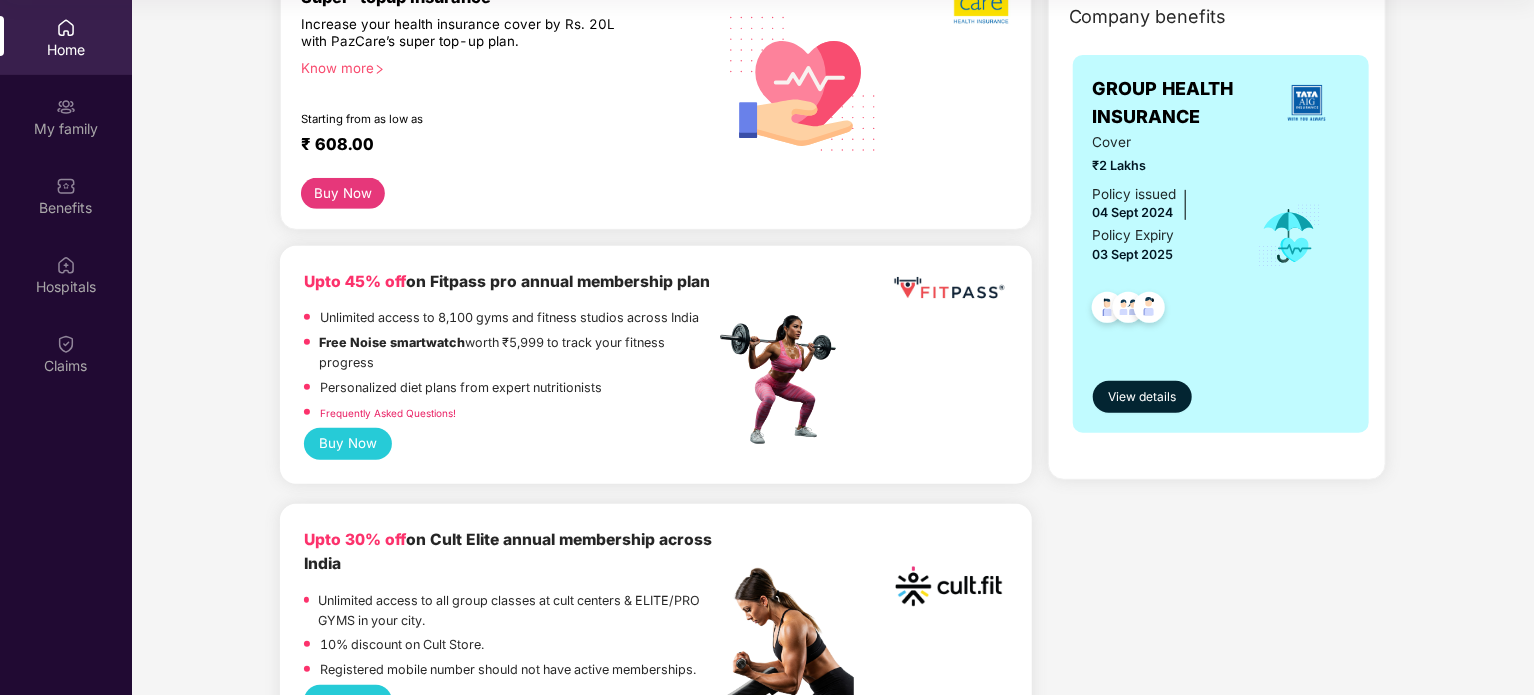 scroll, scrollTop: 400, scrollLeft: 0, axis: vertical 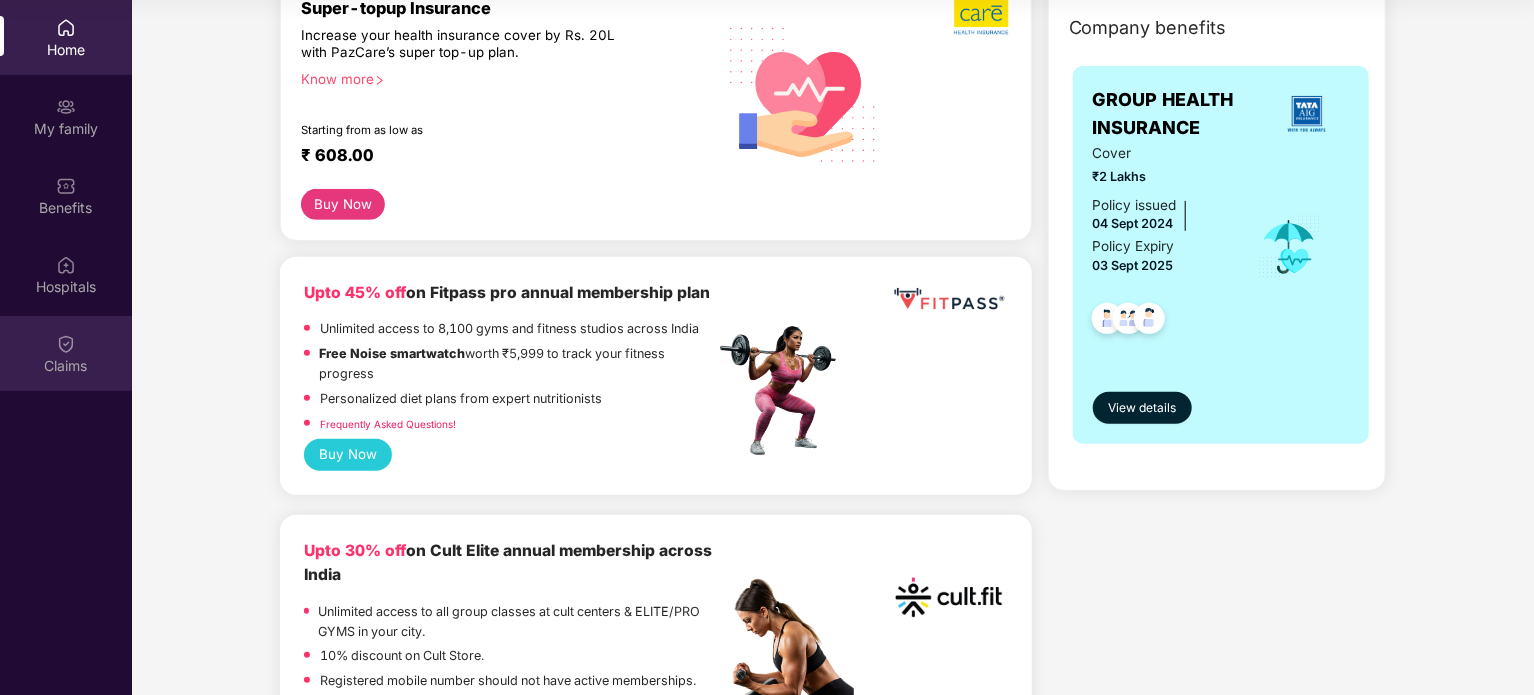 click on "Claims" at bounding box center (66, 353) 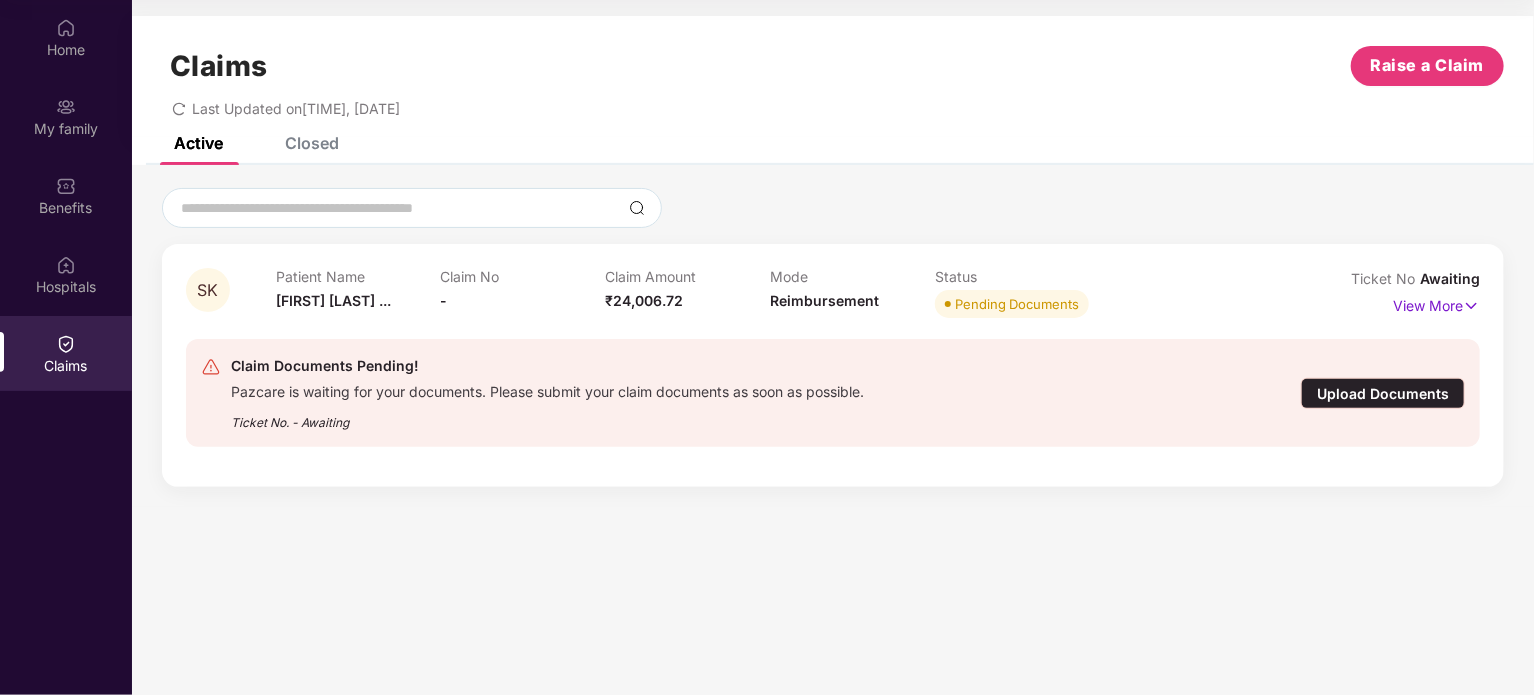 click on "Closed" at bounding box center [312, 143] 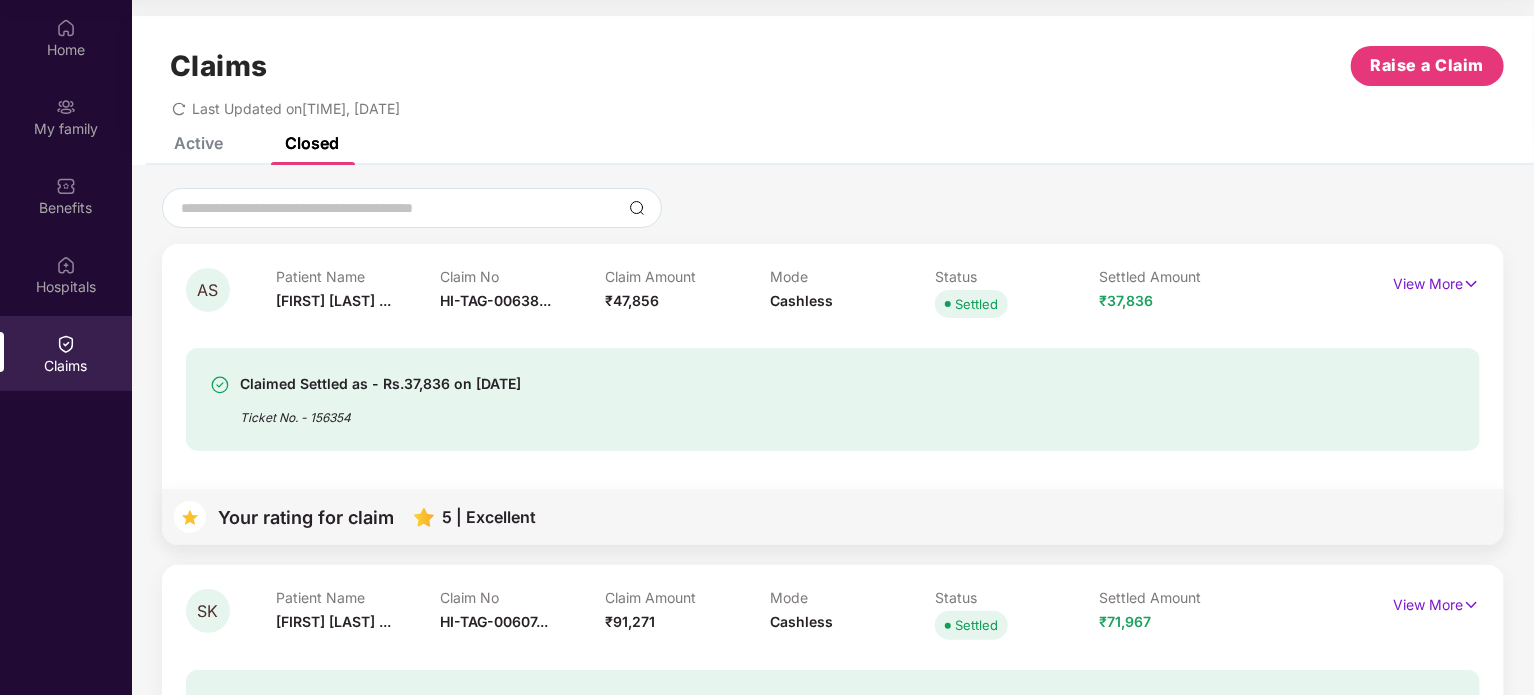 scroll, scrollTop: 100, scrollLeft: 0, axis: vertical 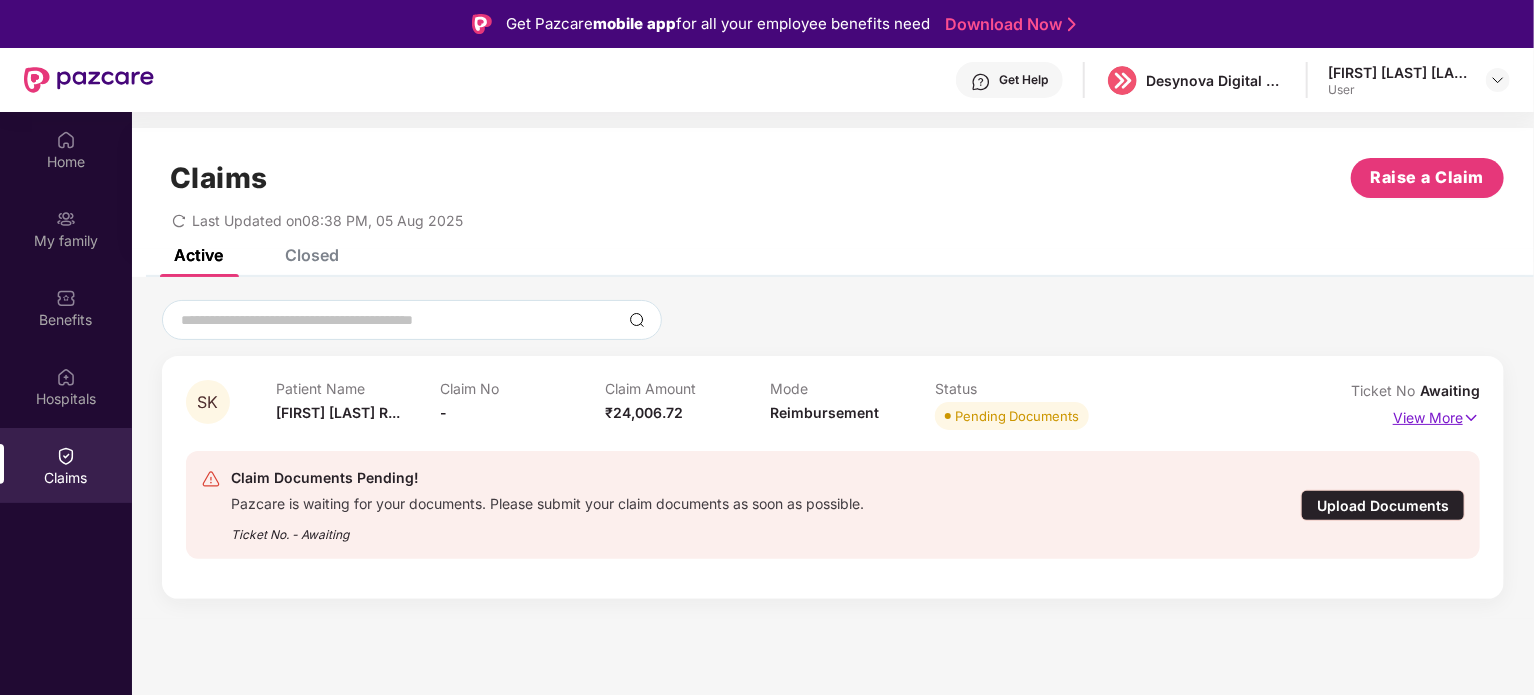 click on "View More" at bounding box center (1436, 415) 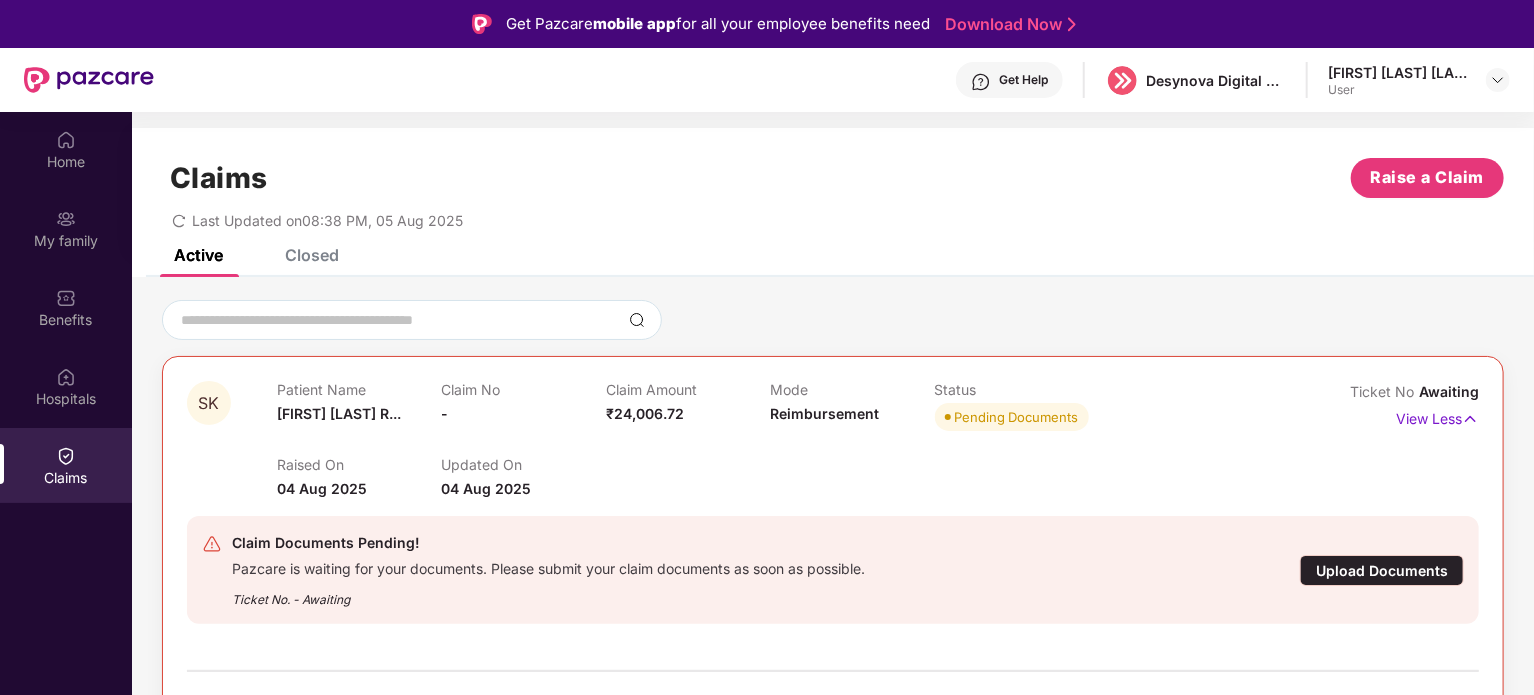 click on "Closed" at bounding box center [312, 255] 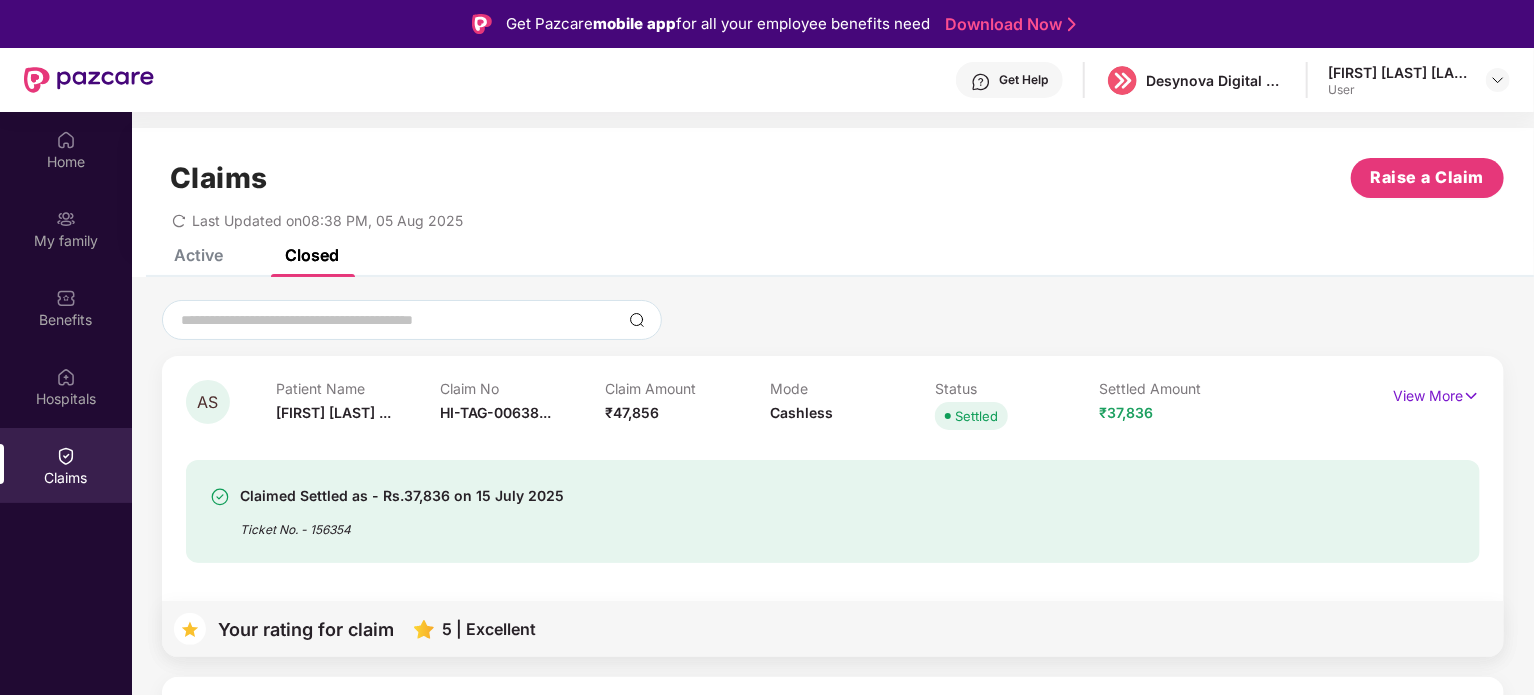 click on "Last Updated on 08:38 PM, 05 Aug 2025" at bounding box center (833, 213) 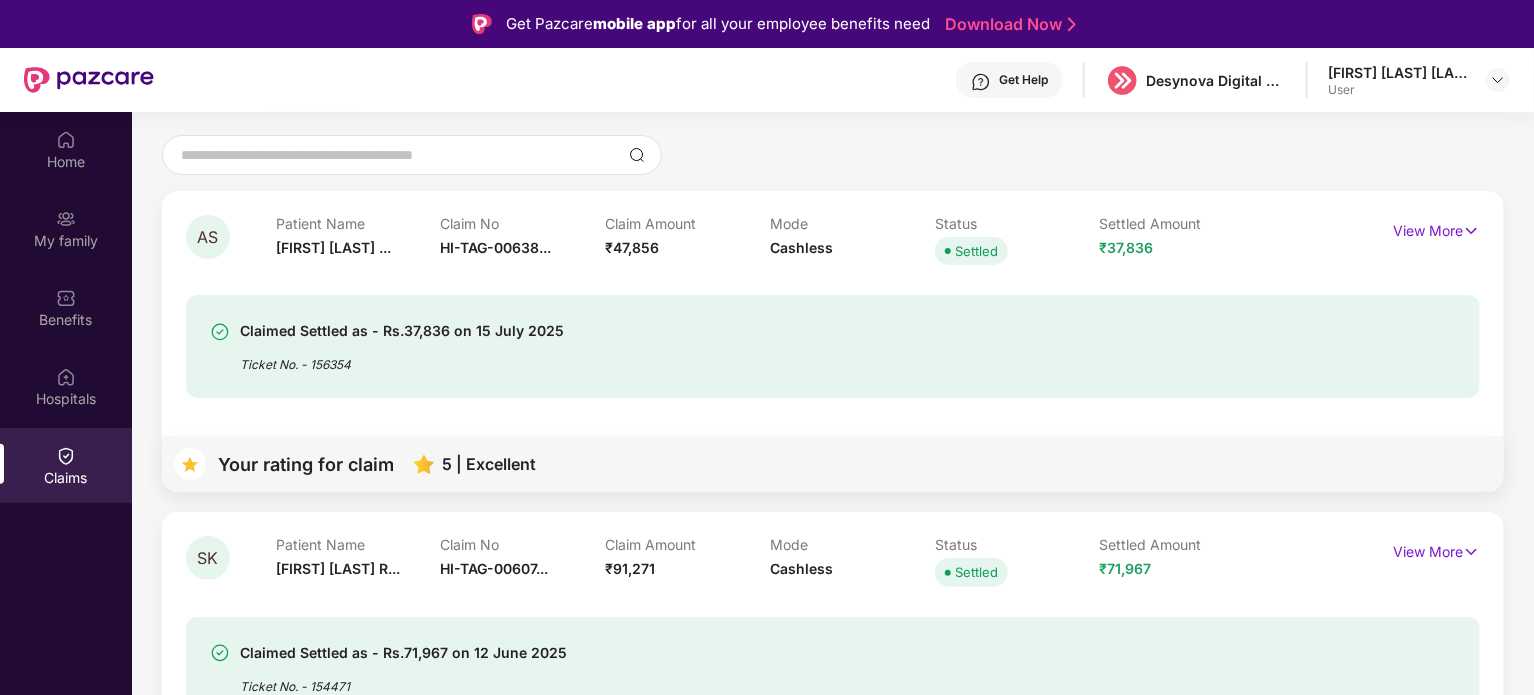 scroll, scrollTop: 192, scrollLeft: 0, axis: vertical 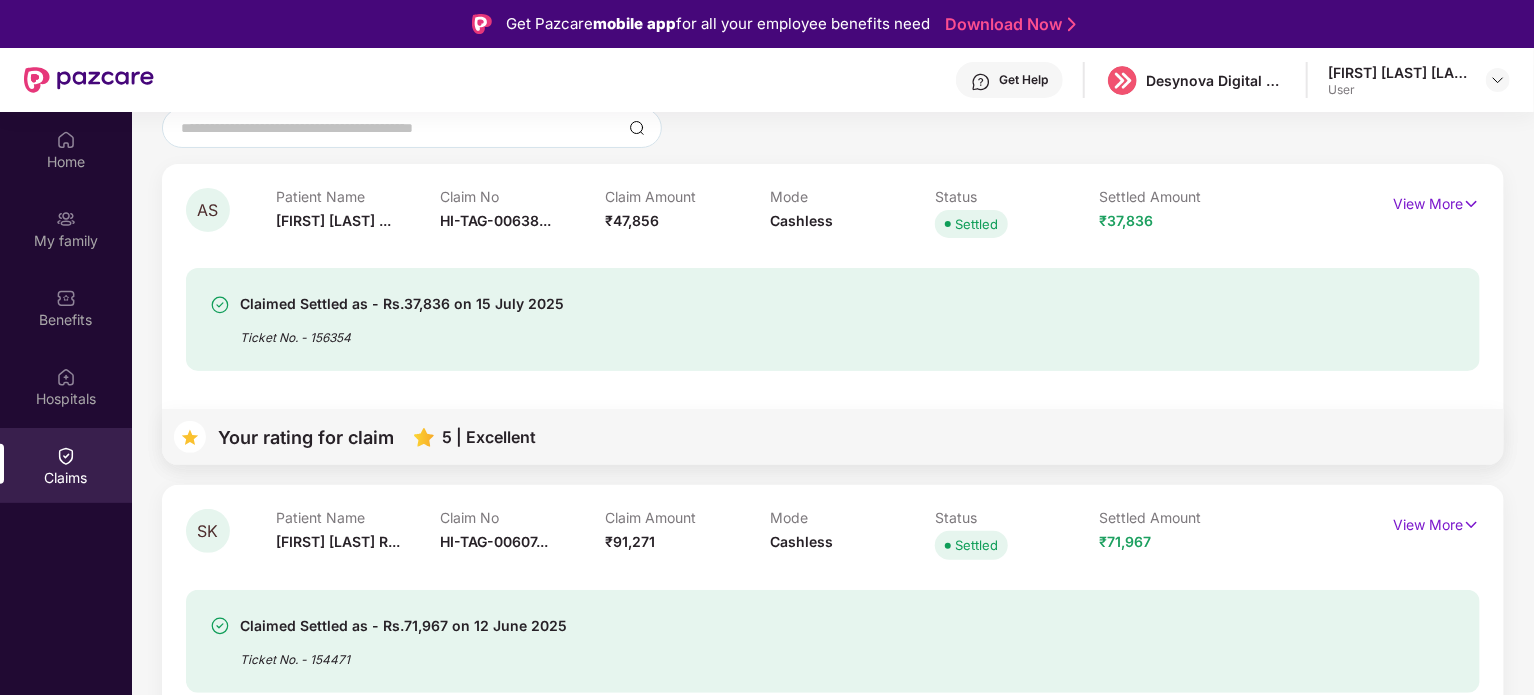 click on "AS Patient Name [FIRST] [LAST] ... Claim No HI-TAG-00638... Claim Amount ₹47,856 Mode Cashless Status Settled Settled Amount ₹37,836 View More" at bounding box center [833, 215] 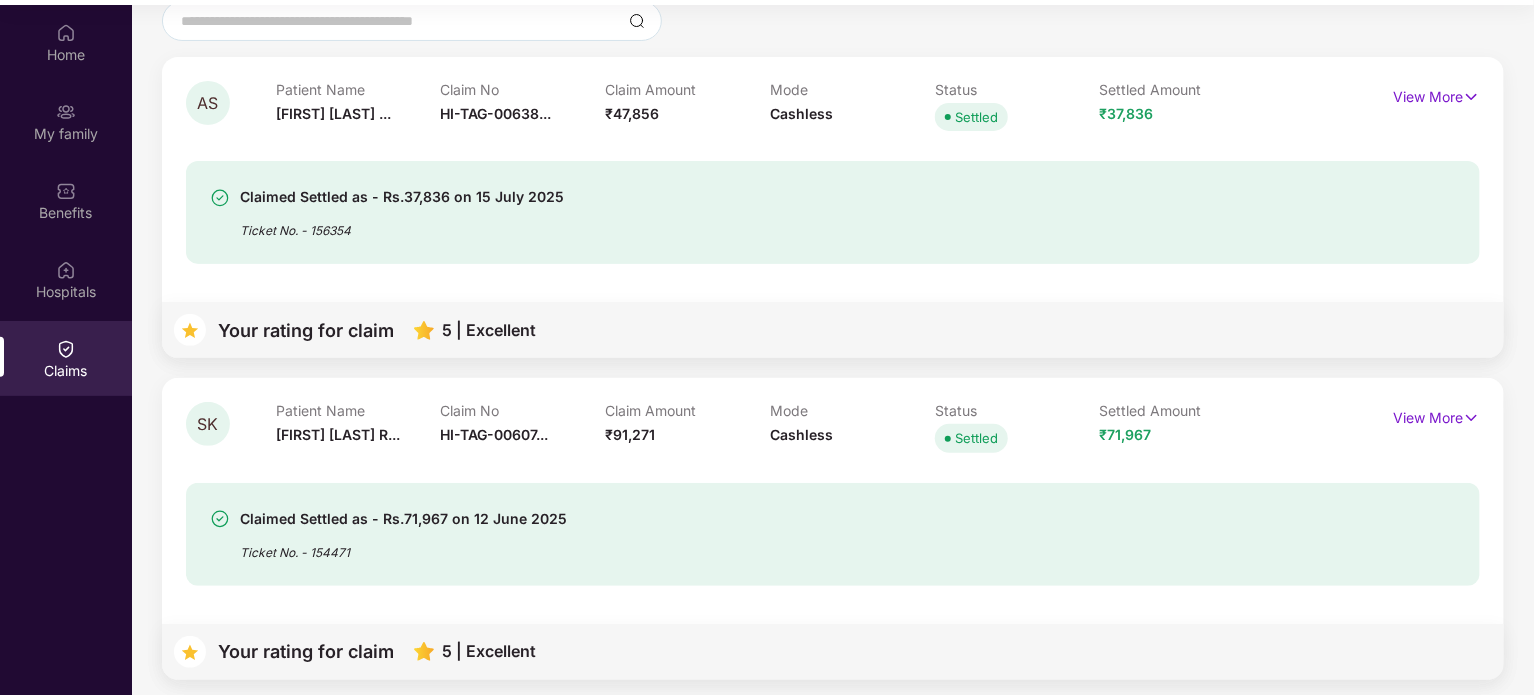 scroll, scrollTop: 112, scrollLeft: 0, axis: vertical 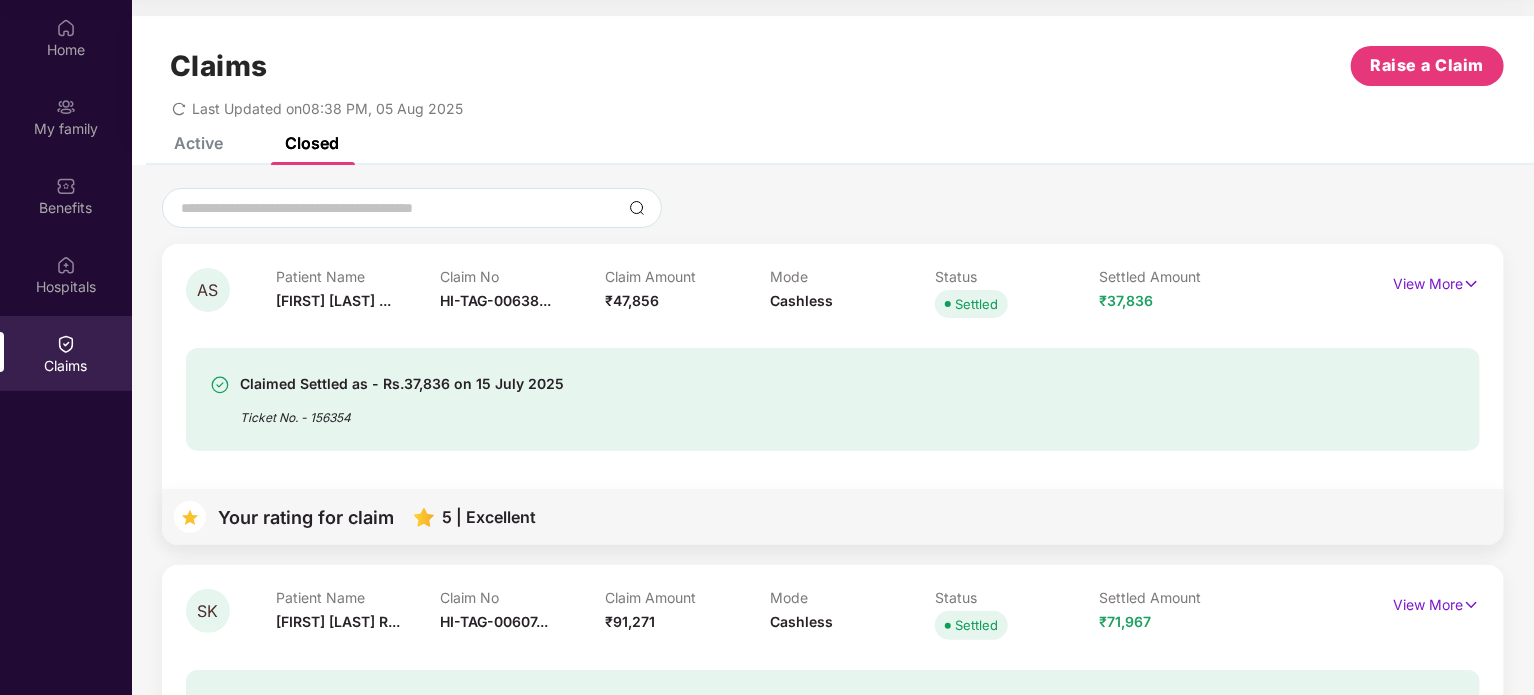 click on "Active" at bounding box center [198, 143] 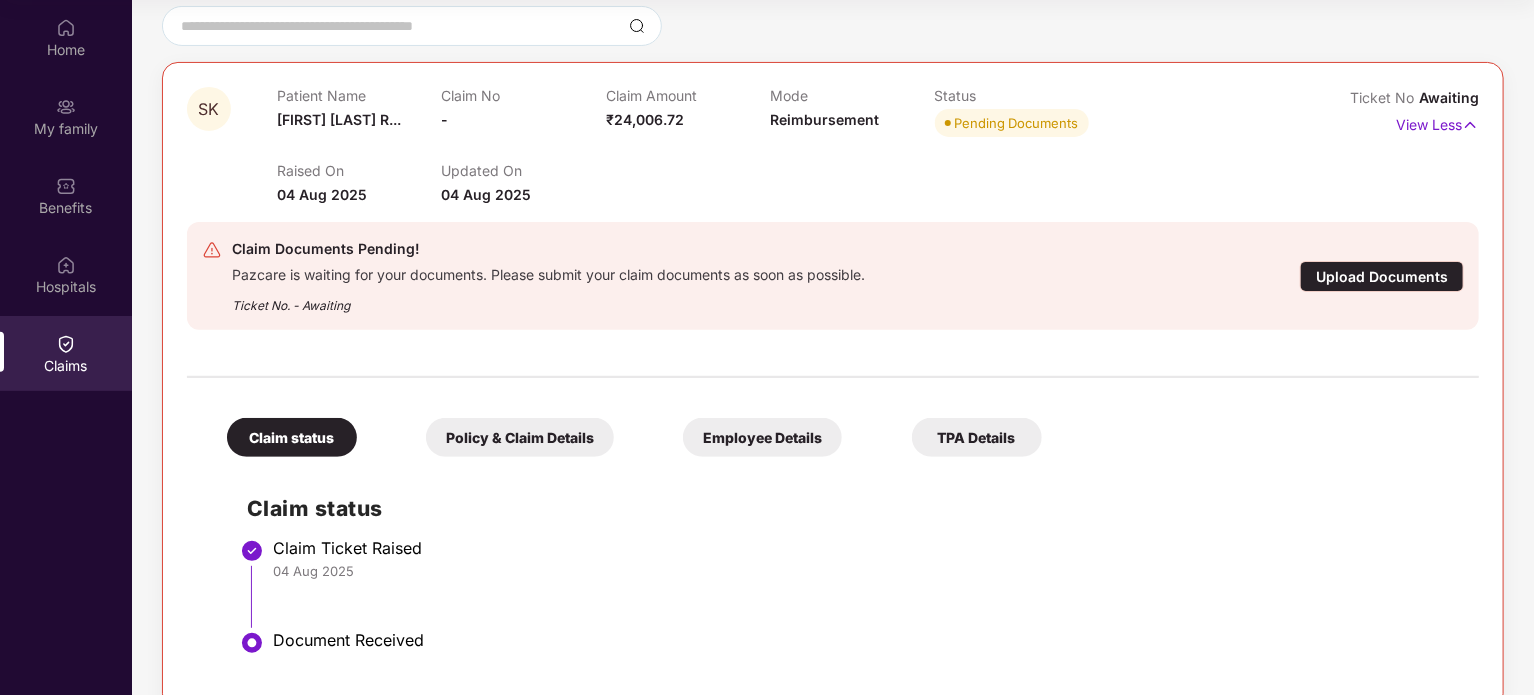 scroll, scrollTop: 216, scrollLeft: 0, axis: vertical 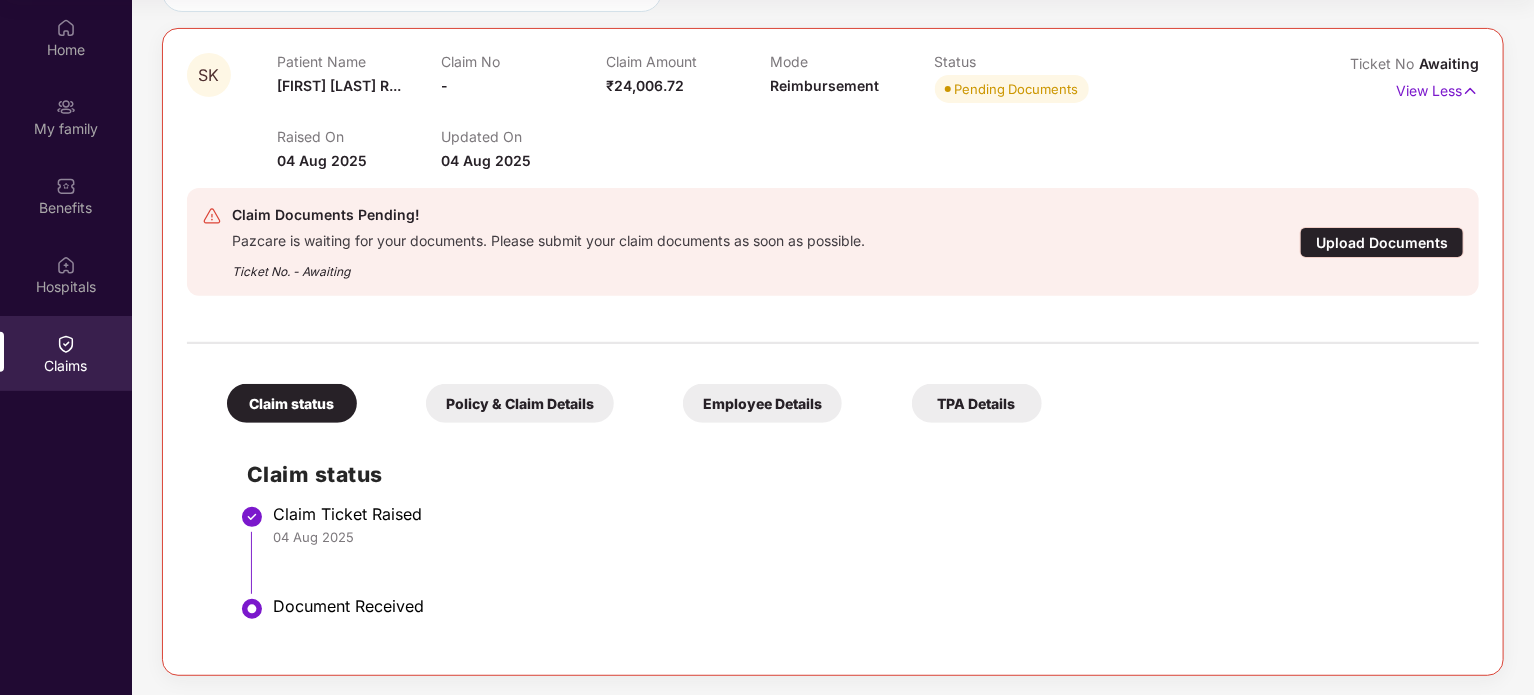 click on "Upload Documents" at bounding box center (1382, 242) 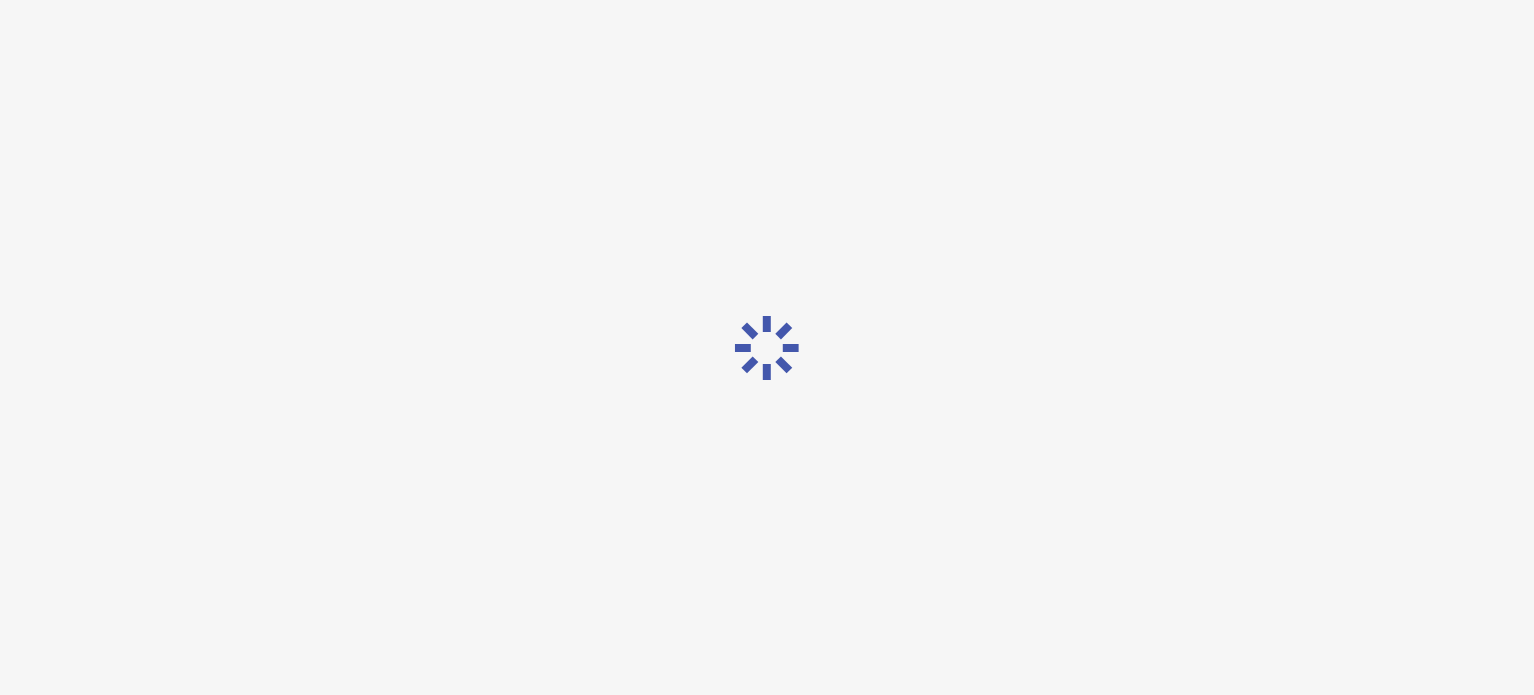 scroll, scrollTop: 48, scrollLeft: 0, axis: vertical 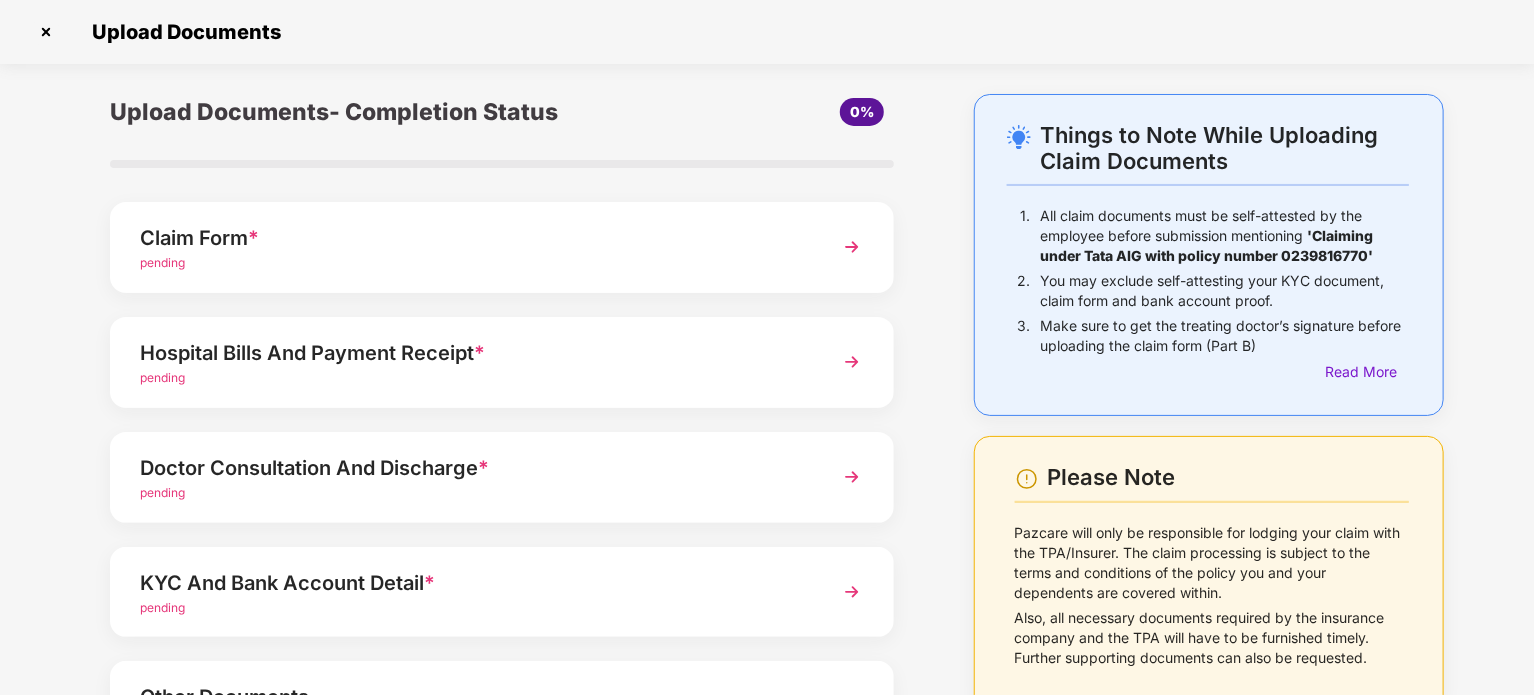 click at bounding box center [852, 247] 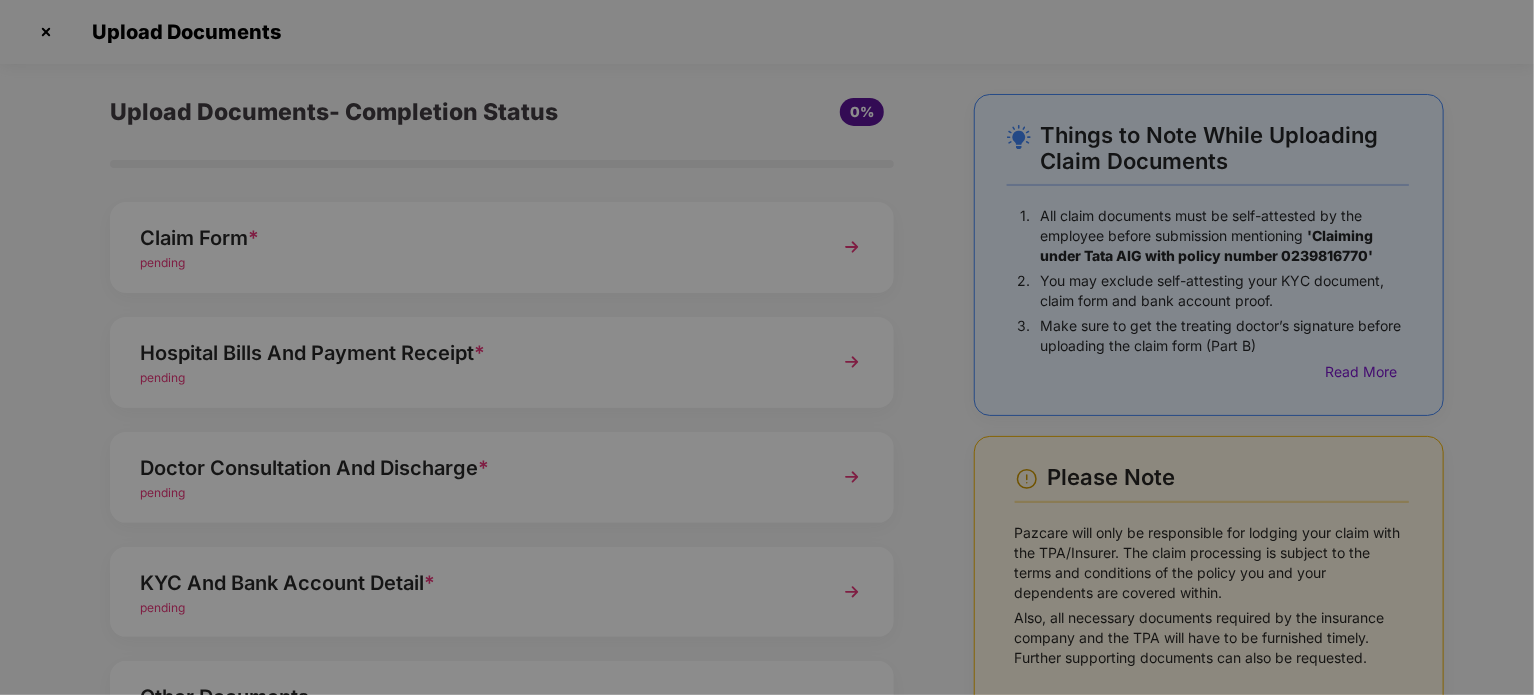 scroll, scrollTop: 0, scrollLeft: 0, axis: both 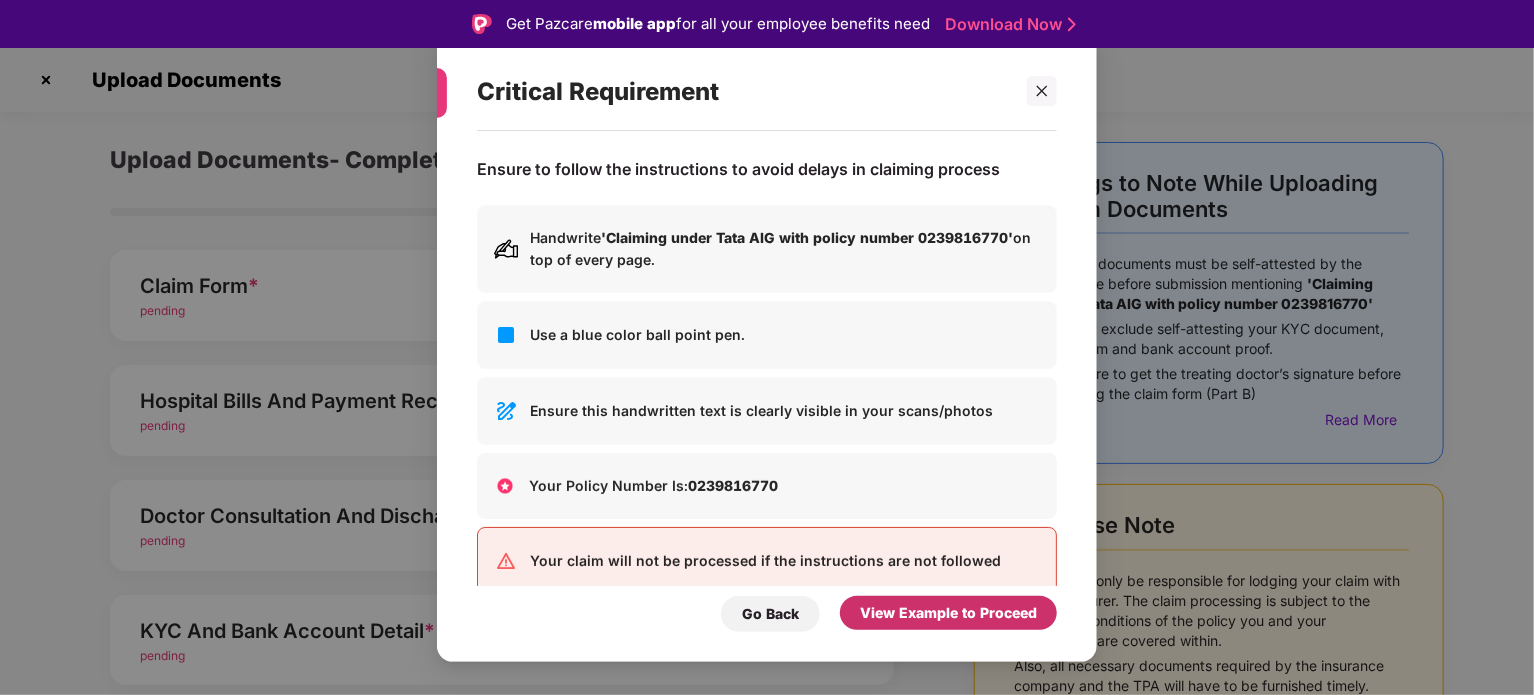 click on "View Example to Proceed" at bounding box center (948, 613) 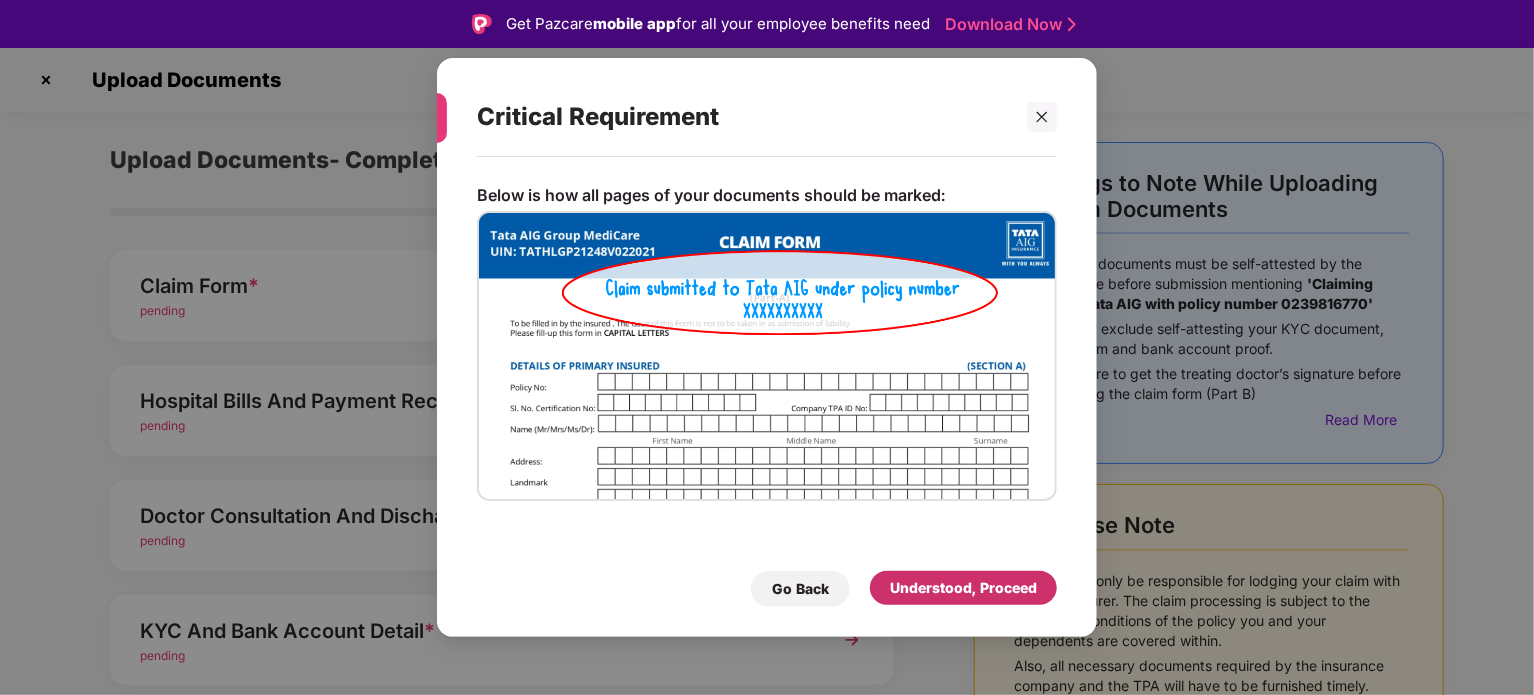 click on "Understood, Proceed" at bounding box center [963, 588] 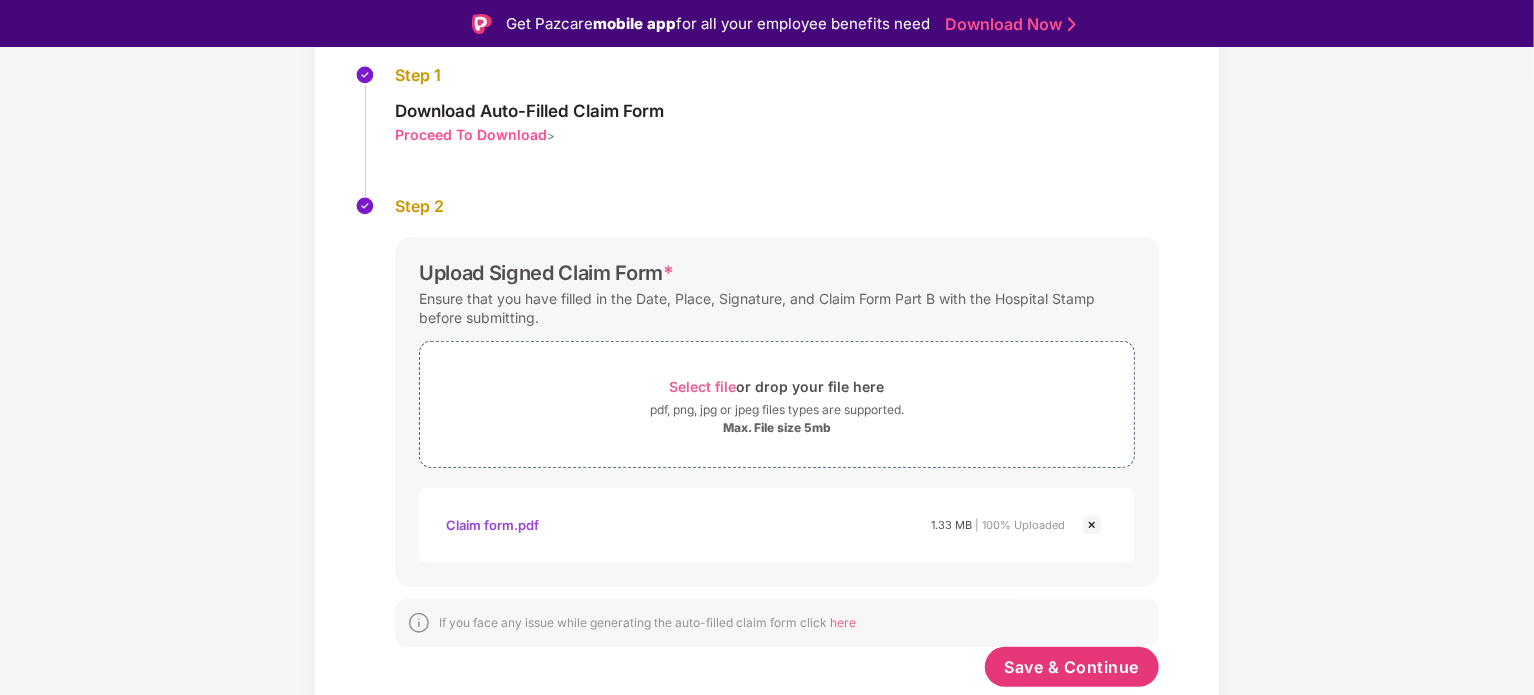 scroll, scrollTop: 222, scrollLeft: 0, axis: vertical 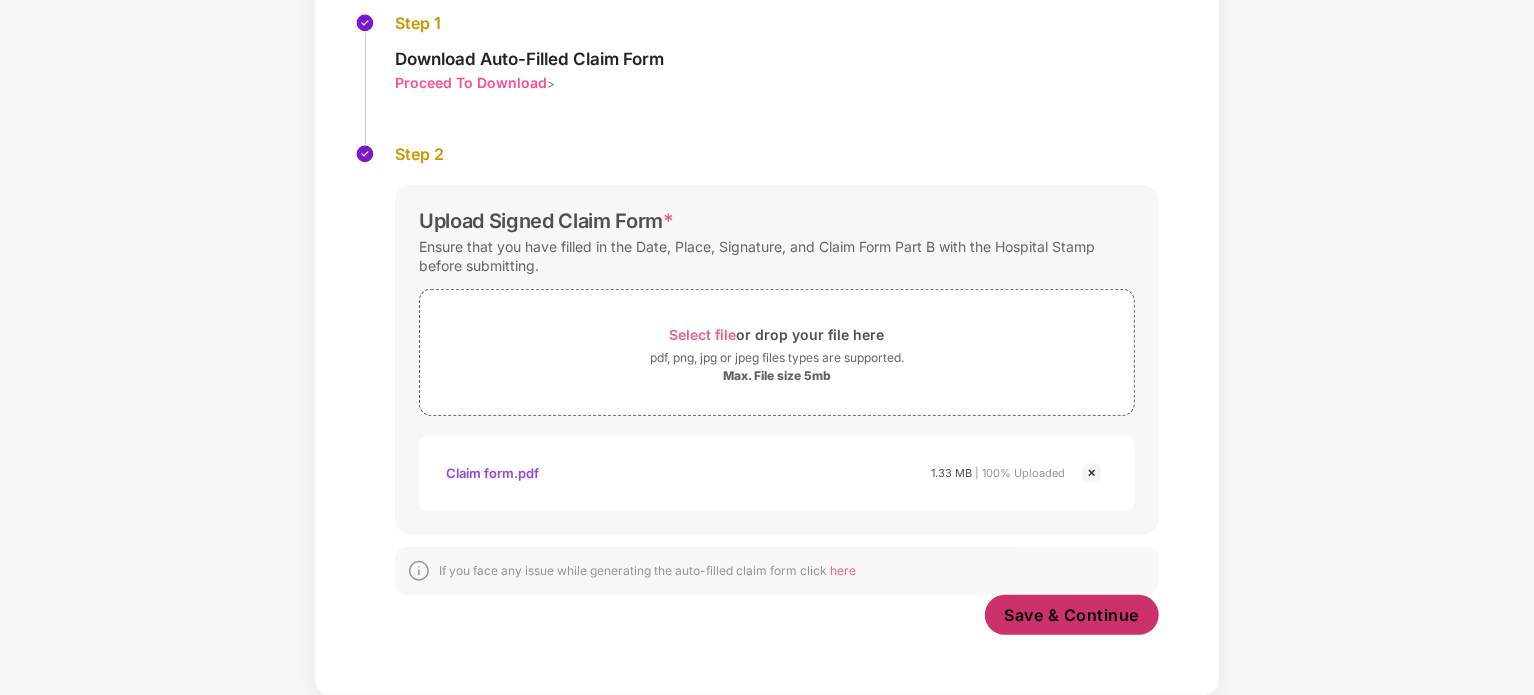 click on "Save & Continue" at bounding box center [1072, 615] 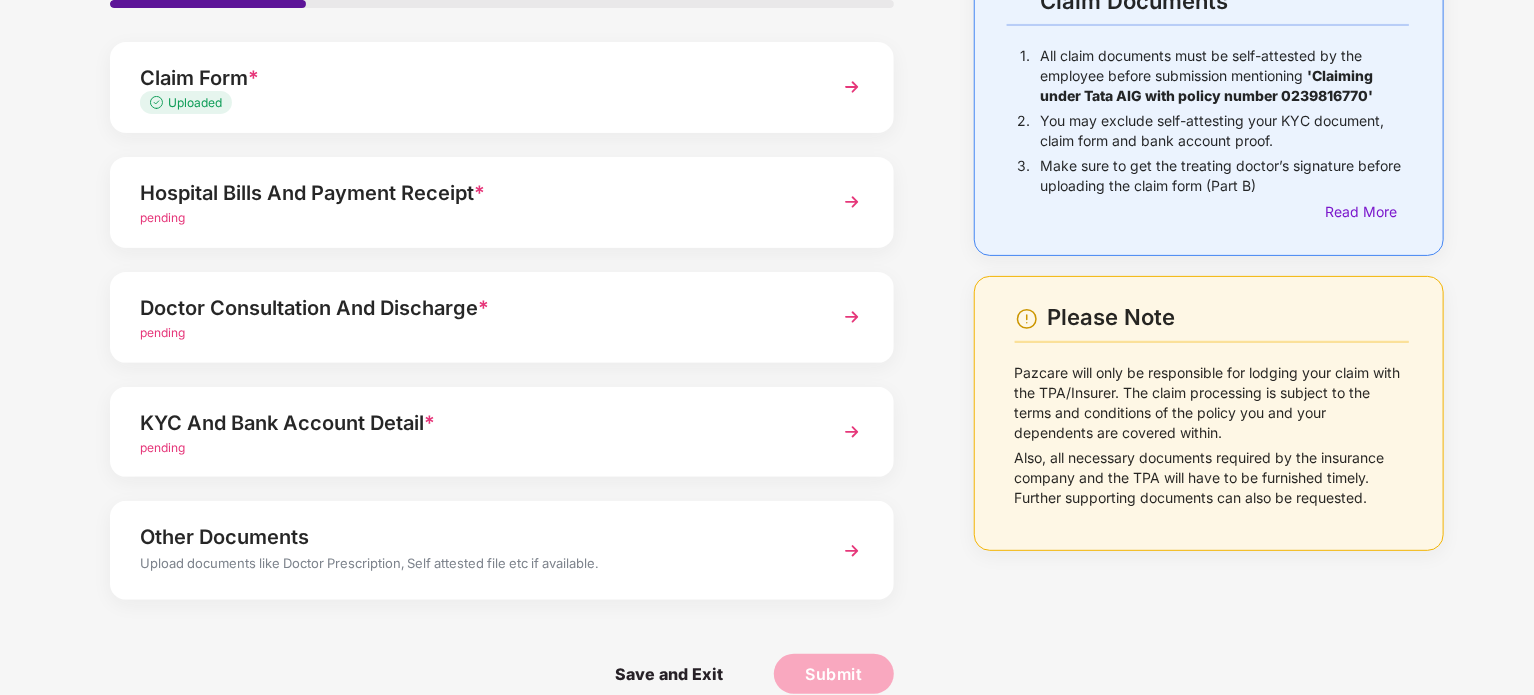 scroll, scrollTop: 188, scrollLeft: 0, axis: vertical 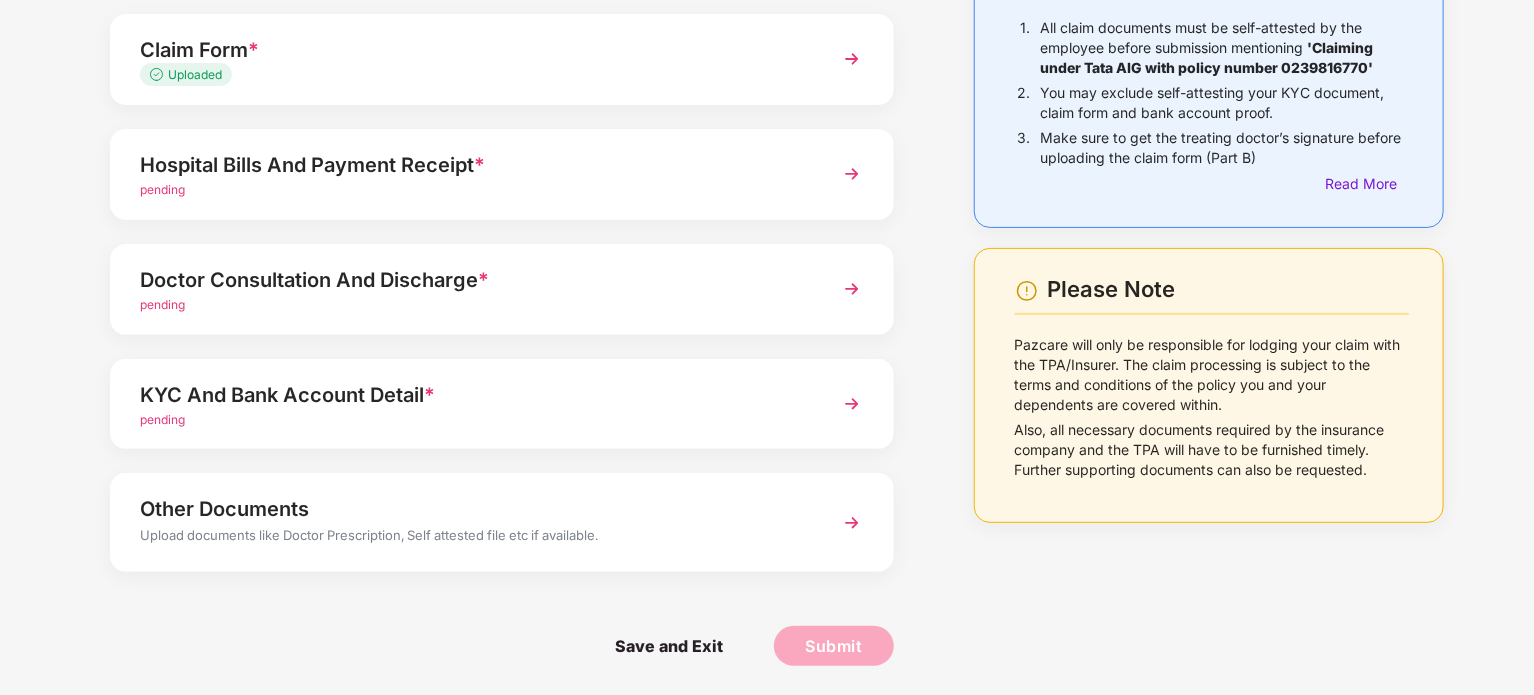 click at bounding box center [852, 523] 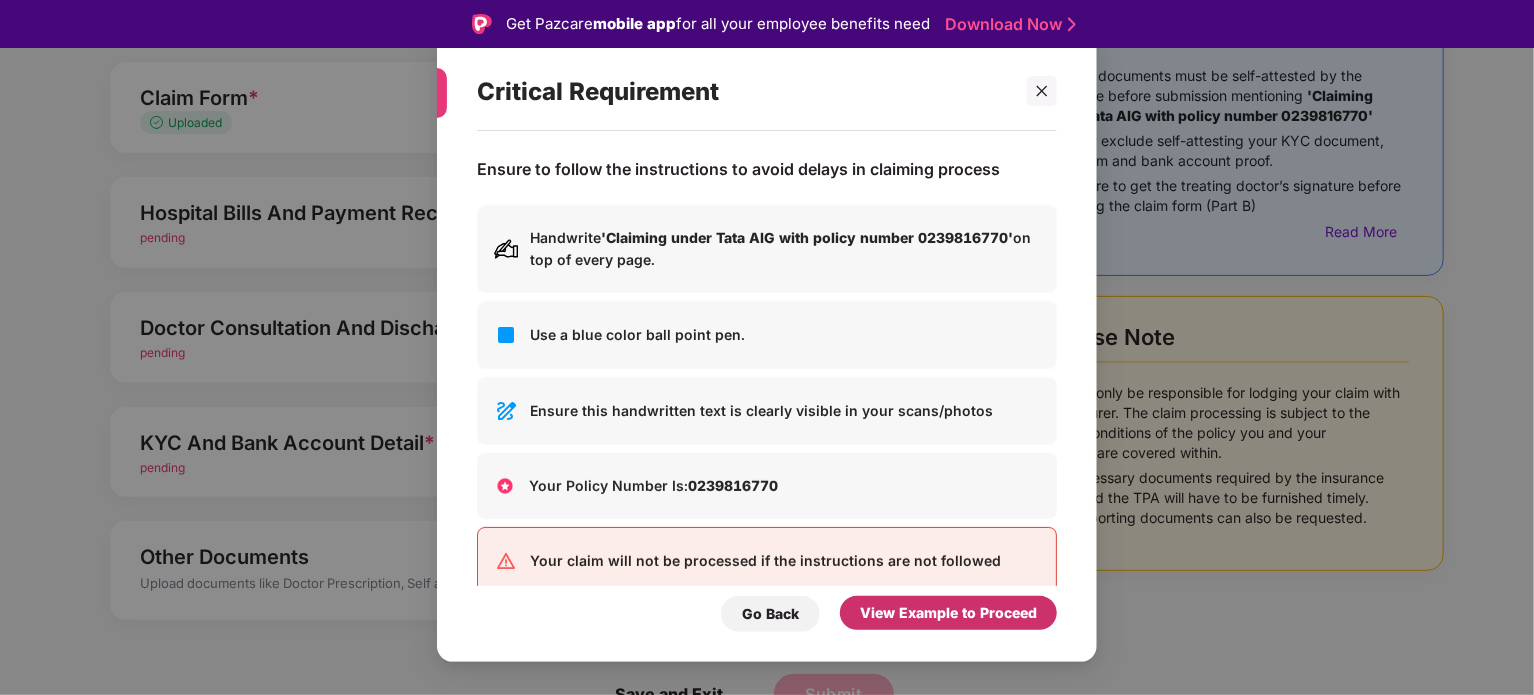 click on "View Example to Proceed" at bounding box center (948, 613) 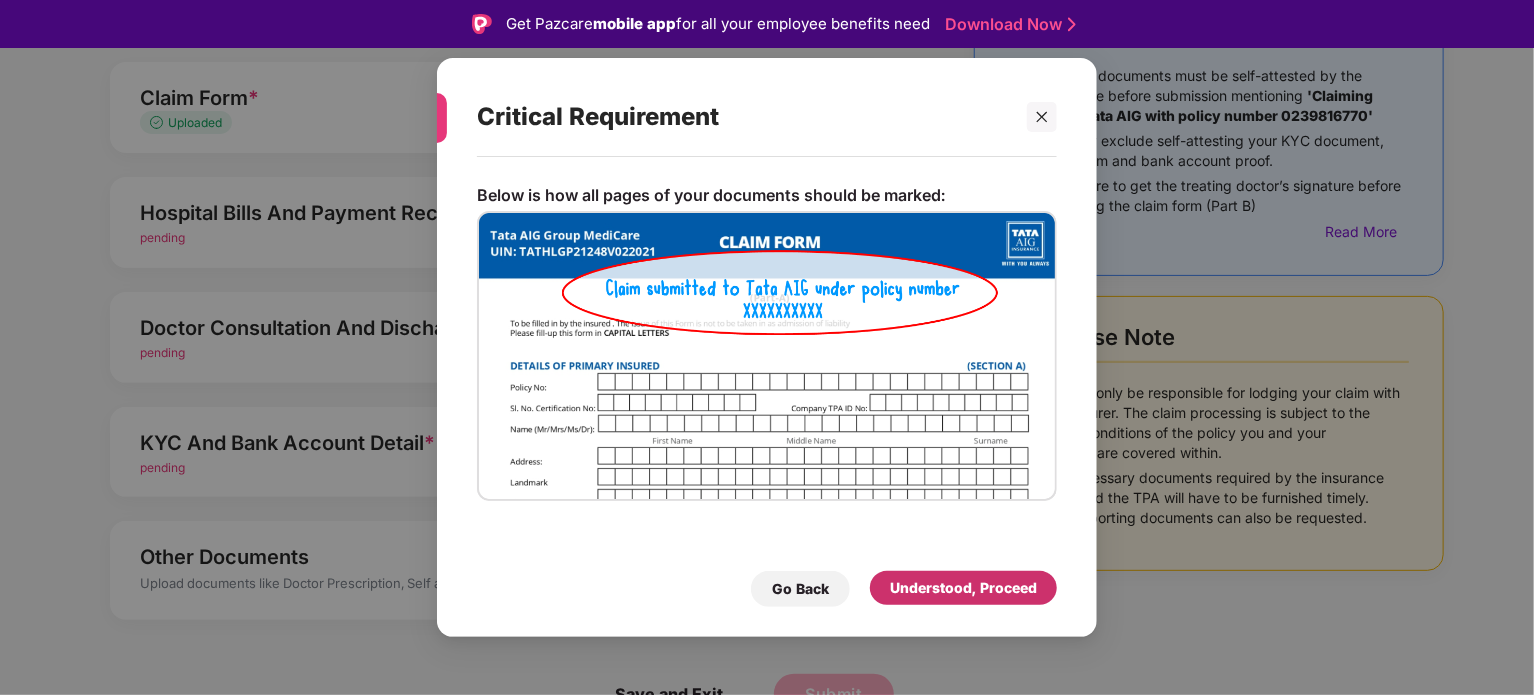click on "Understood, Proceed" at bounding box center [963, 588] 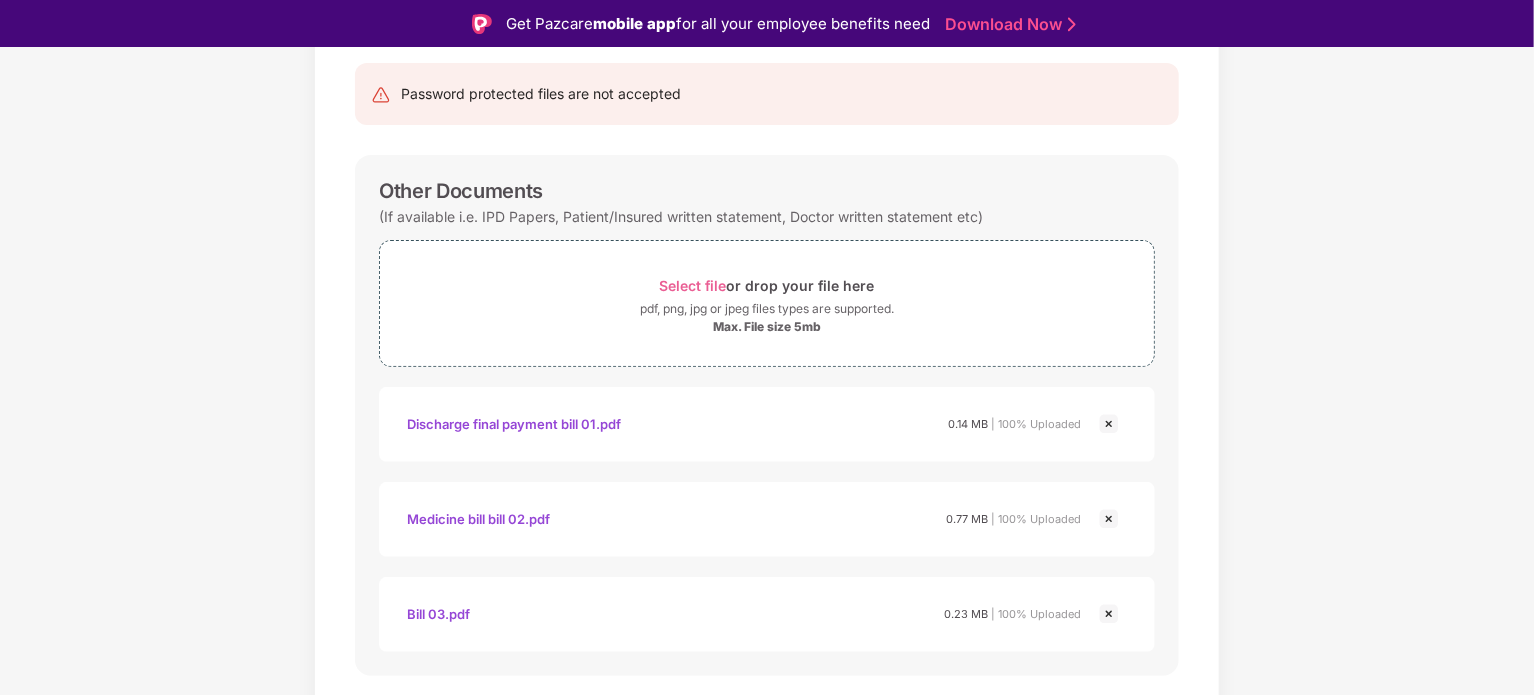 scroll, scrollTop: 252, scrollLeft: 0, axis: vertical 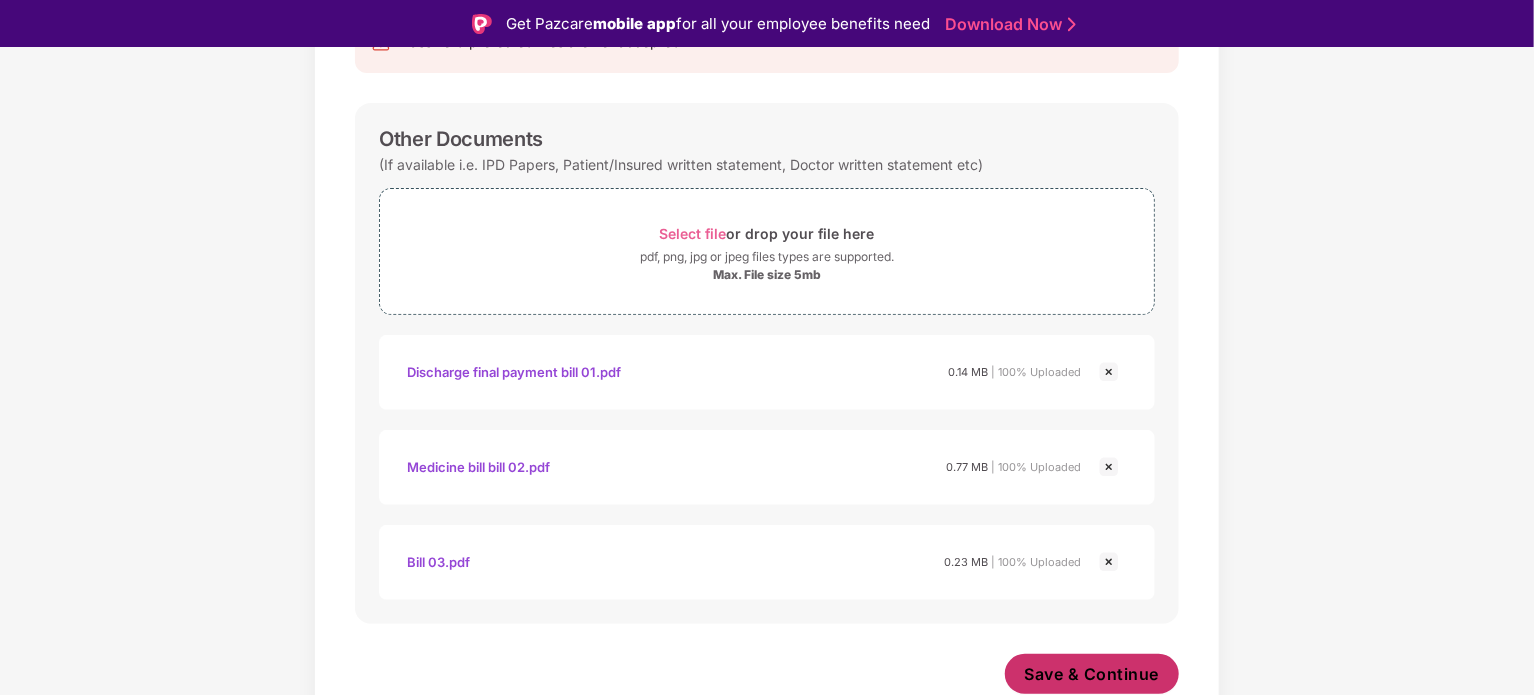 click on "Save & Continue" at bounding box center [1092, 674] 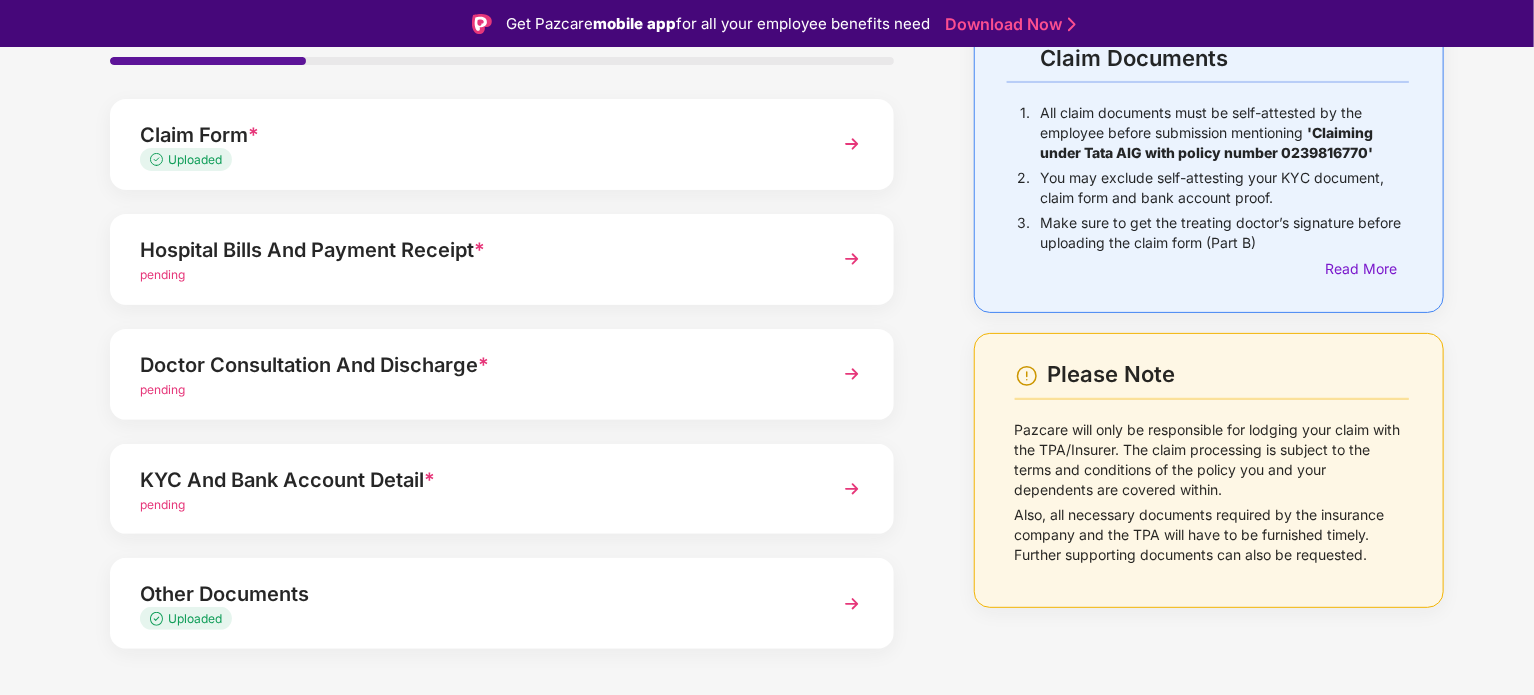 scroll, scrollTop: 180, scrollLeft: 0, axis: vertical 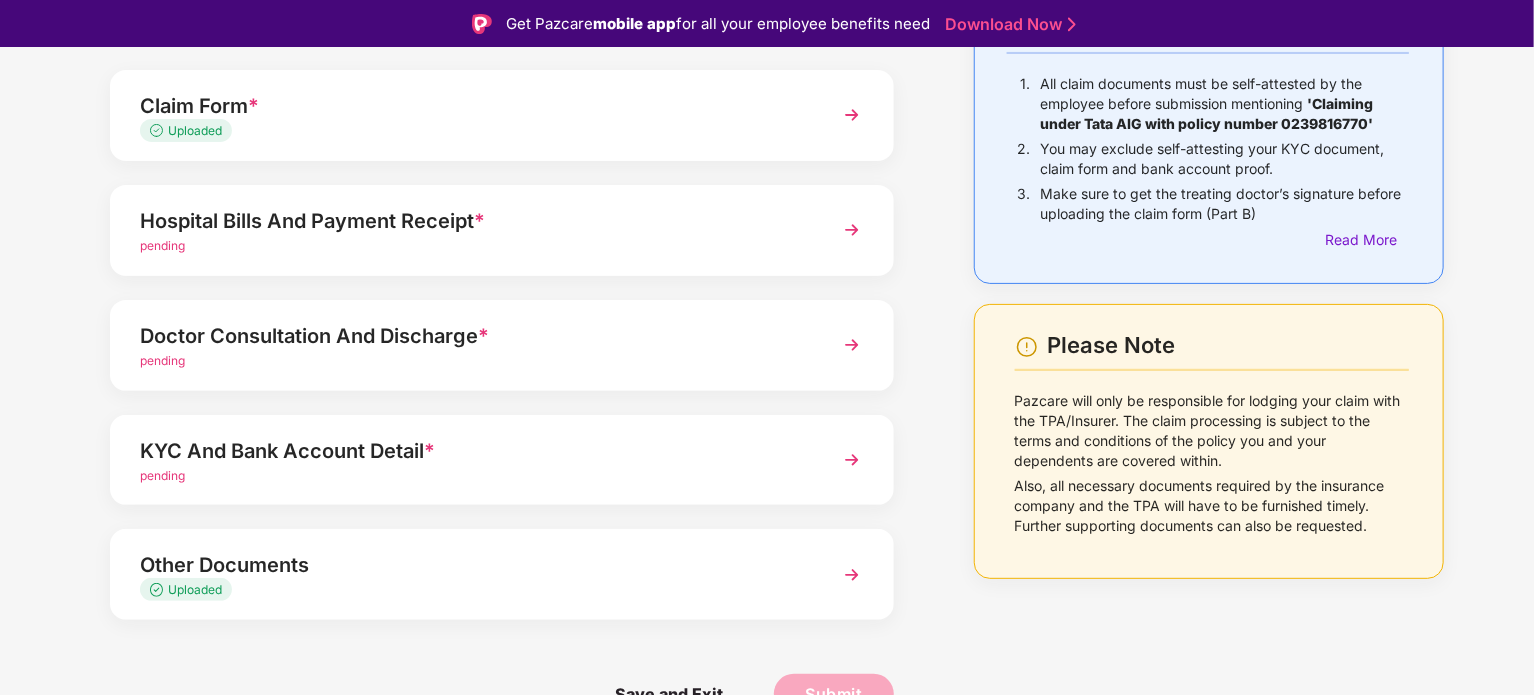 click at bounding box center [852, 460] 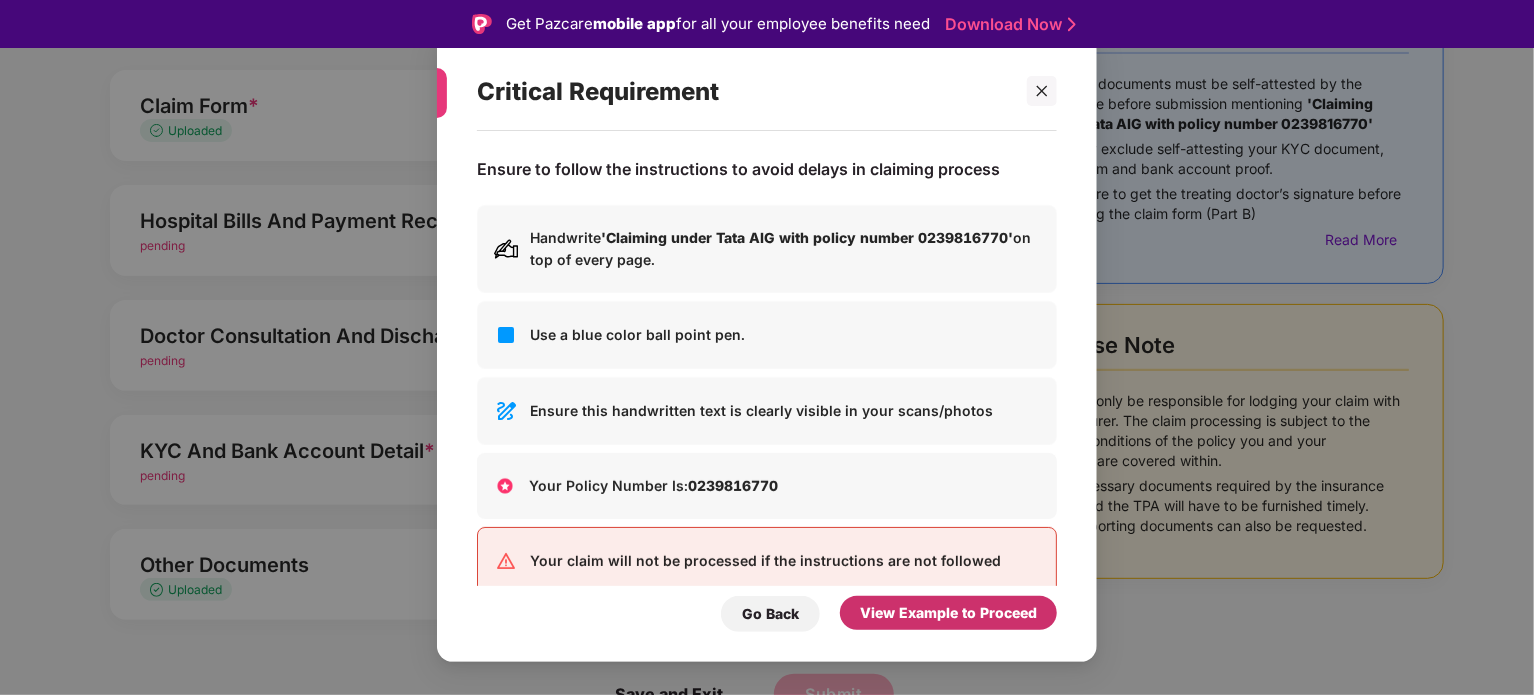 click on "View Example to Proceed" at bounding box center (948, 613) 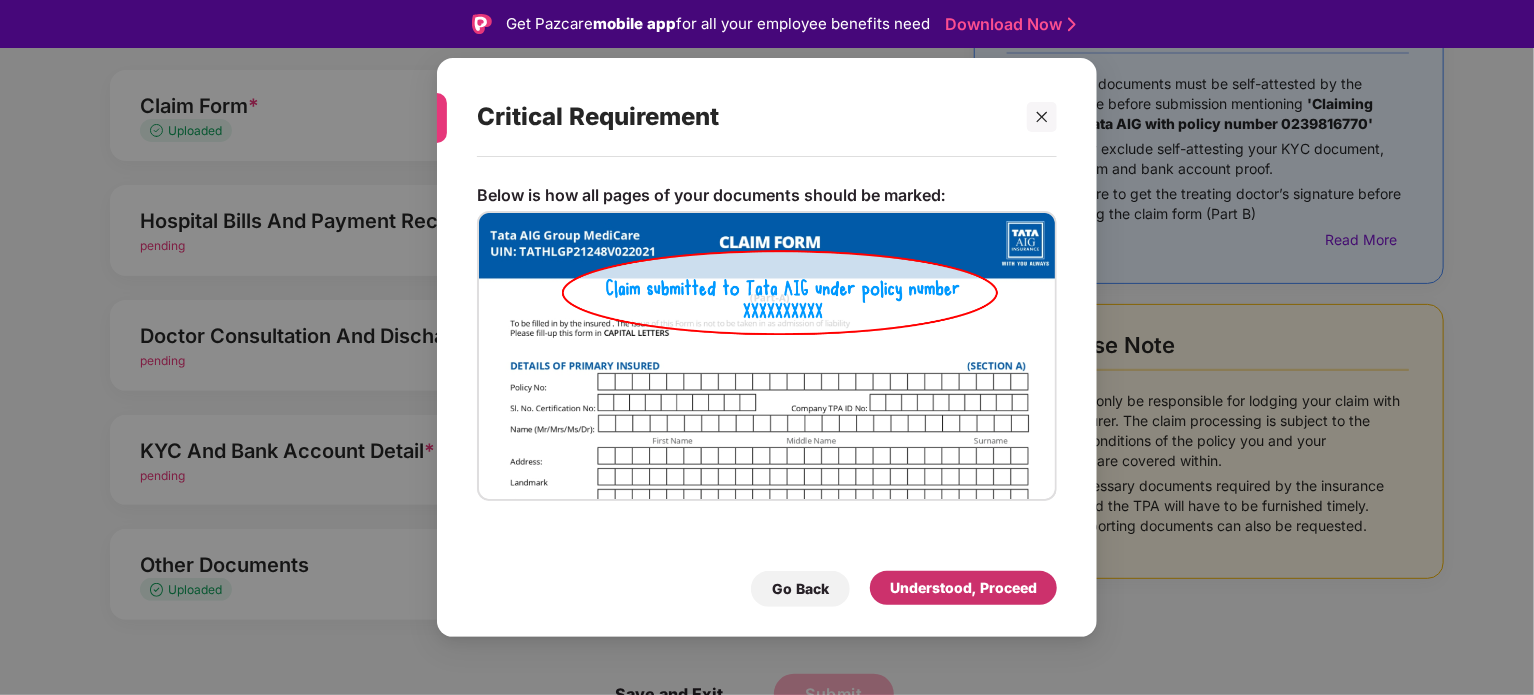 click on "Understood, Proceed" at bounding box center [963, 588] 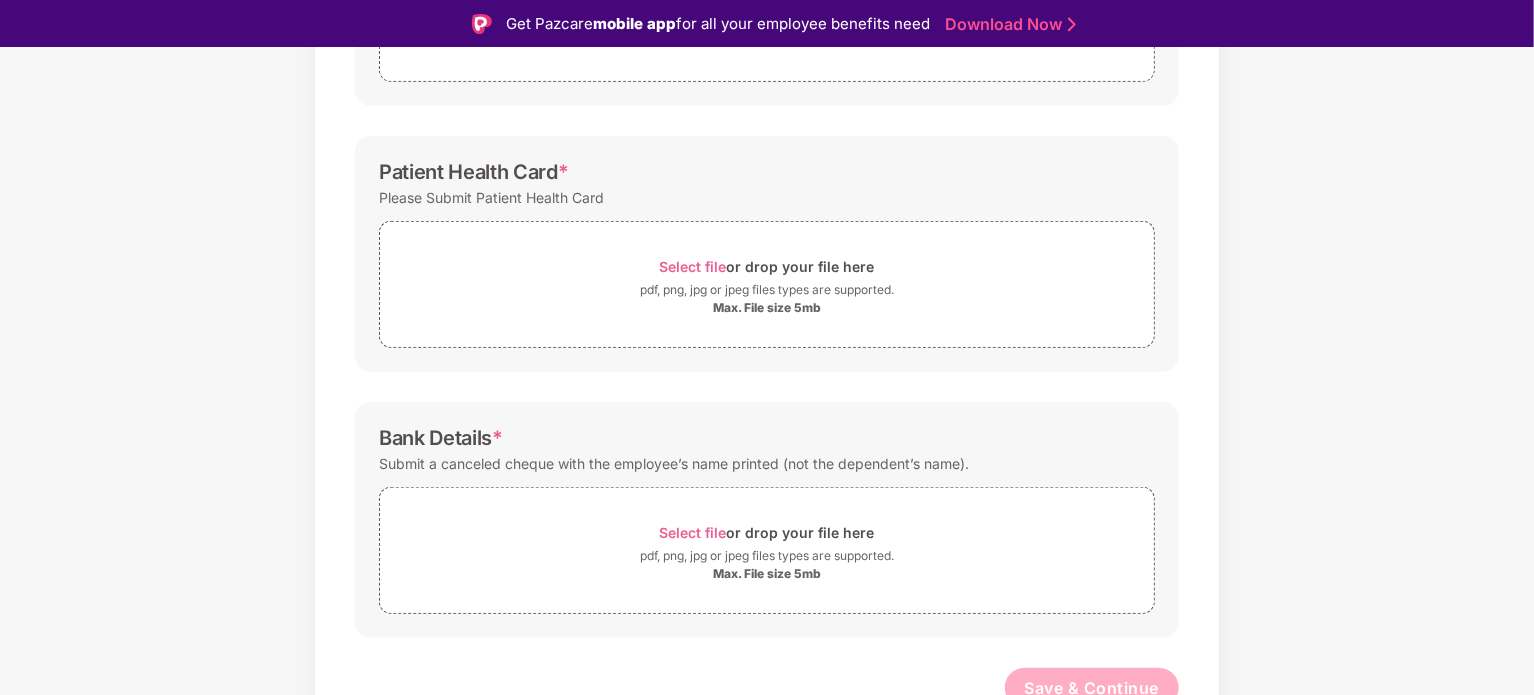 scroll, scrollTop: 499, scrollLeft: 0, axis: vertical 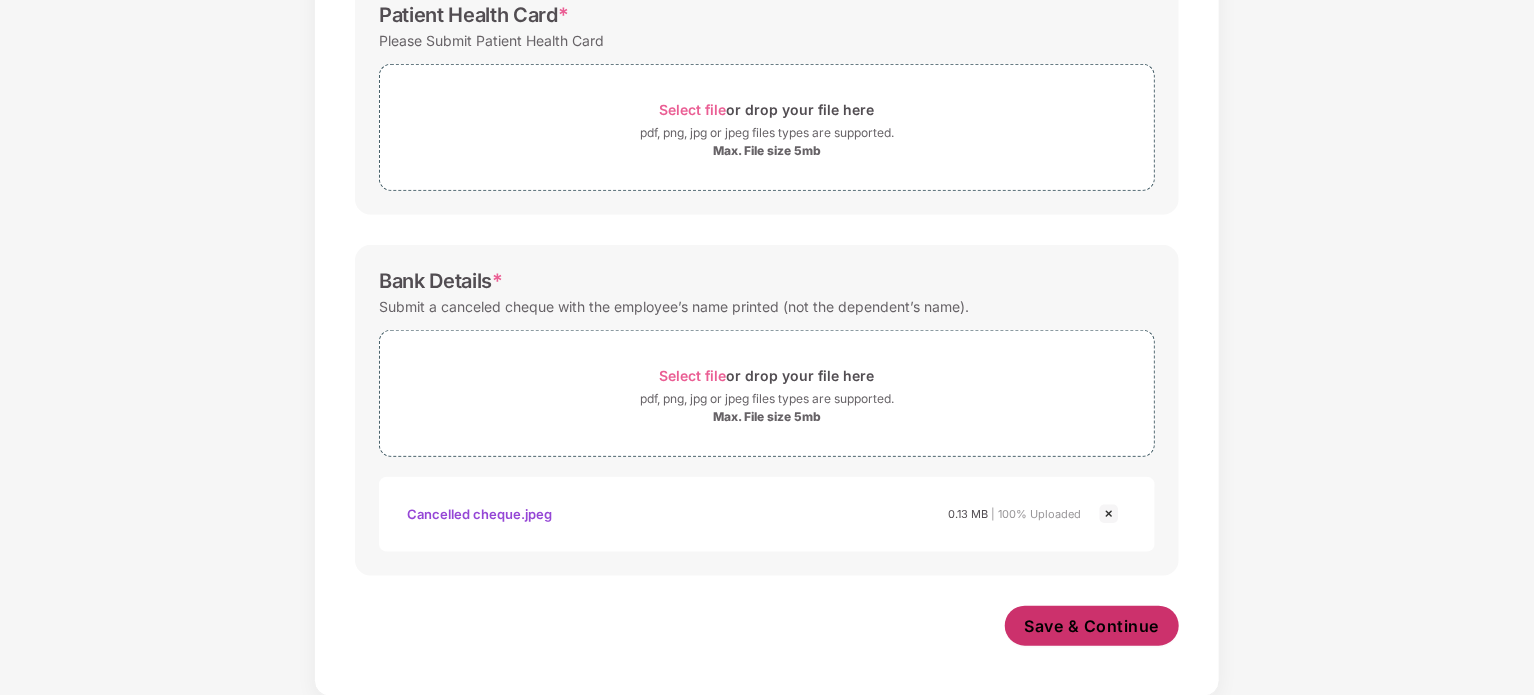 click on "Save & Continue" at bounding box center (1092, 626) 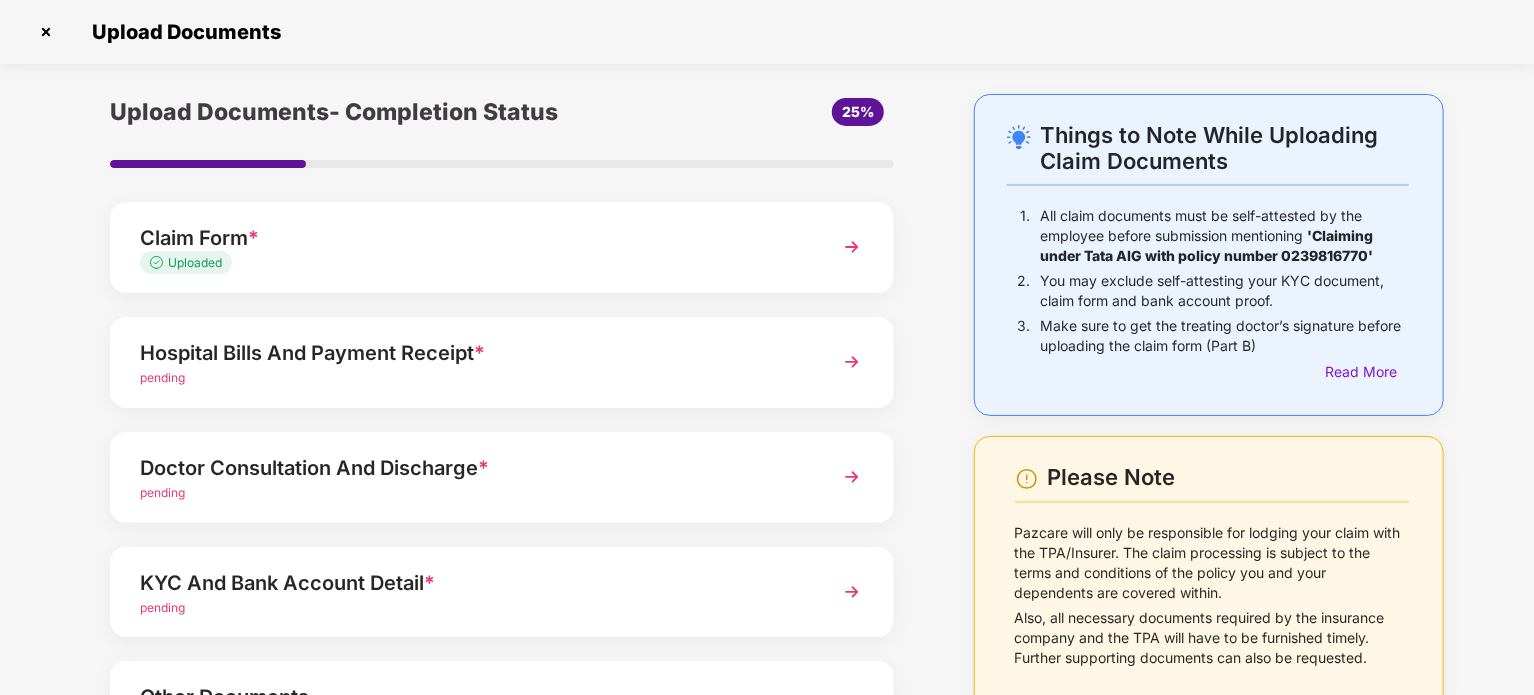 scroll, scrollTop: 180, scrollLeft: 0, axis: vertical 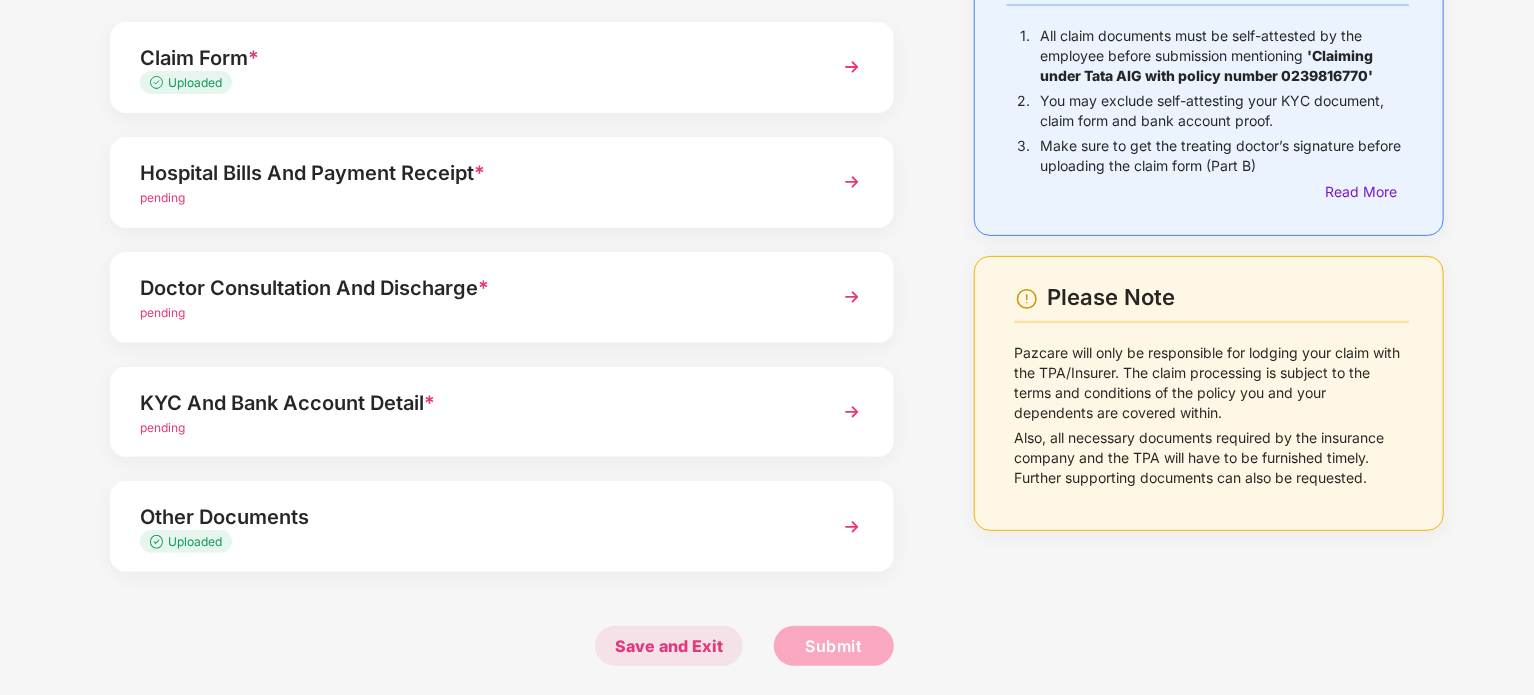 click on "Save and Exit" at bounding box center [669, 646] 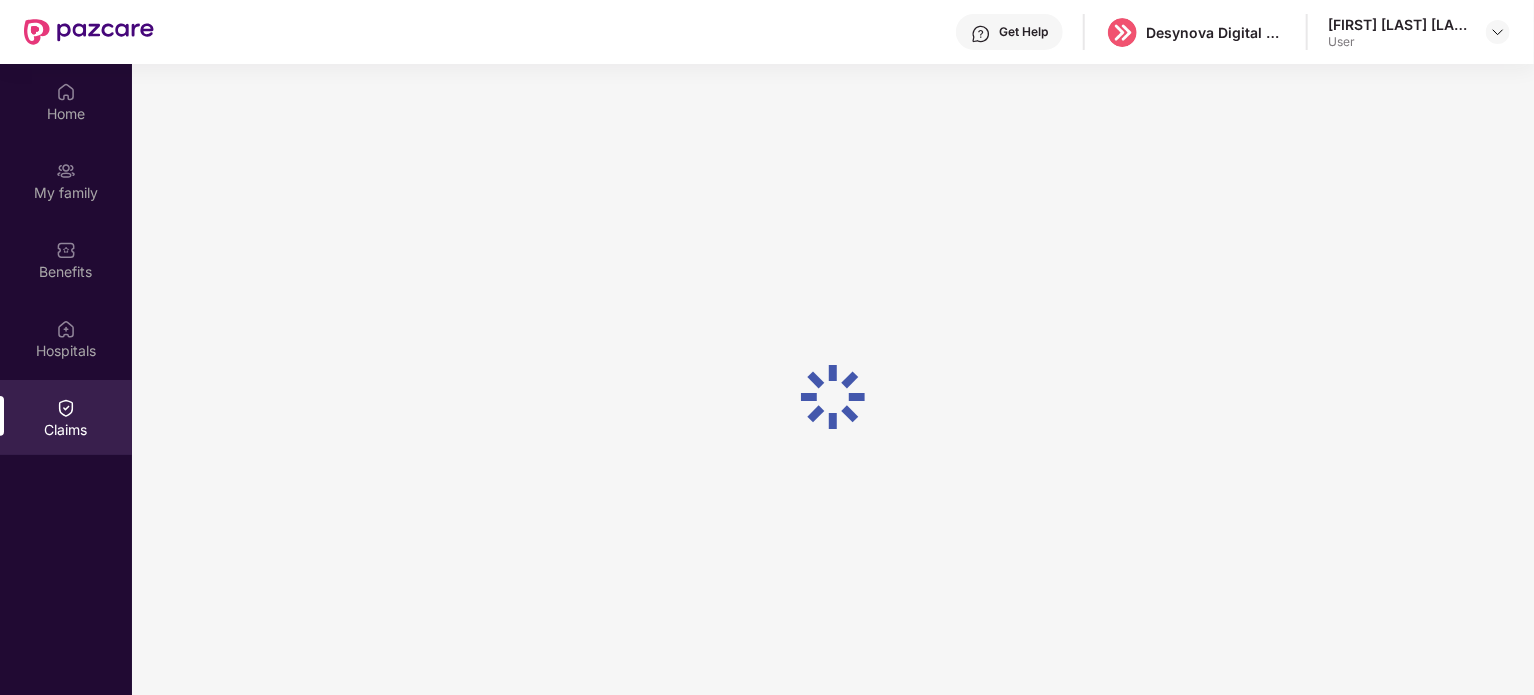 scroll, scrollTop: 112, scrollLeft: 0, axis: vertical 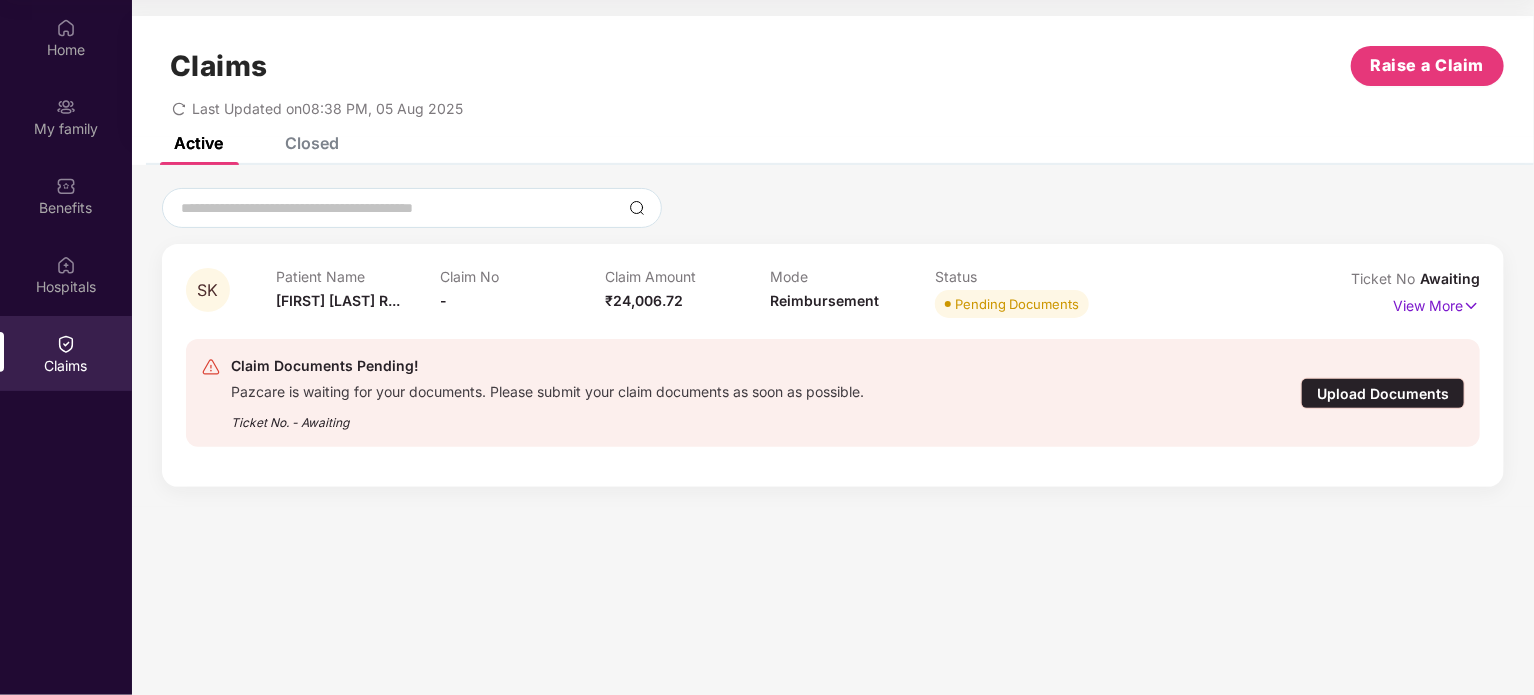 click on "Closed" at bounding box center (312, 143) 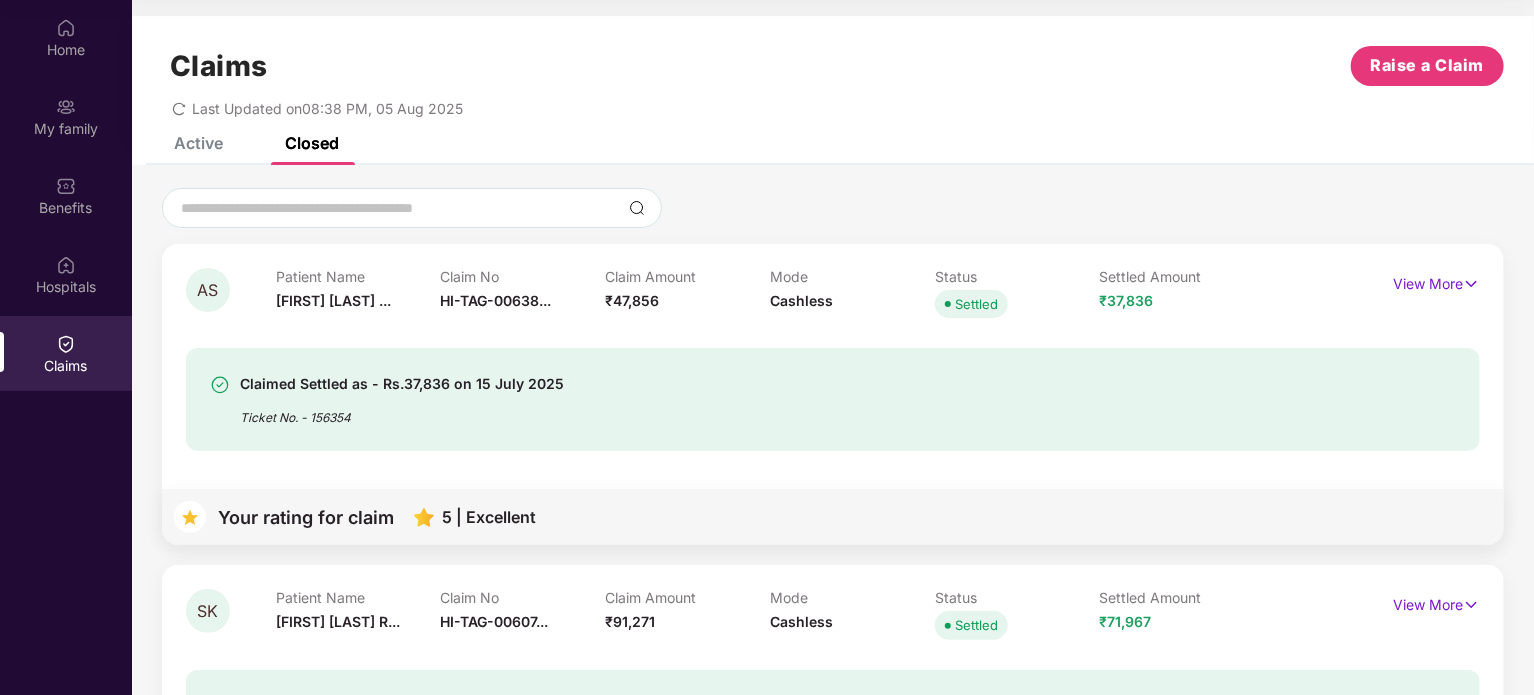 click on "Claims Raise a Claim Last Updated on 08:38 PM, 05 Aug 2025" at bounding box center (833, 76) 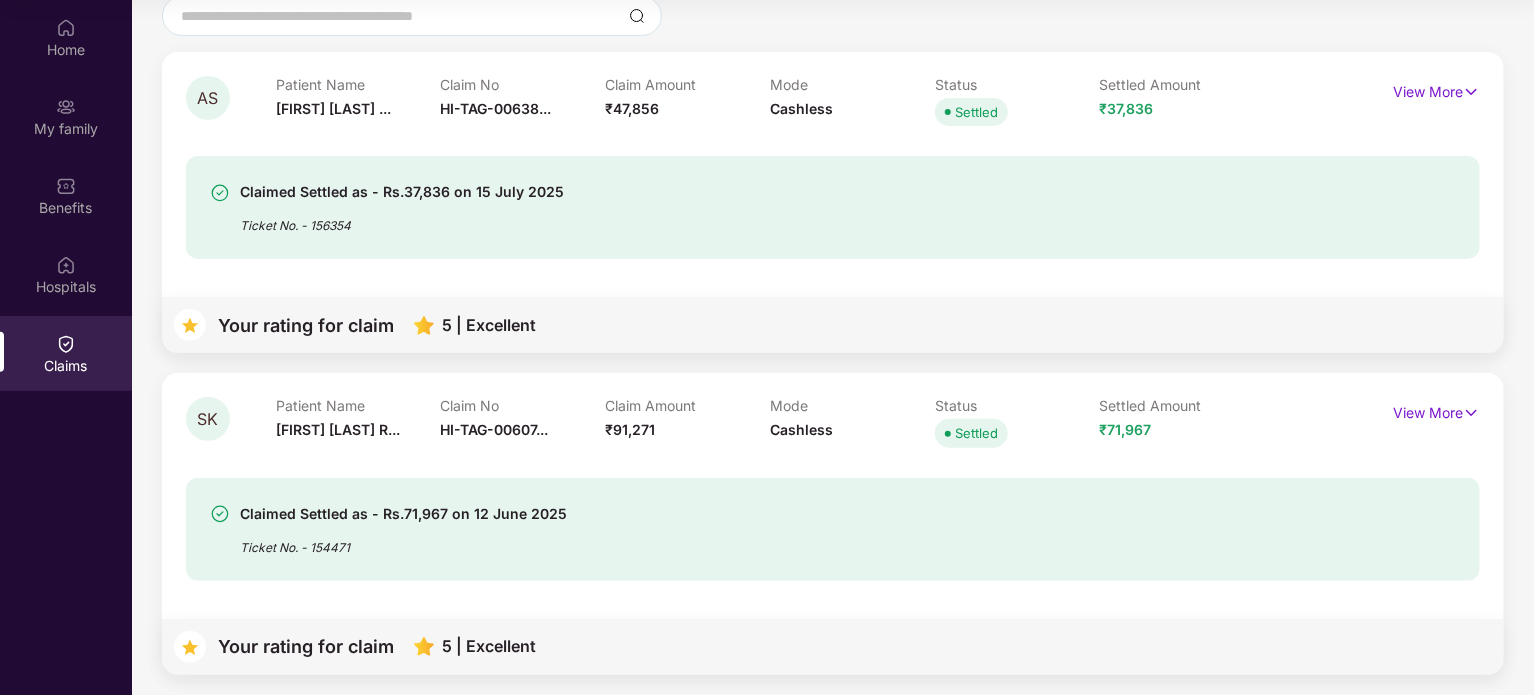 scroll, scrollTop: 0, scrollLeft: 0, axis: both 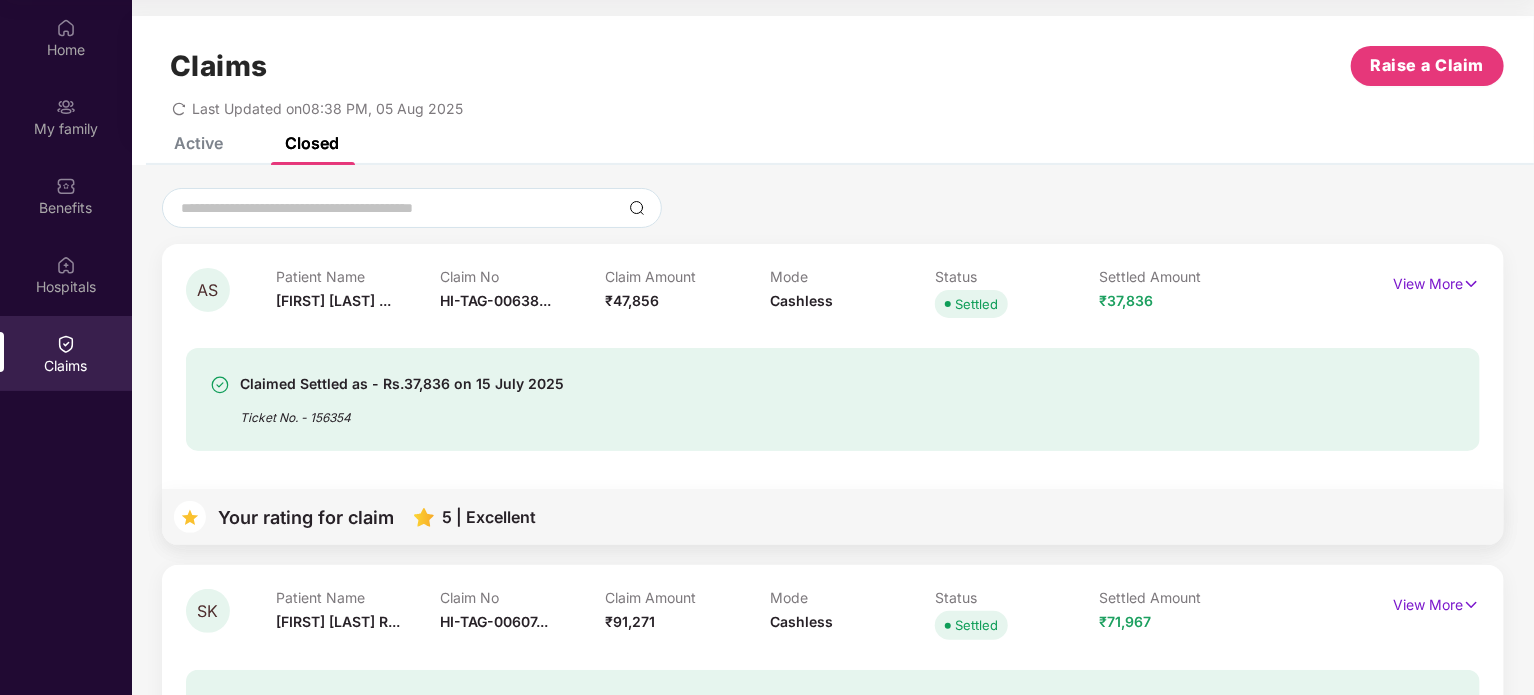click on "Claims Raise a Claim Last Updated on 08:38 PM, 05 Aug 2025" at bounding box center [833, 76] 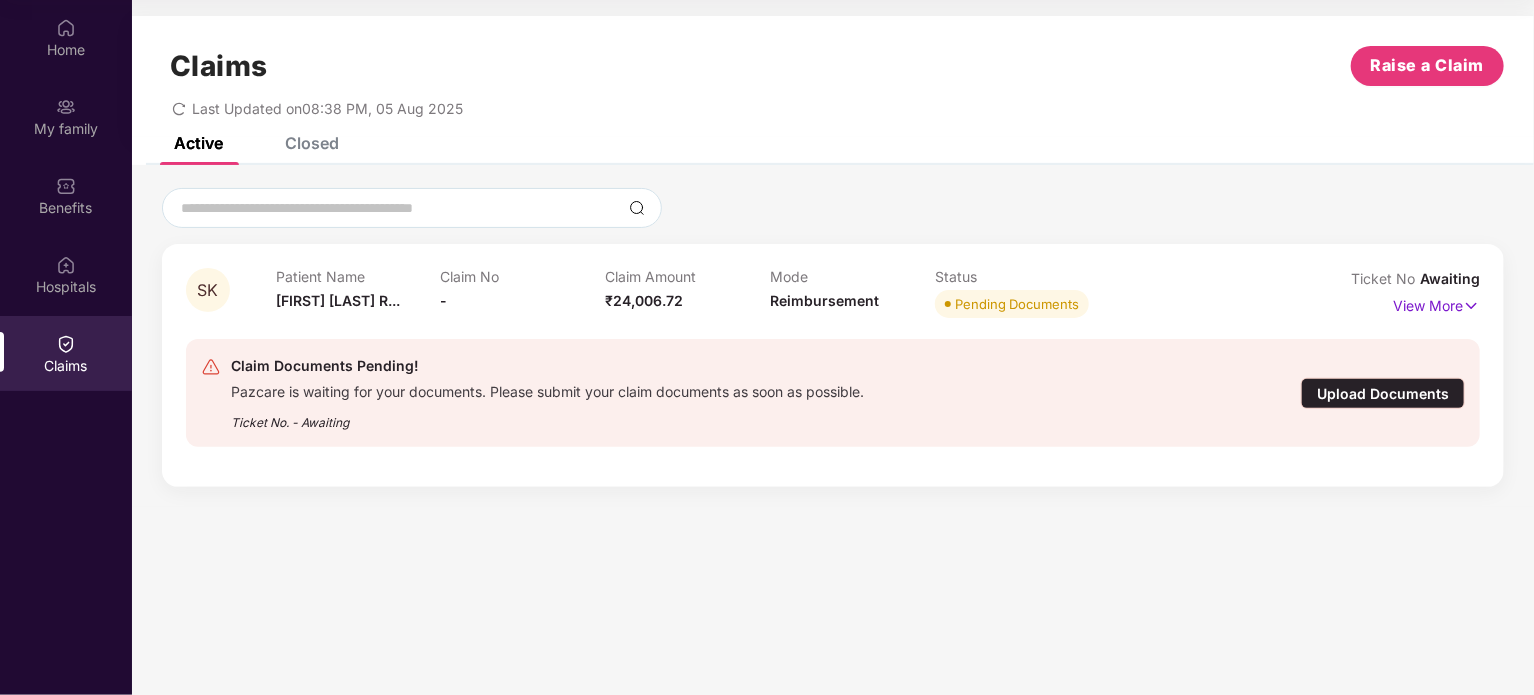 click on "Upload Documents" at bounding box center [1383, 393] 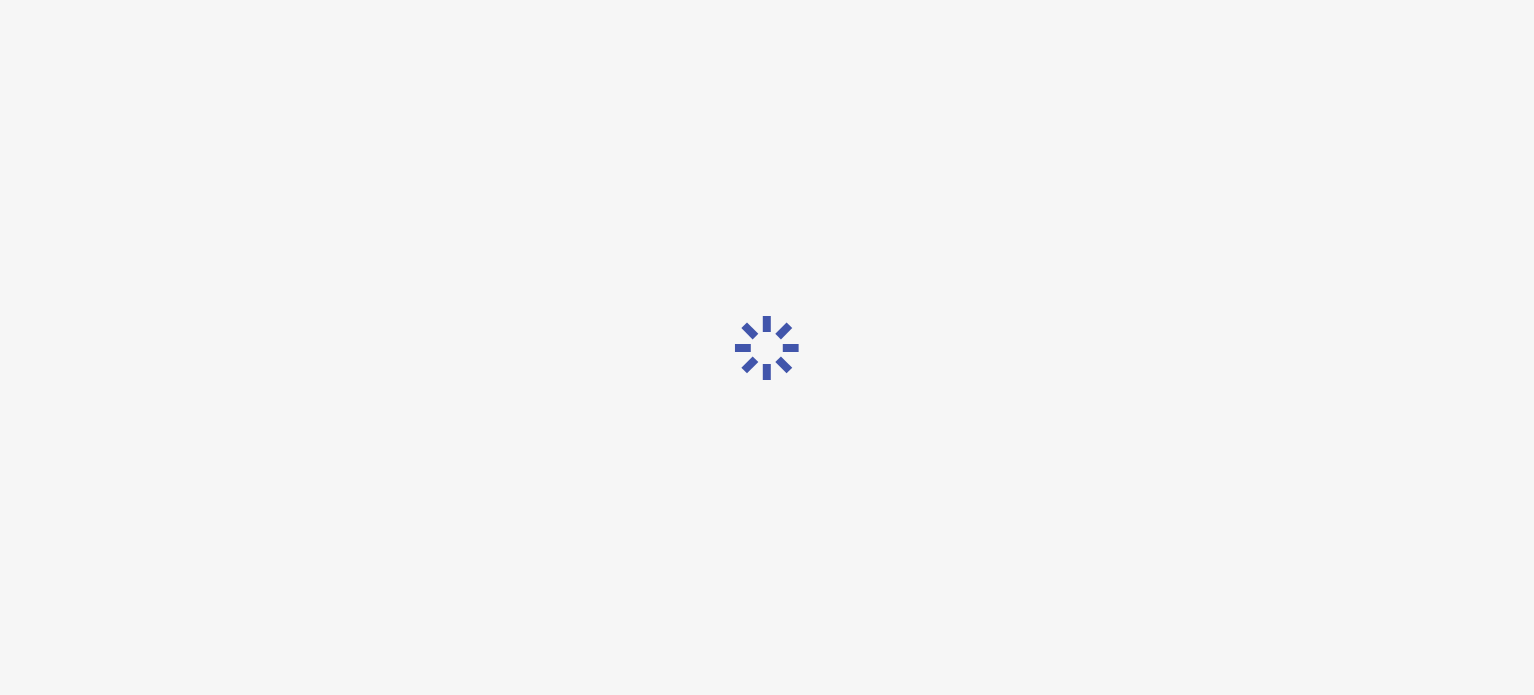 scroll, scrollTop: 48, scrollLeft: 0, axis: vertical 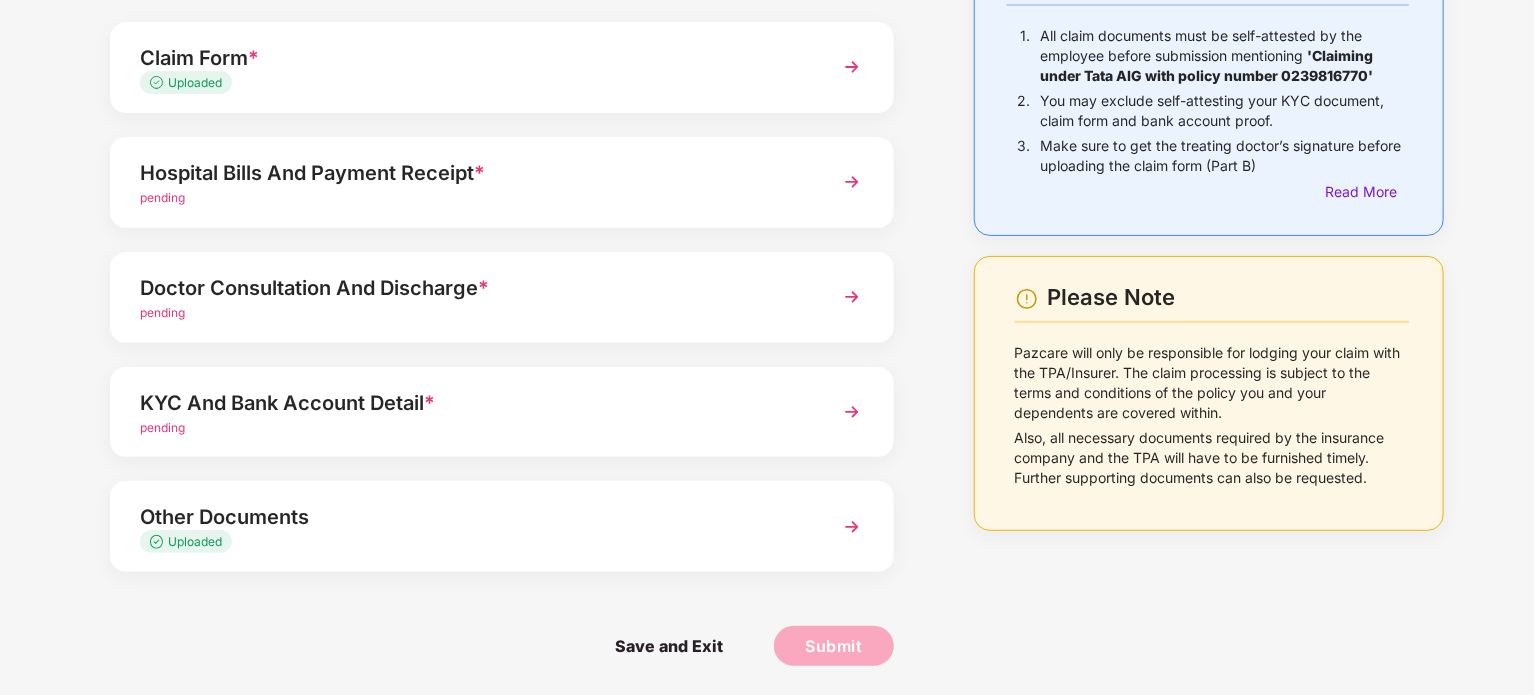click on "KYC And Bank Account Detail *" at bounding box center (471, 403) 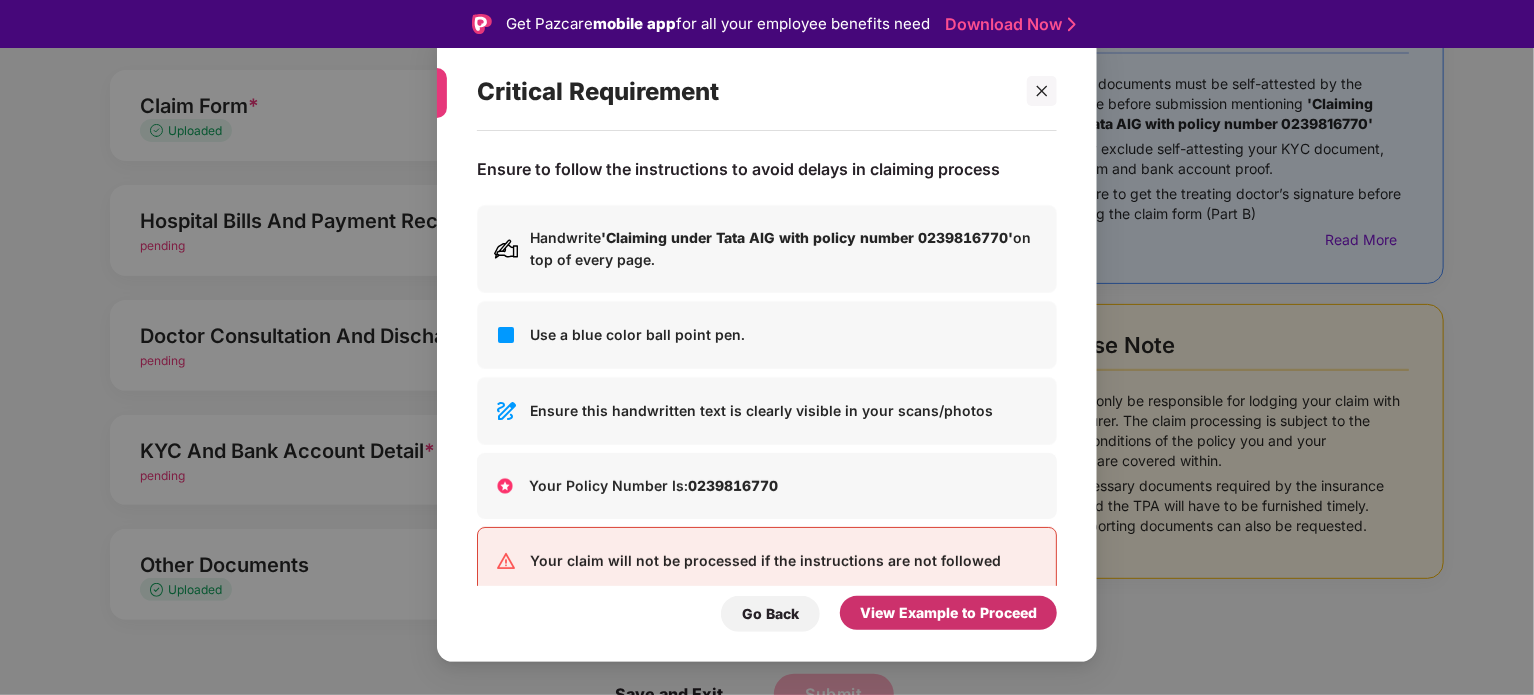 click on "View Example to Proceed" at bounding box center [948, 613] 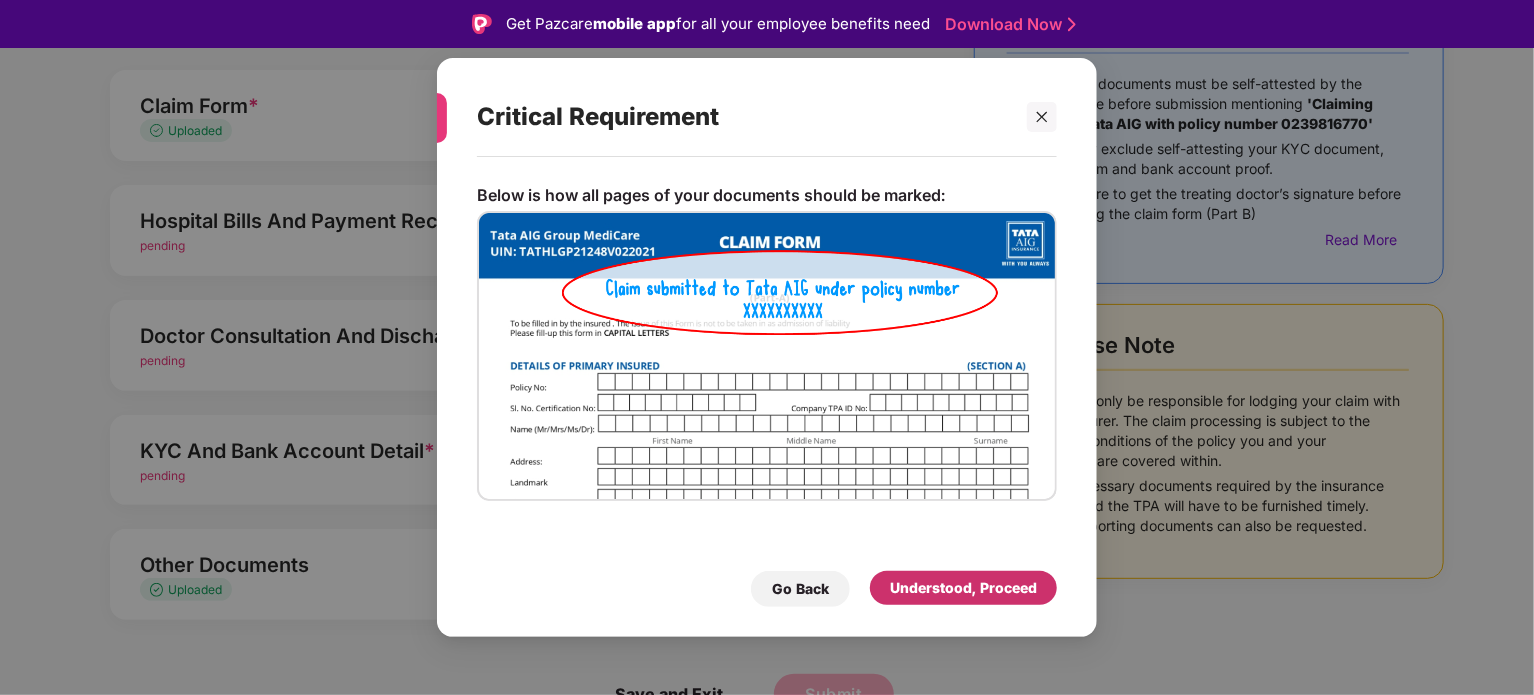 click on "Understood, Proceed" at bounding box center (963, 588) 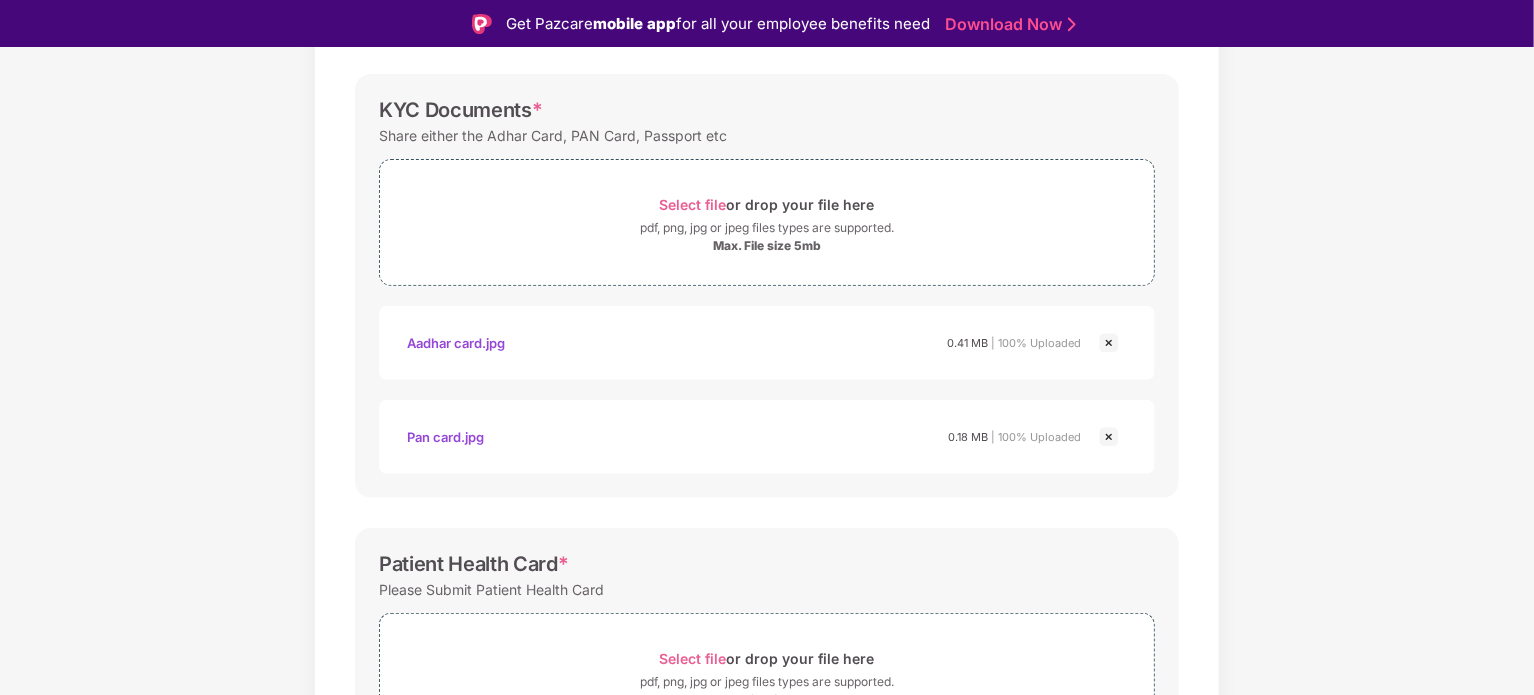 scroll, scrollTop: 781, scrollLeft: 0, axis: vertical 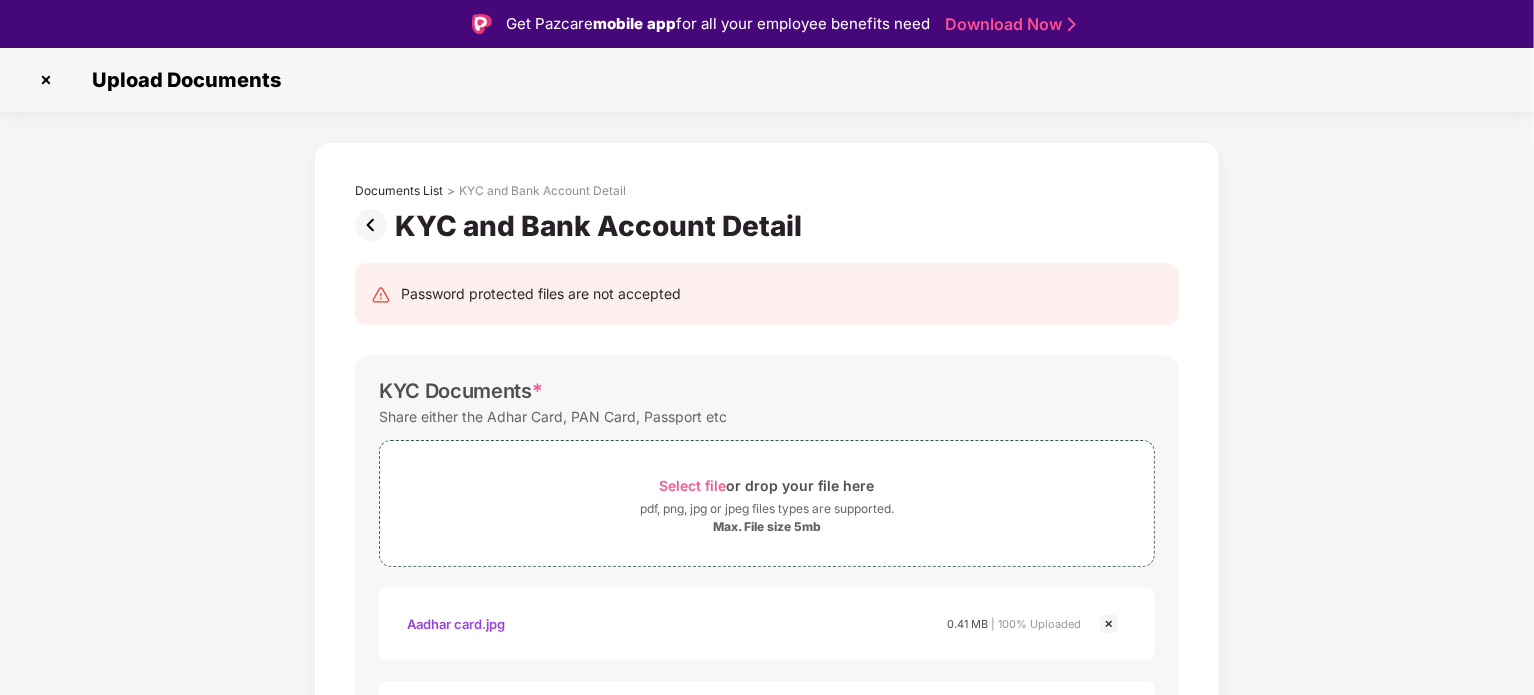 click at bounding box center [46, 80] 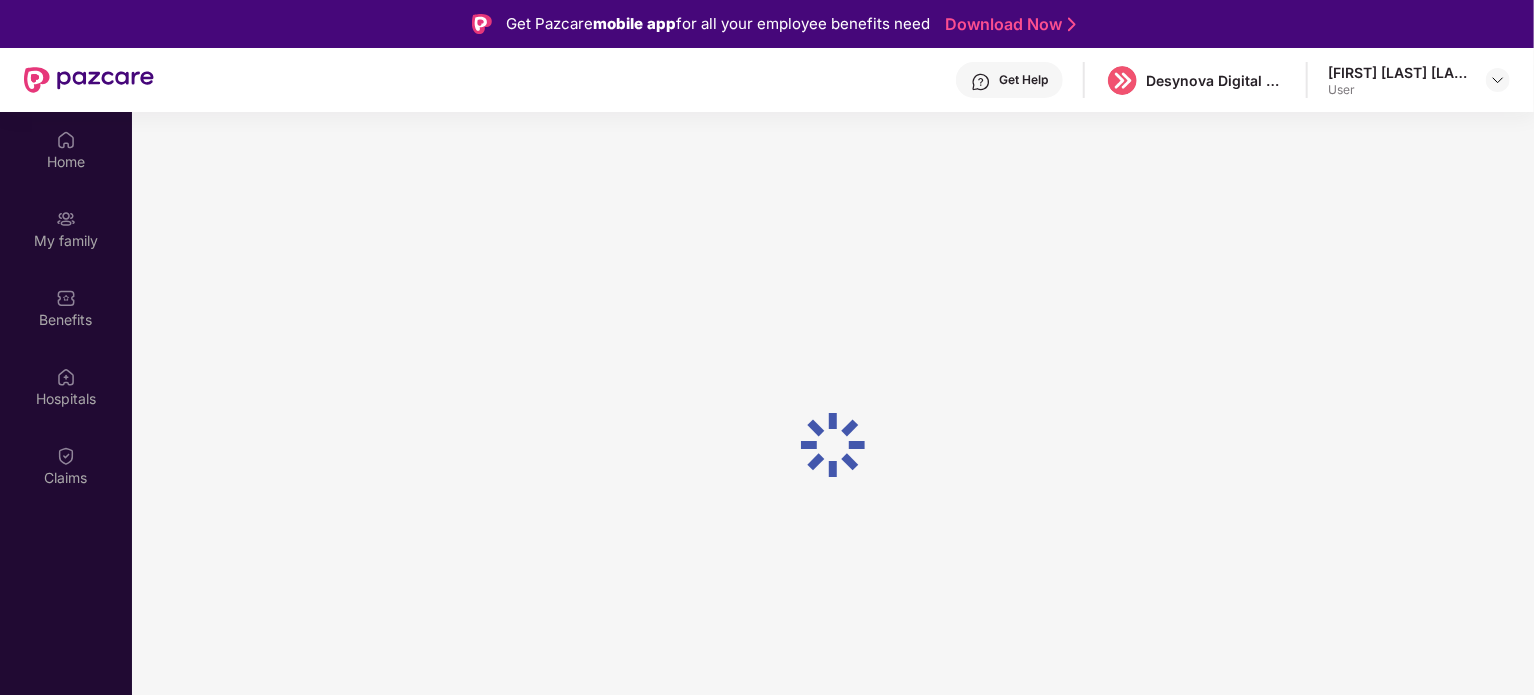 scroll, scrollTop: 112, scrollLeft: 0, axis: vertical 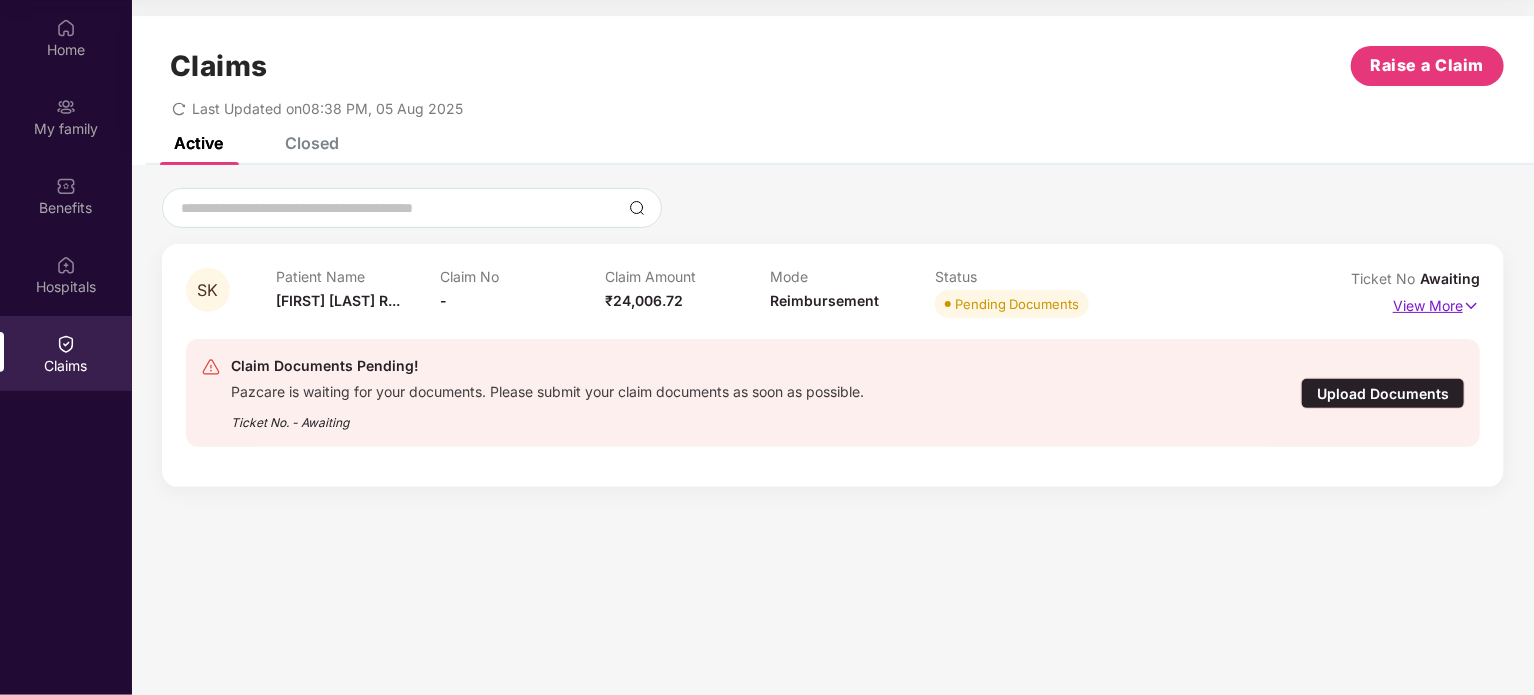 click on "View More" at bounding box center (1436, 303) 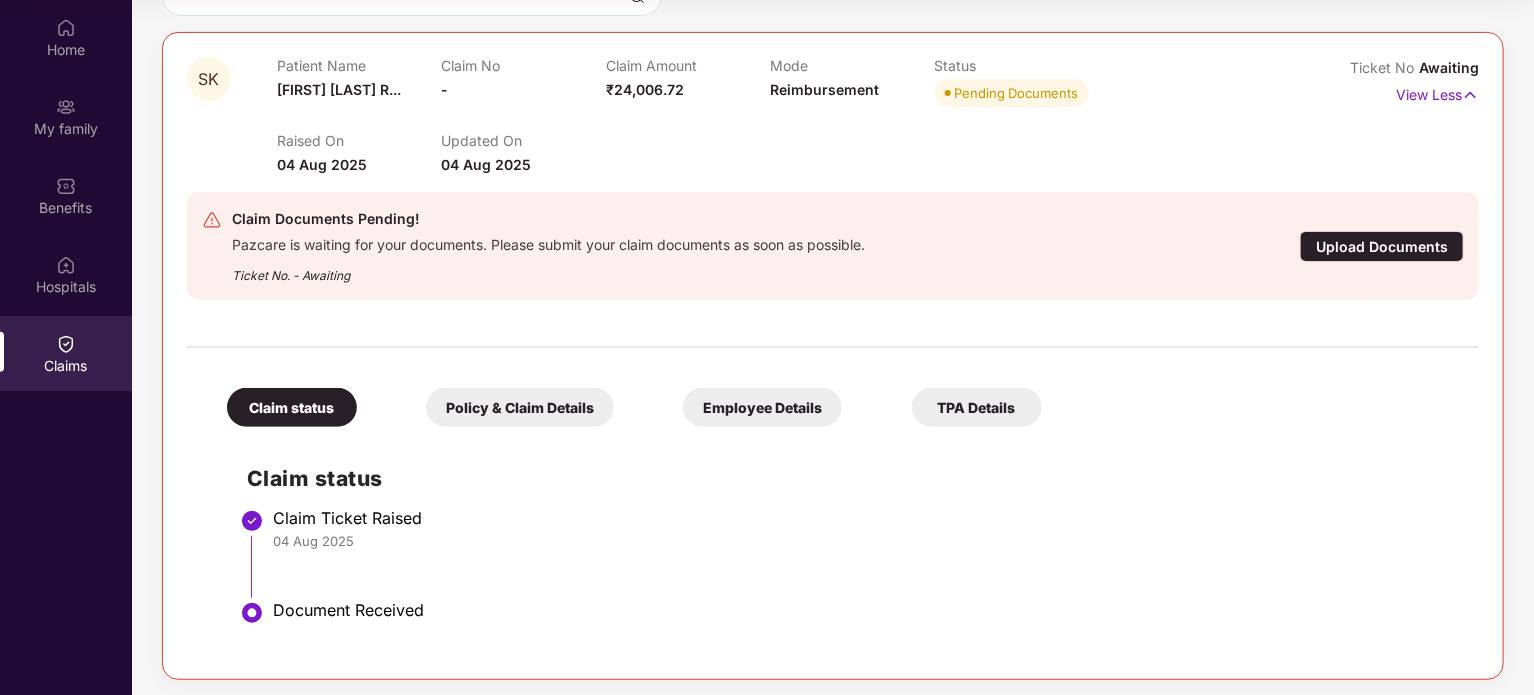 scroll, scrollTop: 216, scrollLeft: 0, axis: vertical 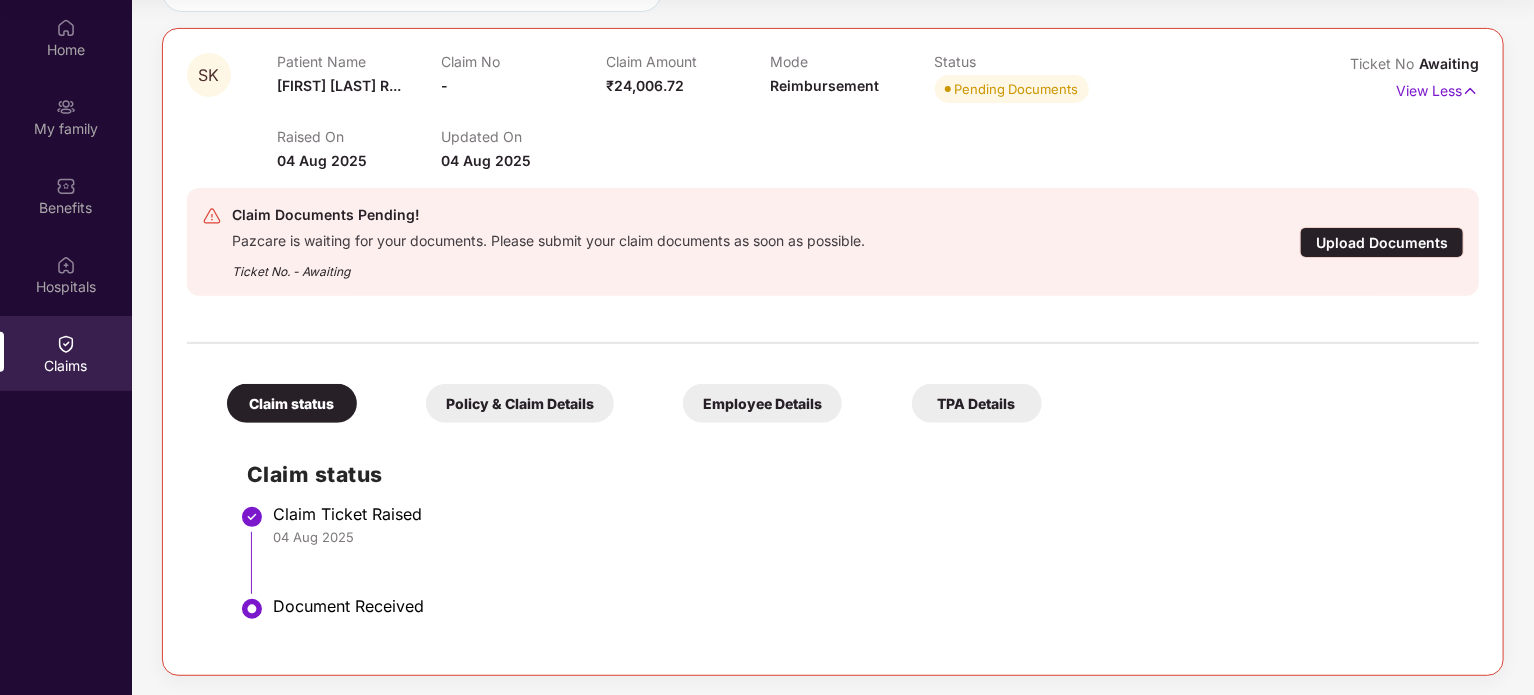 click on "Policy & Claim Details" at bounding box center [520, 403] 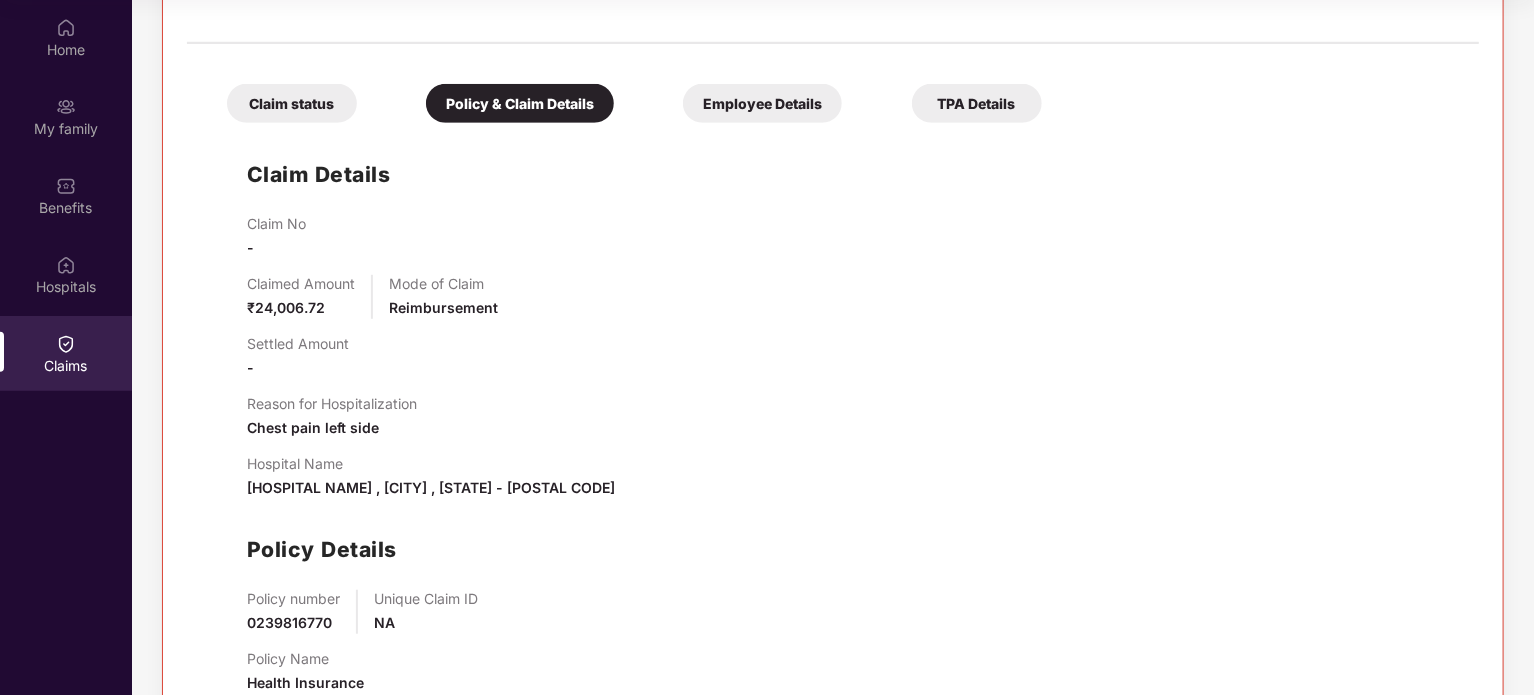 scroll, scrollTop: 575, scrollLeft: 0, axis: vertical 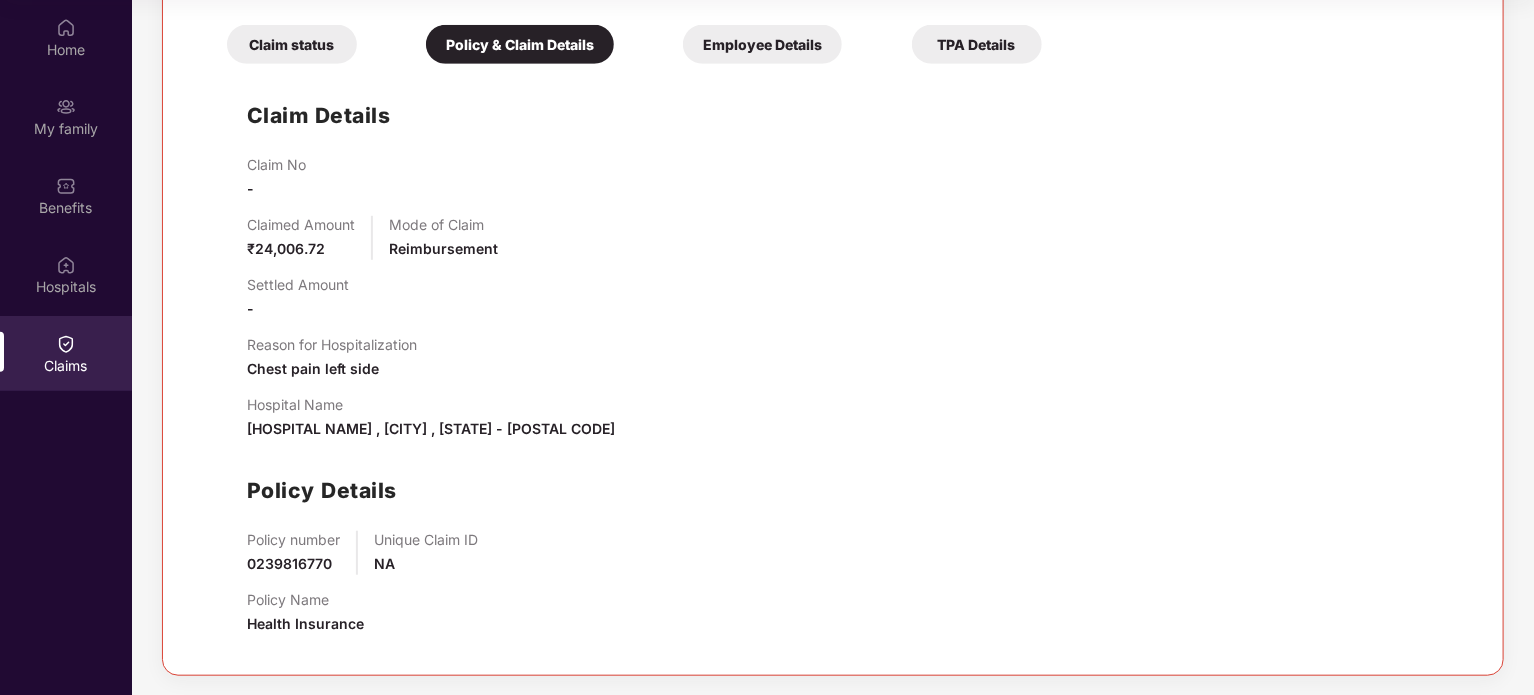 click on "Employee Details" at bounding box center (762, 44) 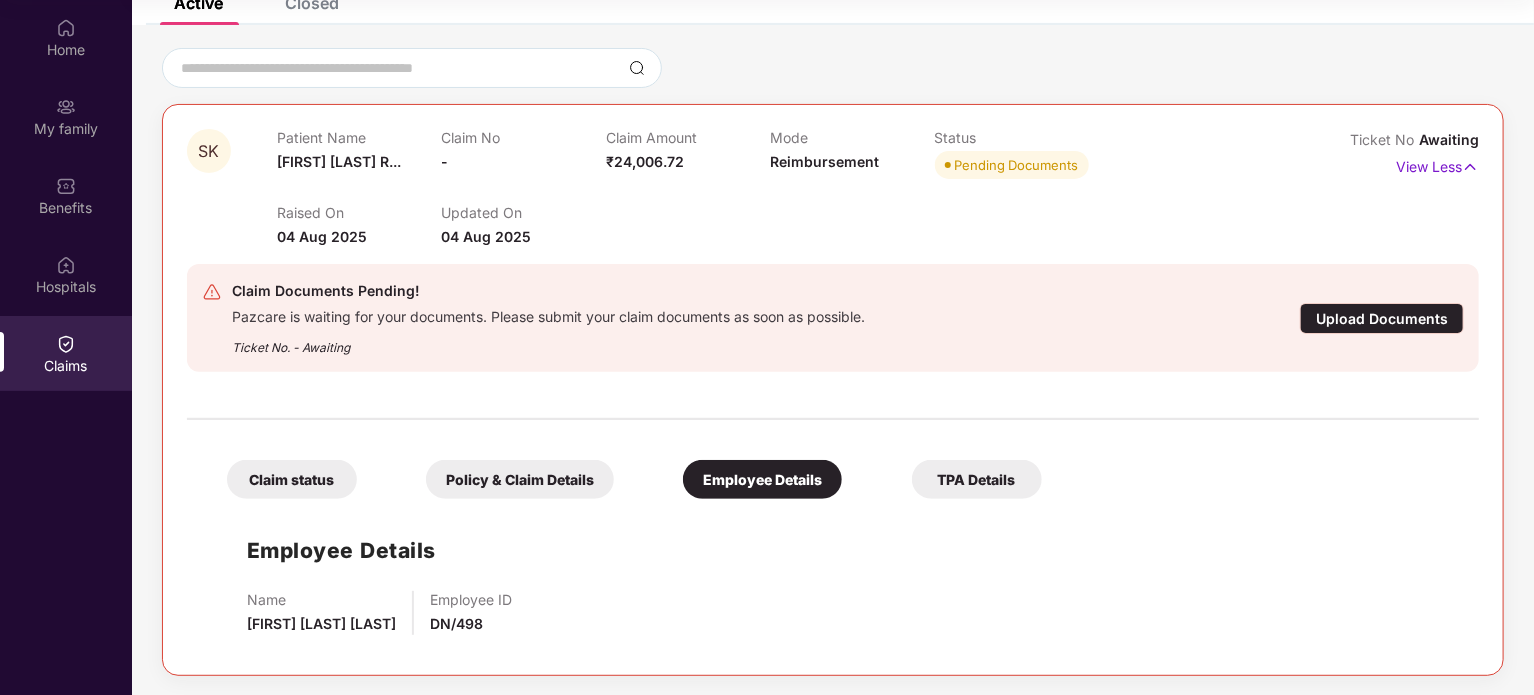 click on "TPA Details" at bounding box center [977, 479] 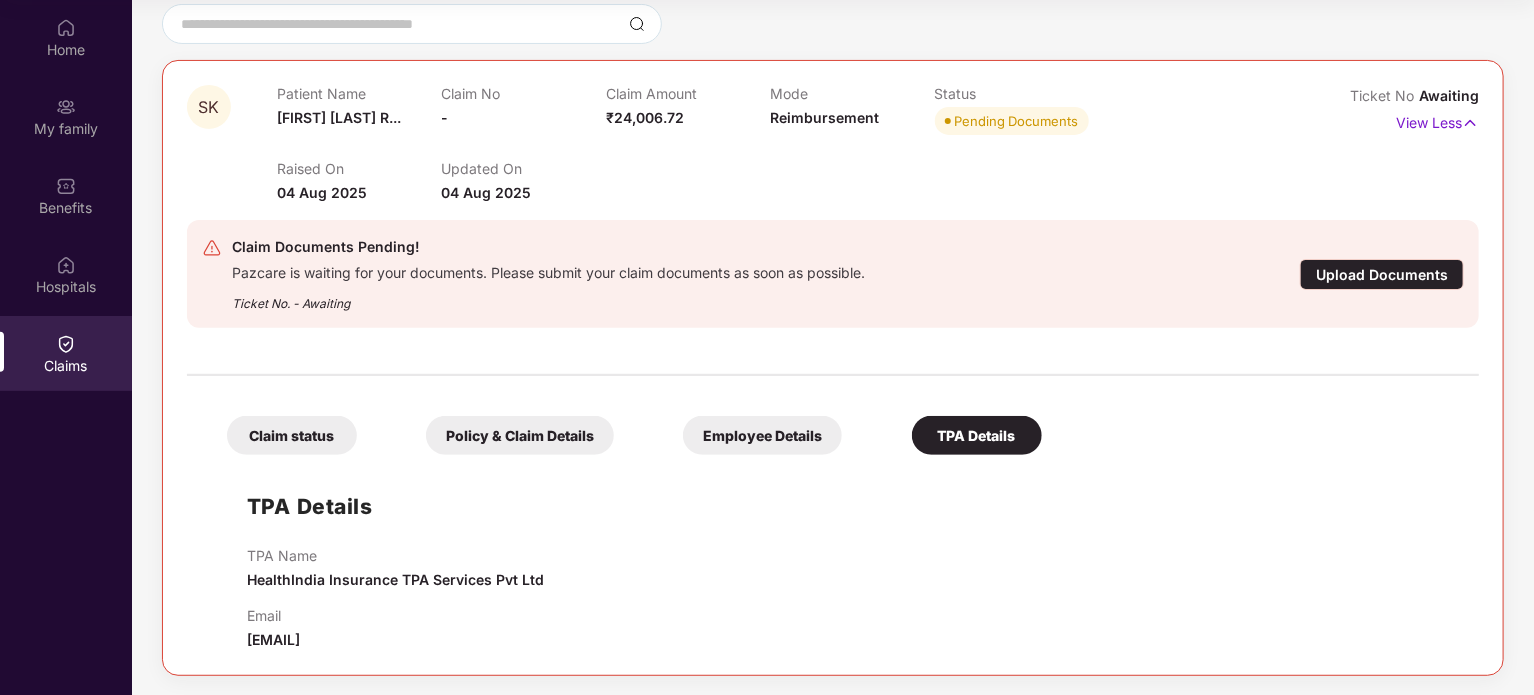 scroll, scrollTop: 84, scrollLeft: 0, axis: vertical 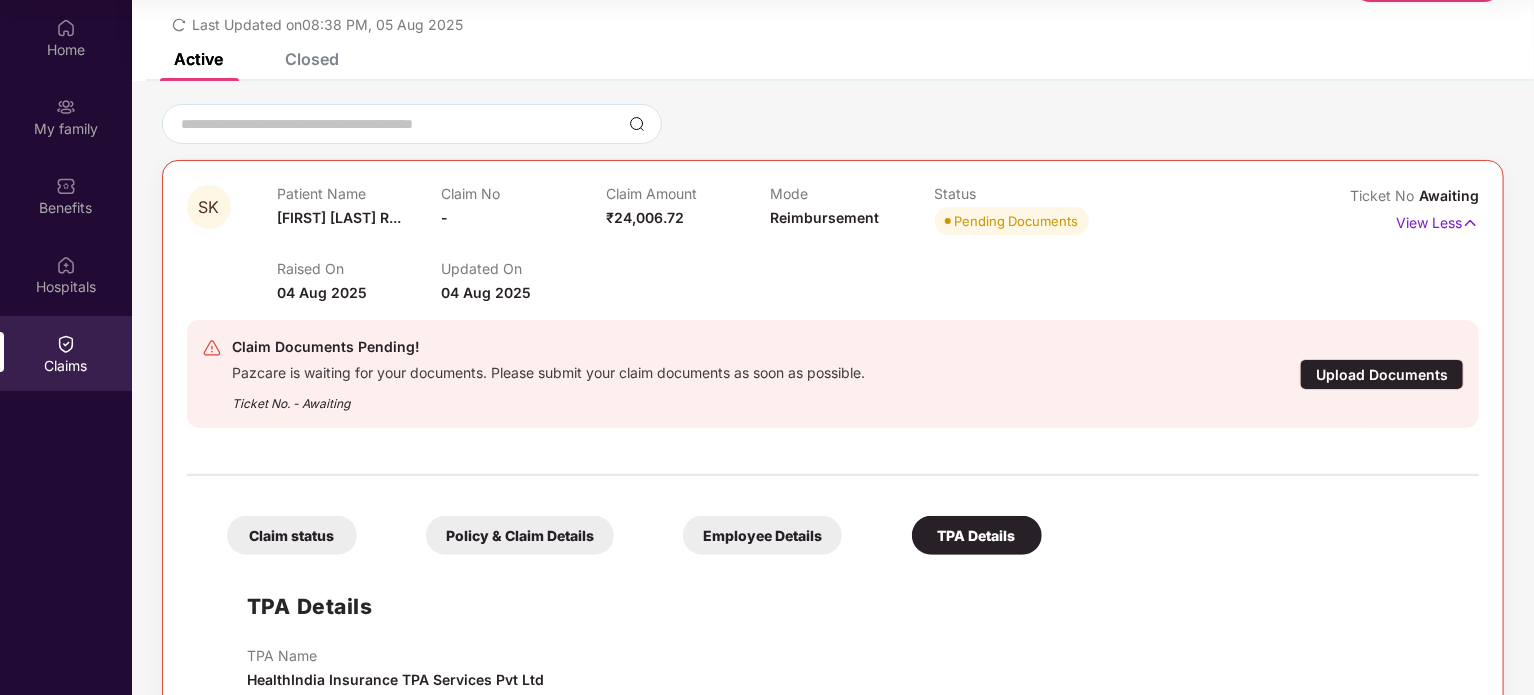 click on "Policy & Claim Details" at bounding box center [520, 535] 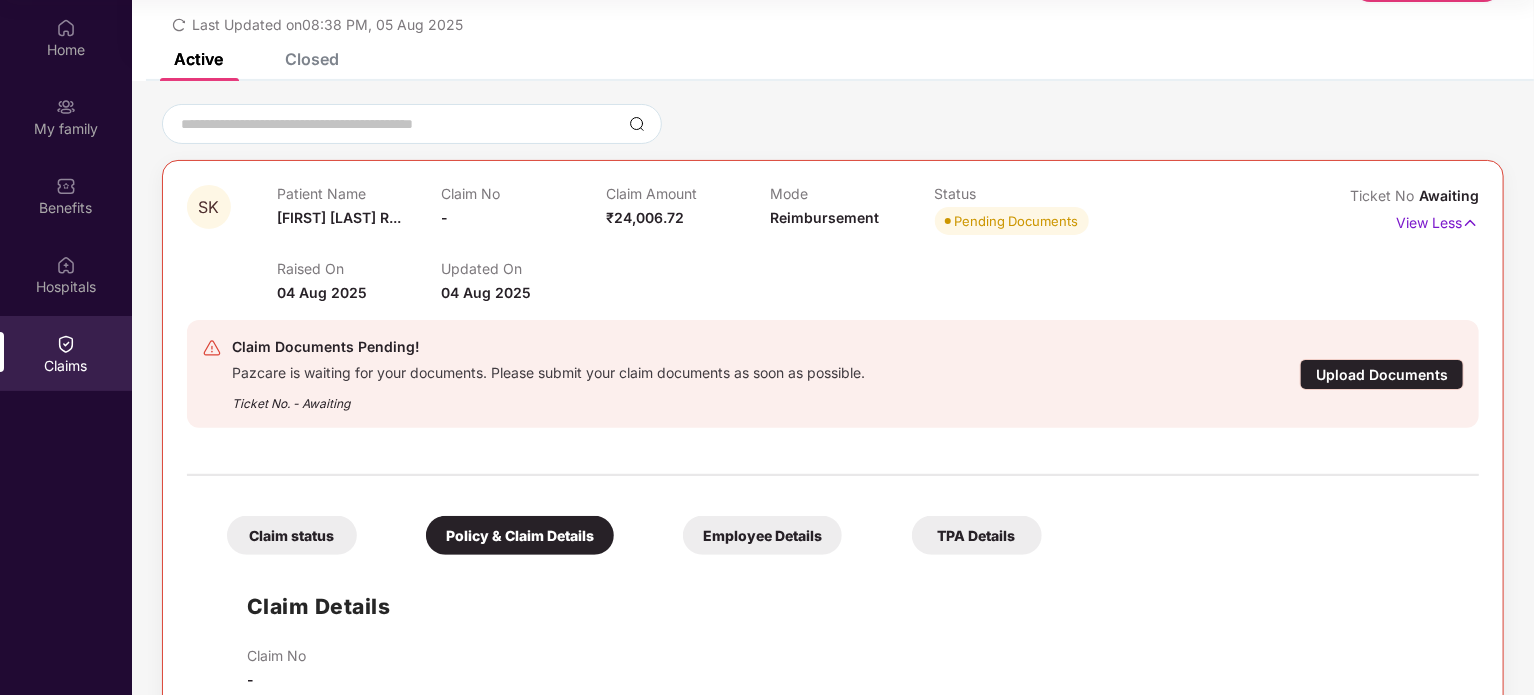 click on "Claim status" at bounding box center [292, 535] 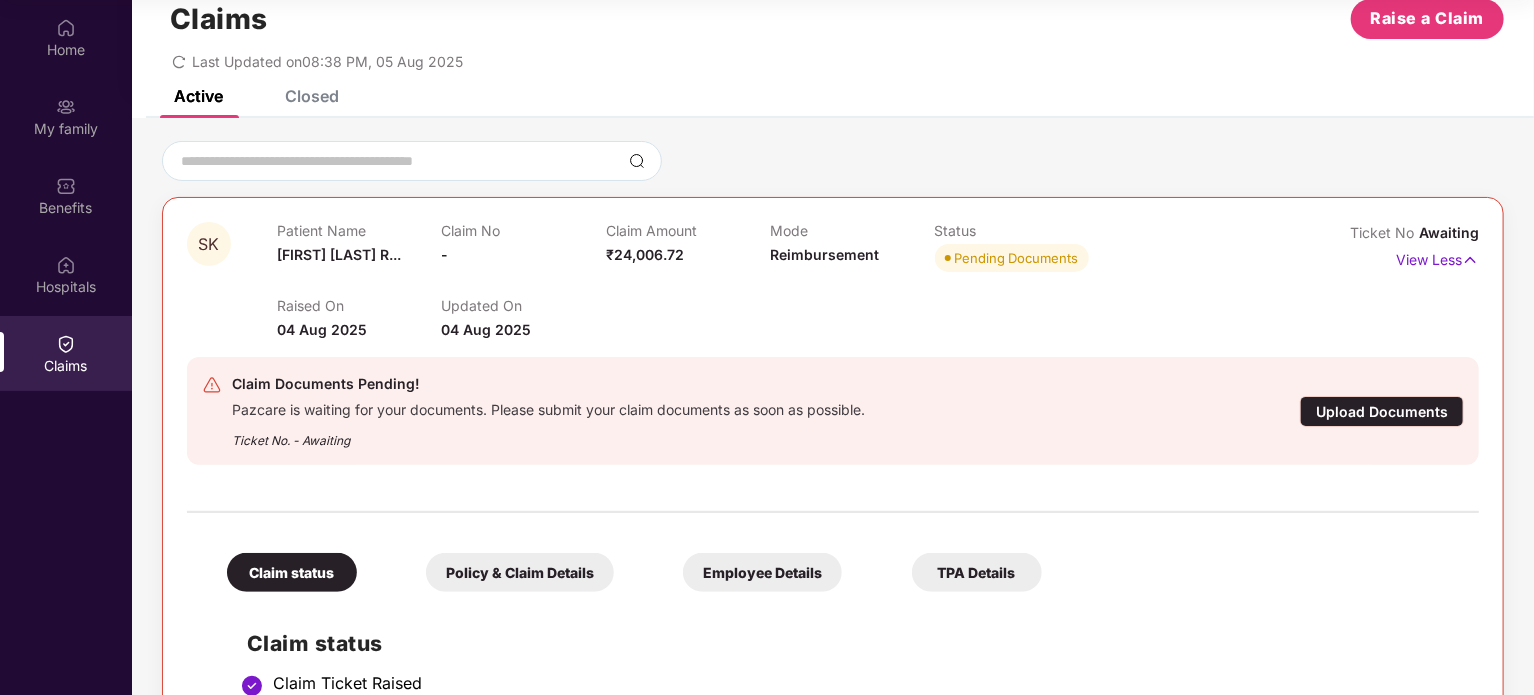 scroll, scrollTop: 0, scrollLeft: 0, axis: both 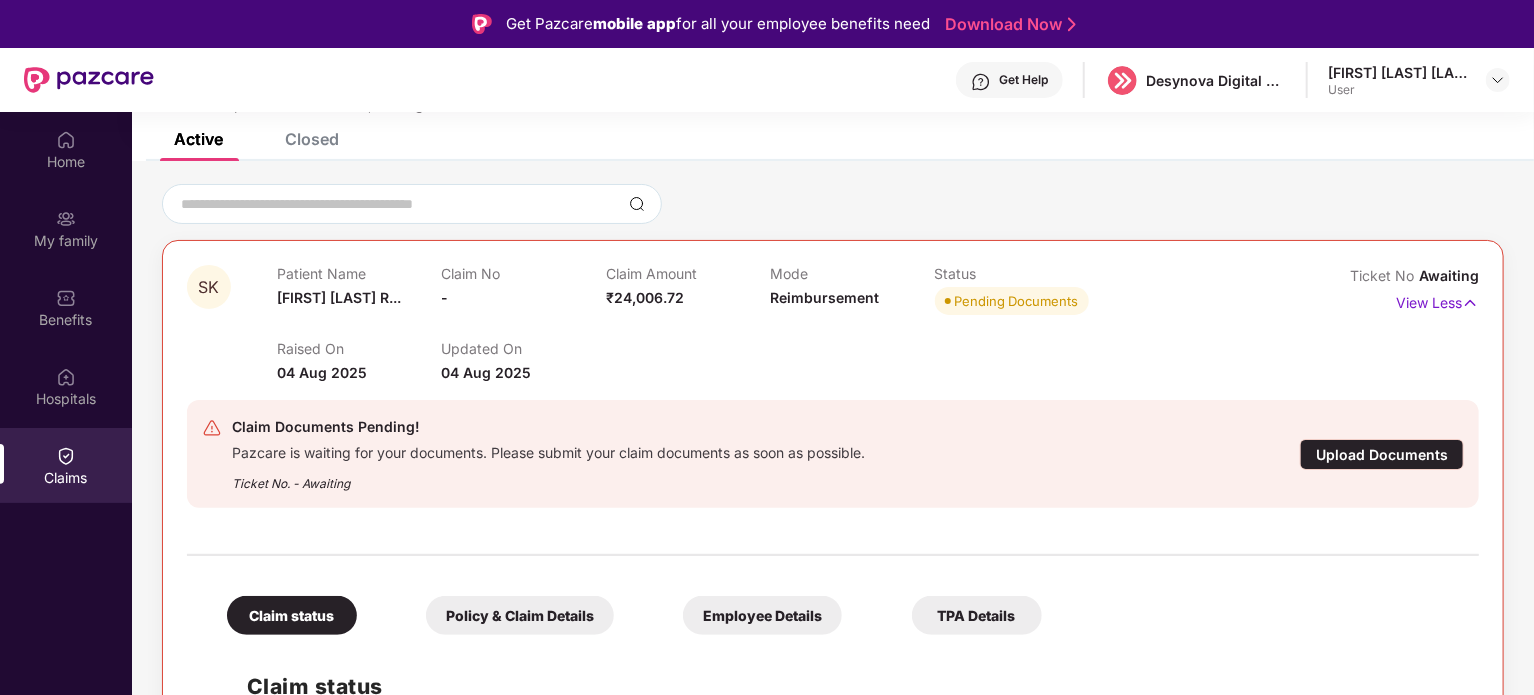 click on "Upload Documents" at bounding box center (1382, 454) 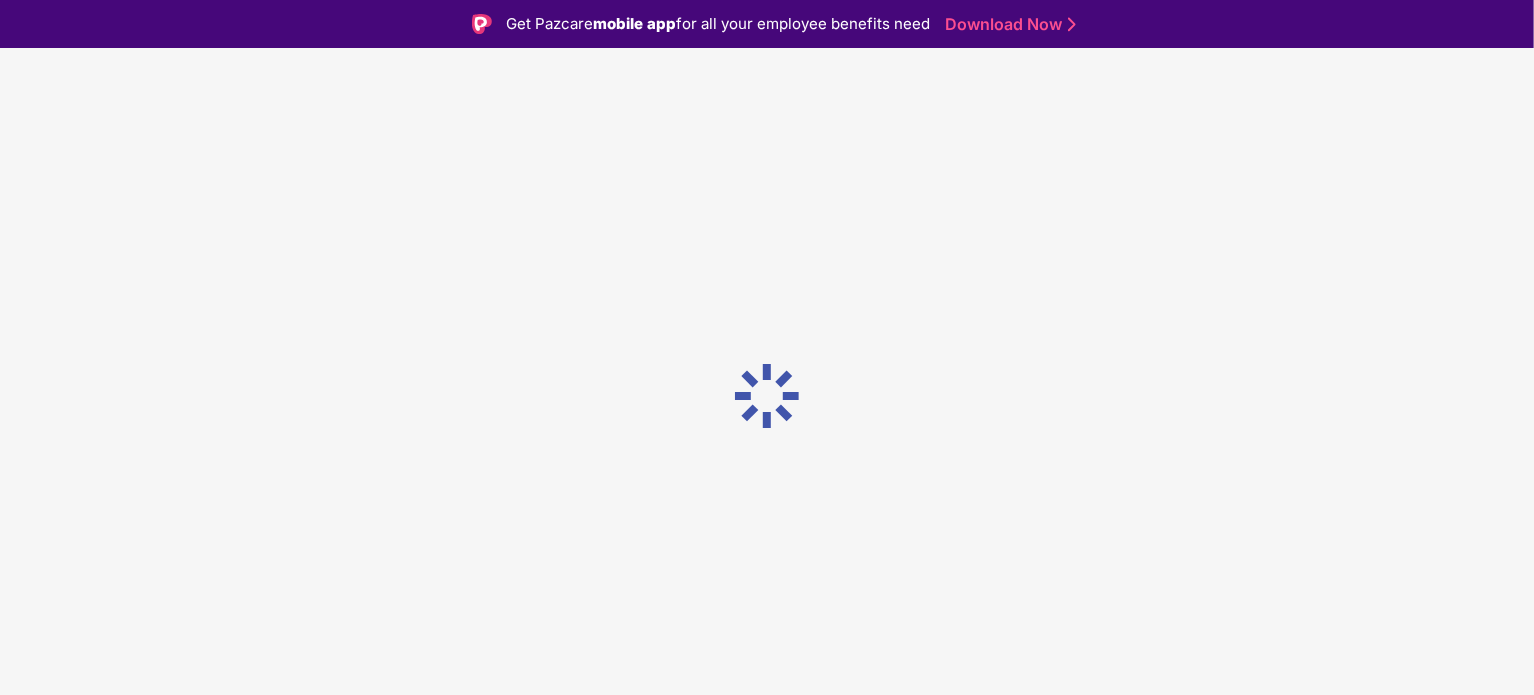 scroll, scrollTop: 0, scrollLeft: 0, axis: both 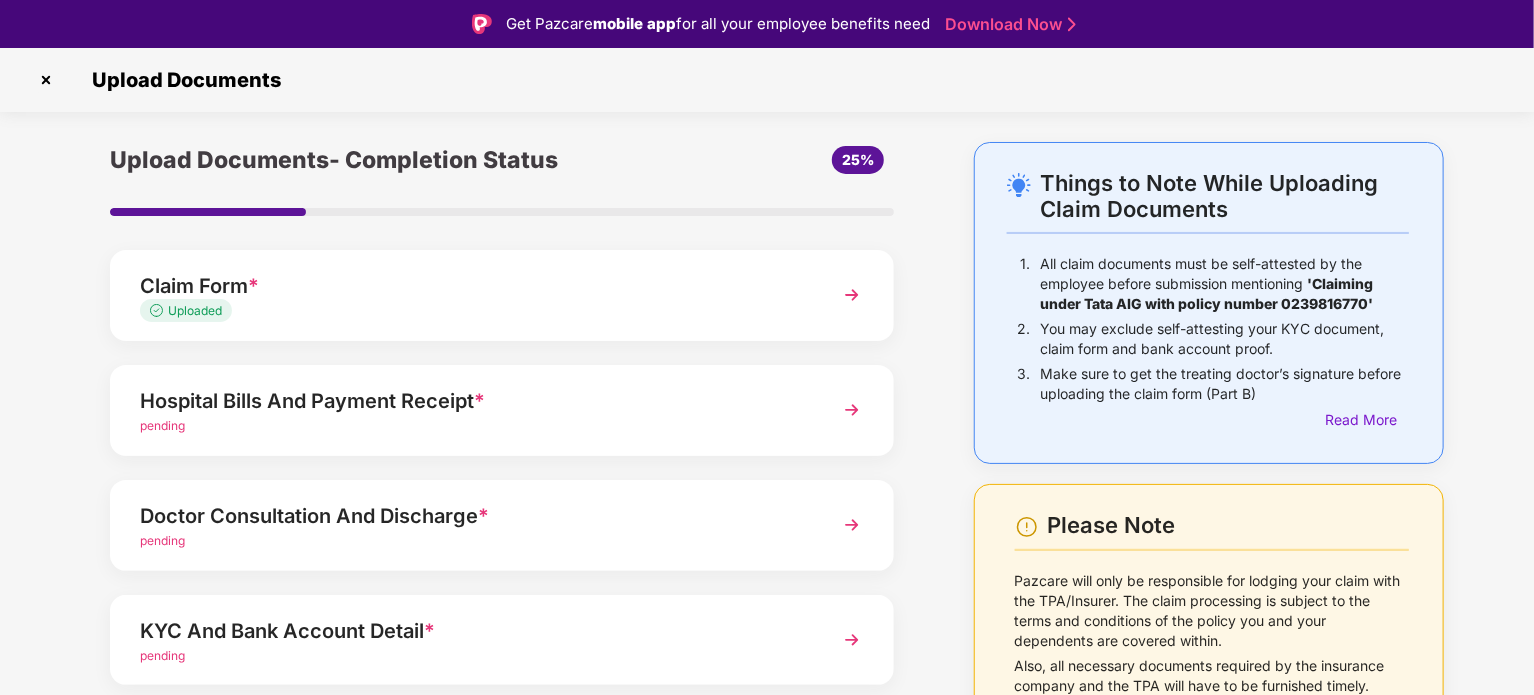 click at bounding box center (852, 410) 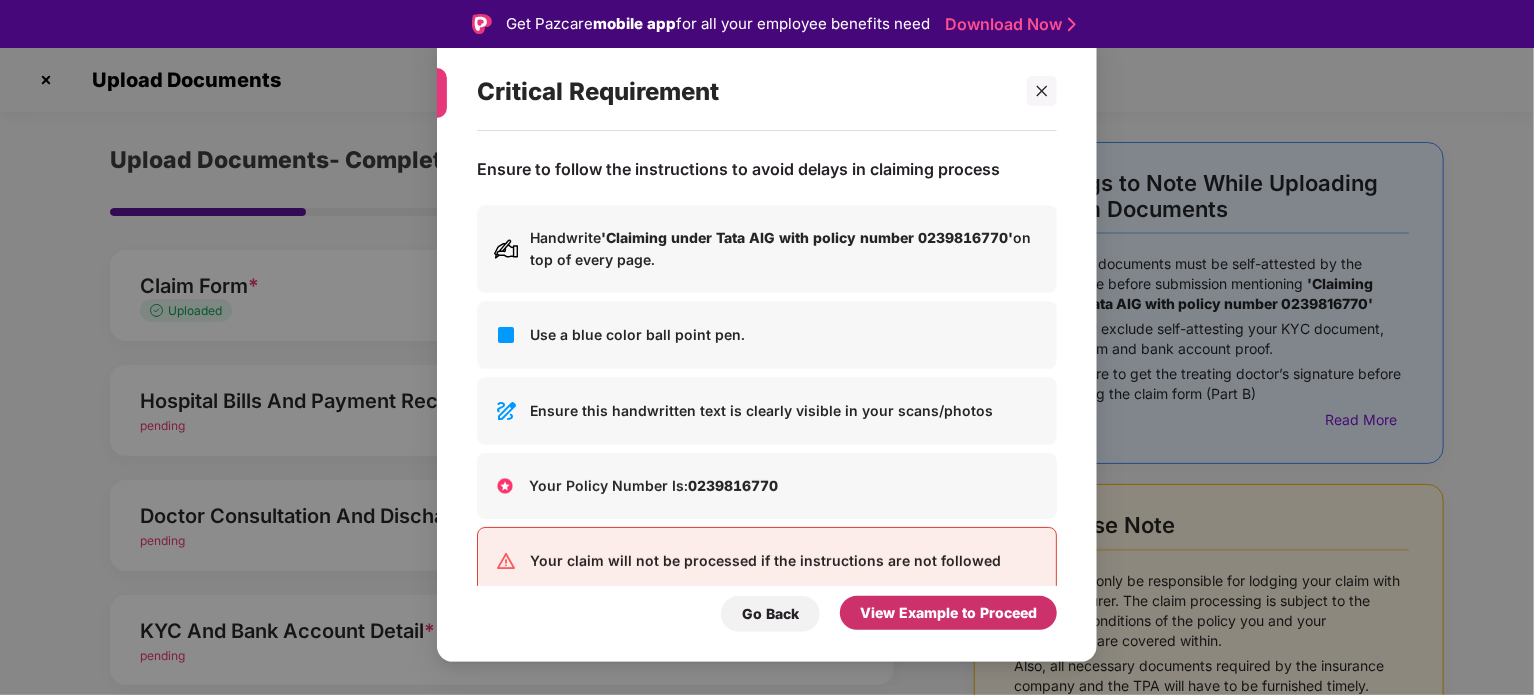 click on "View Example to Proceed" at bounding box center [948, 613] 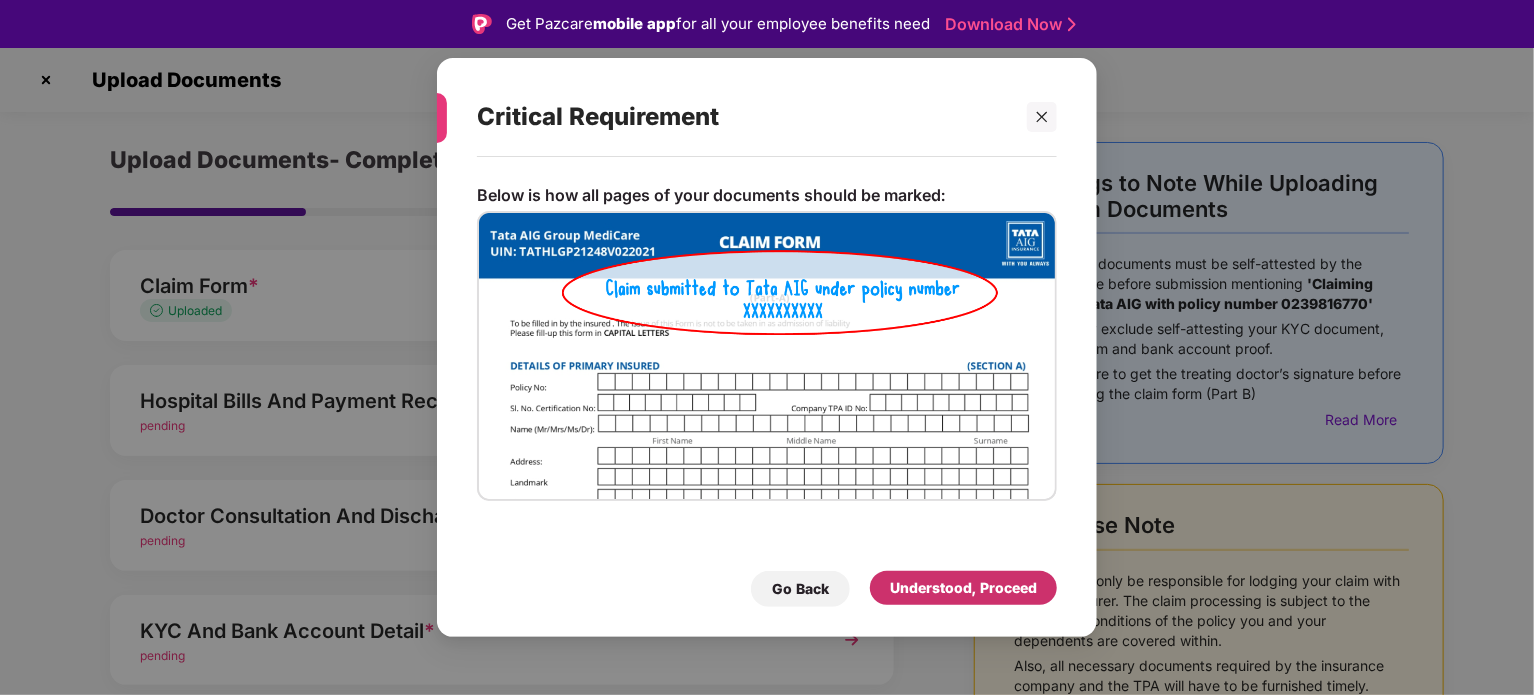 click on "Understood, Proceed" at bounding box center (963, 588) 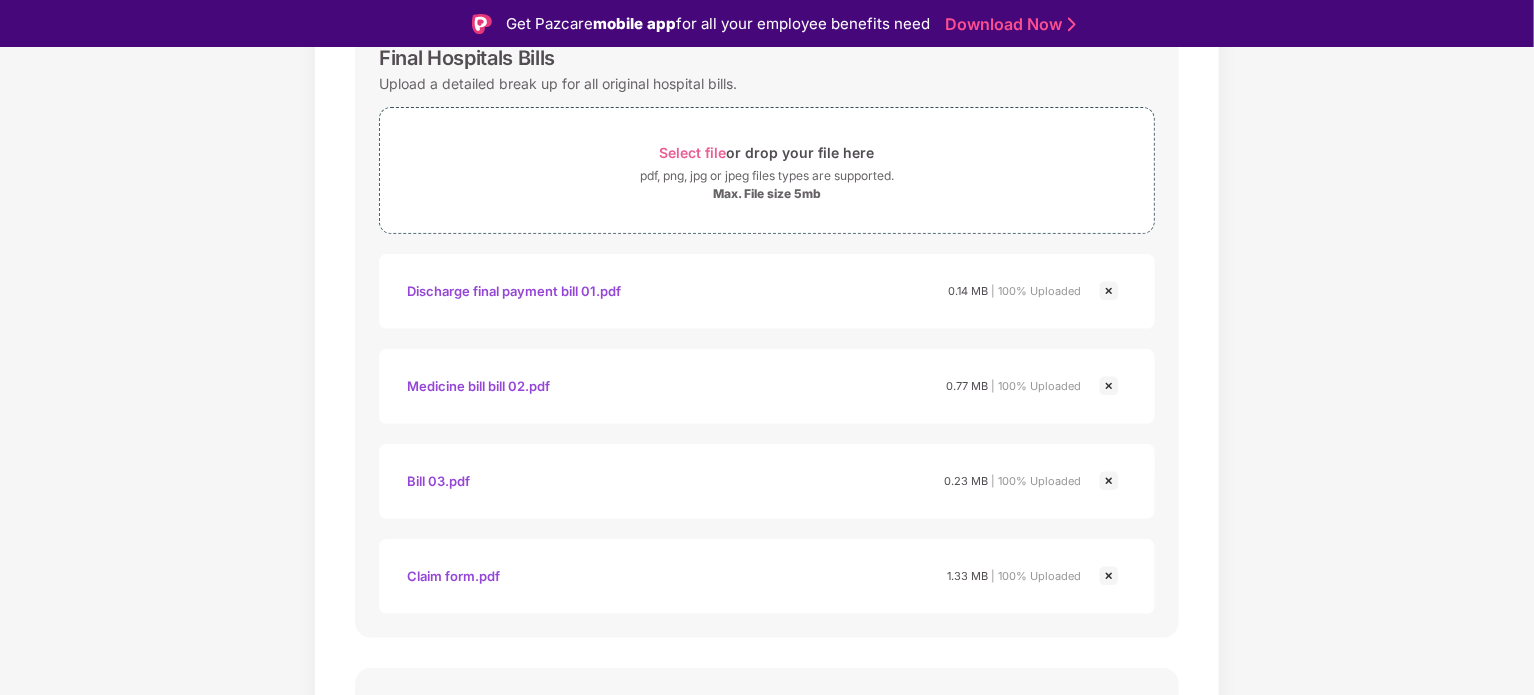 scroll, scrollTop: 298, scrollLeft: 0, axis: vertical 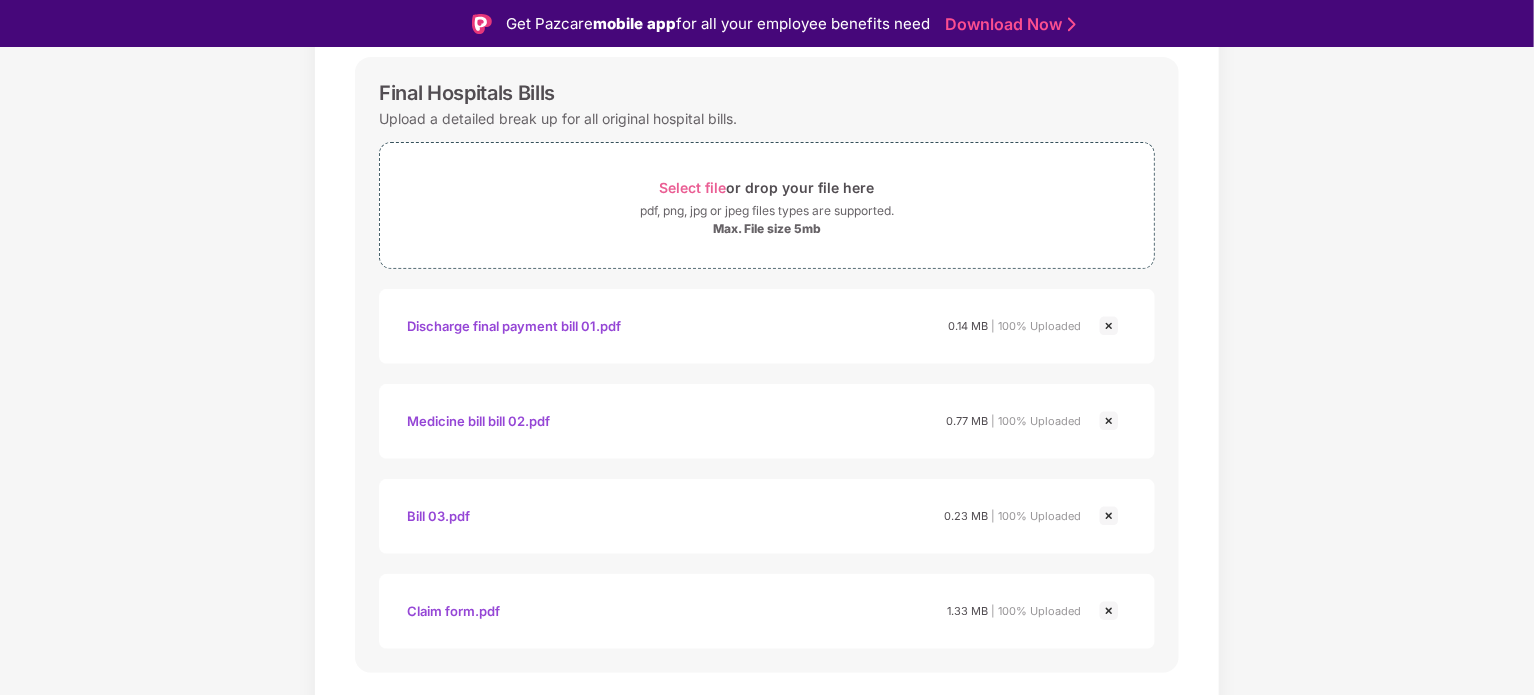 click at bounding box center [1109, 326] 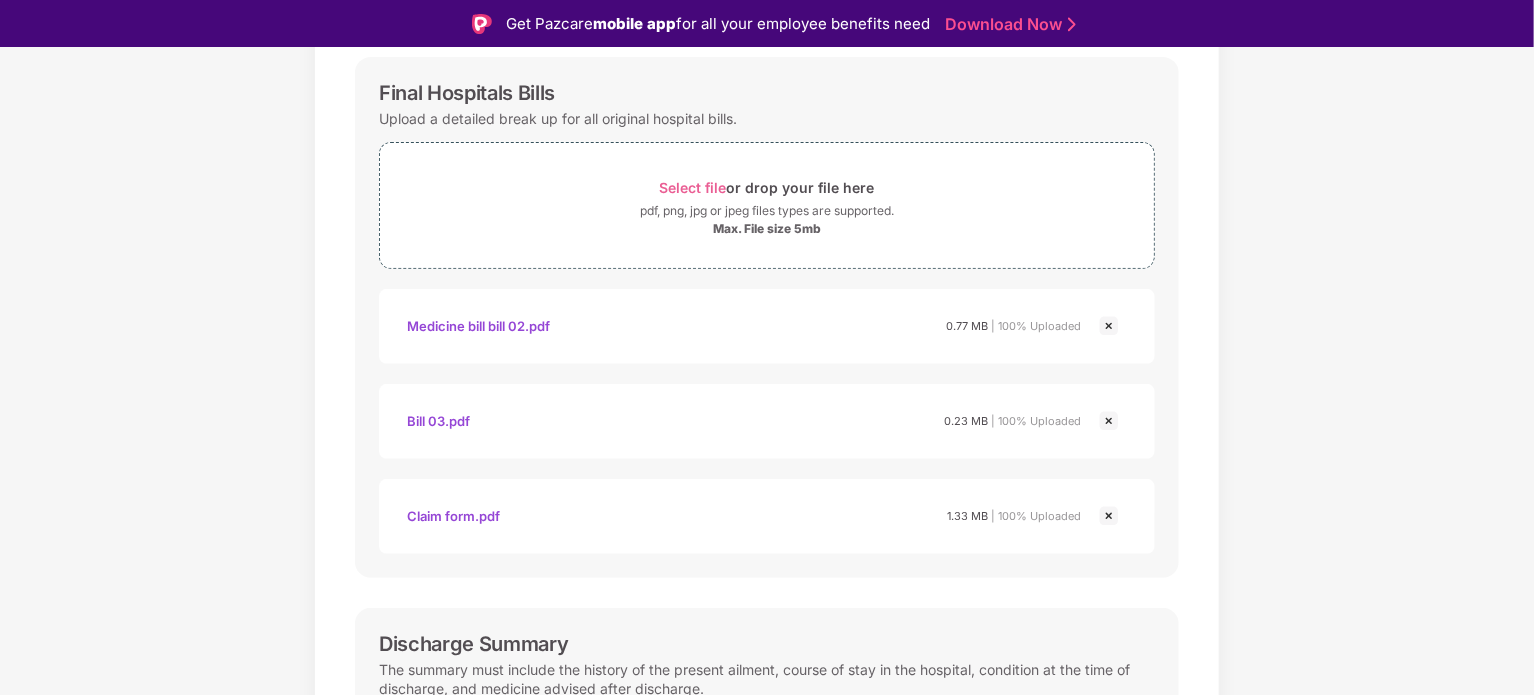 click at bounding box center (1109, 326) 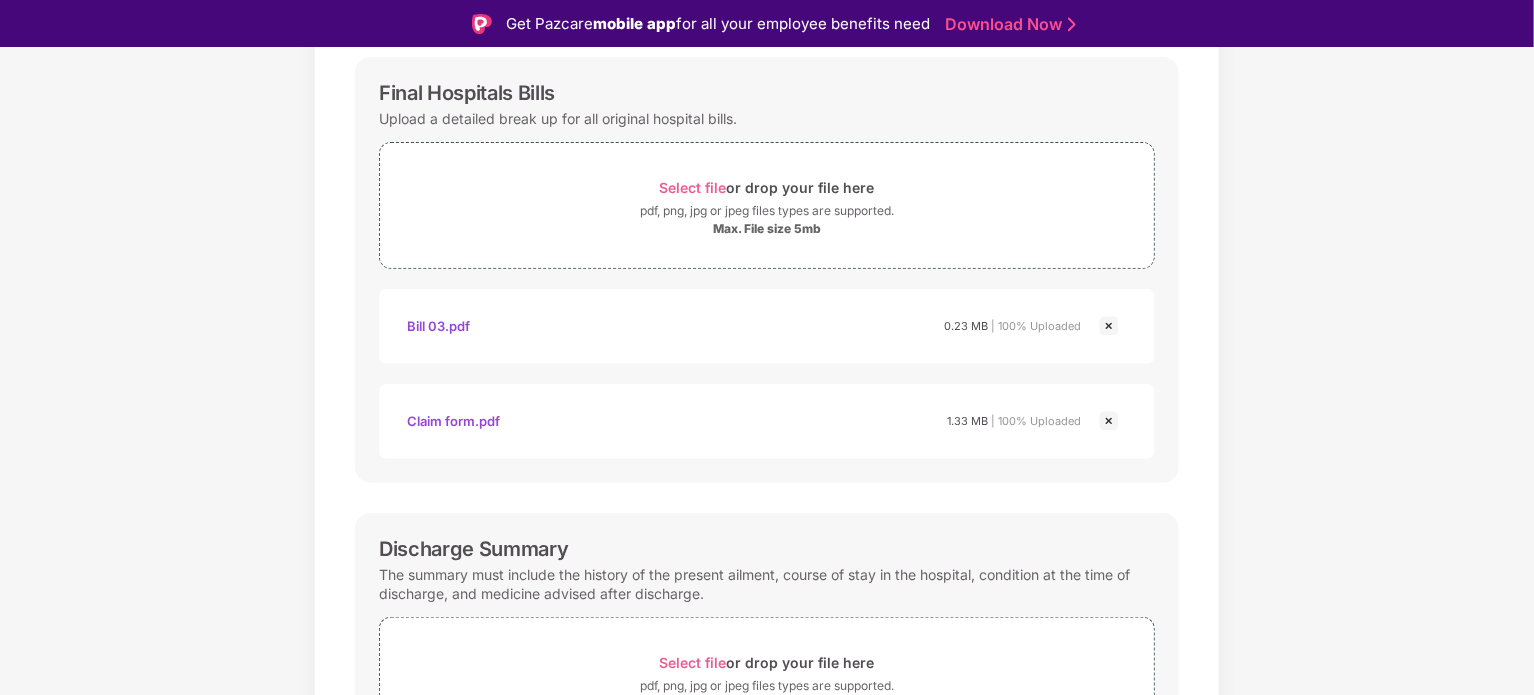 click at bounding box center (1109, 326) 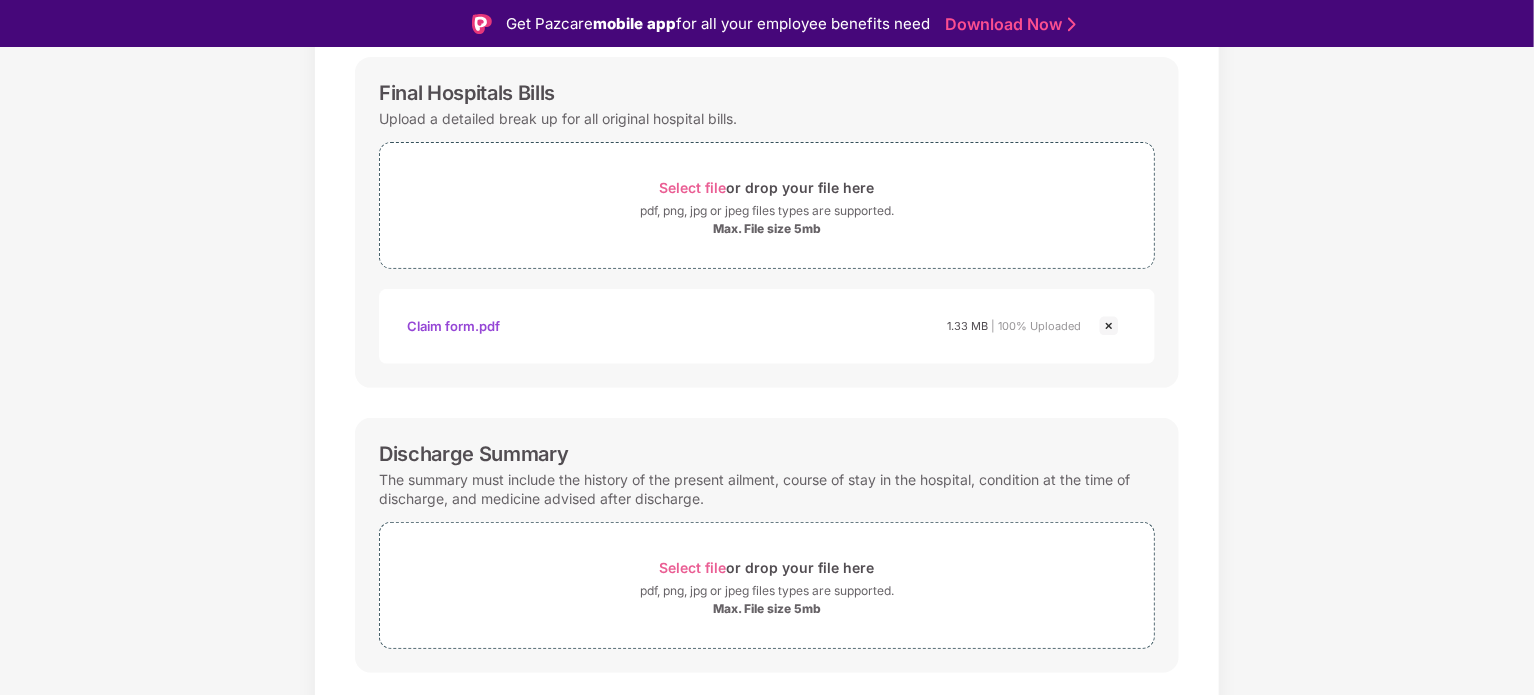 click at bounding box center (1109, 326) 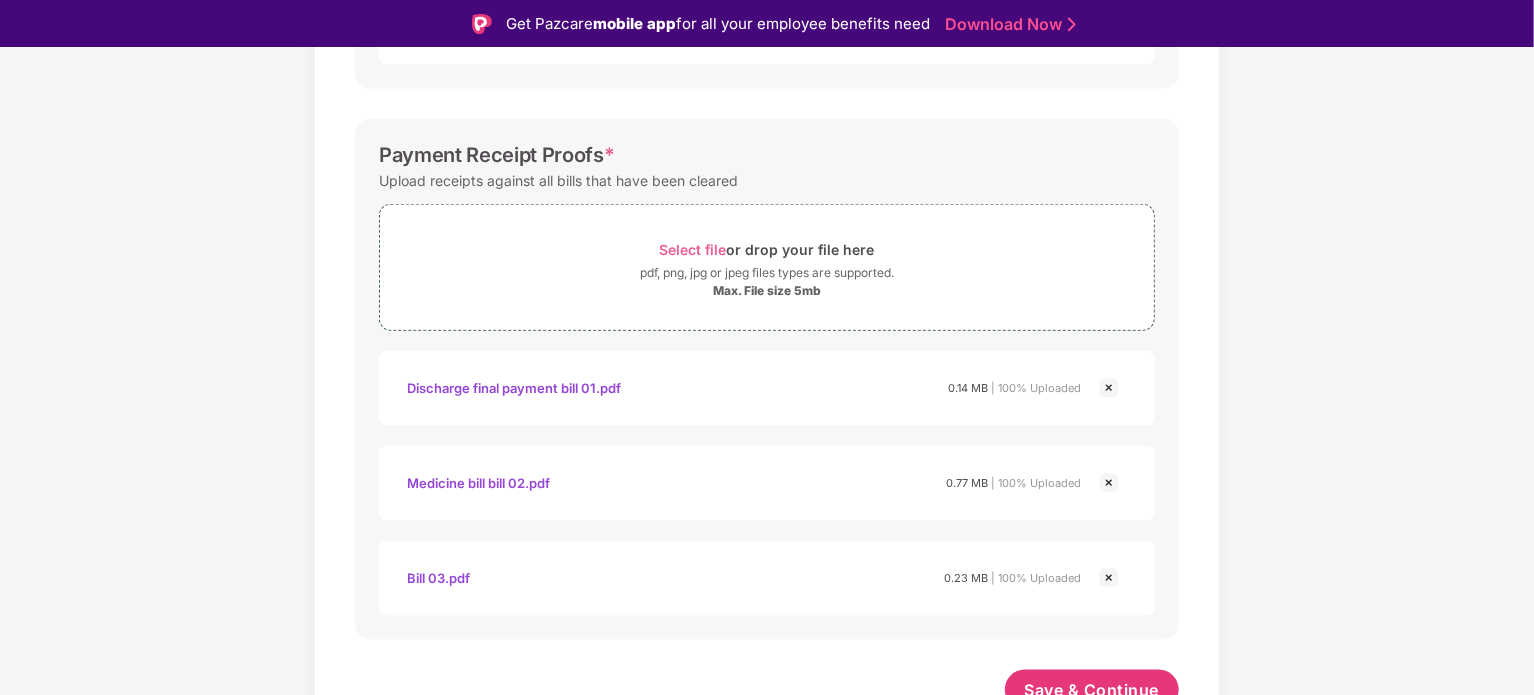 scroll, scrollTop: 993, scrollLeft: 0, axis: vertical 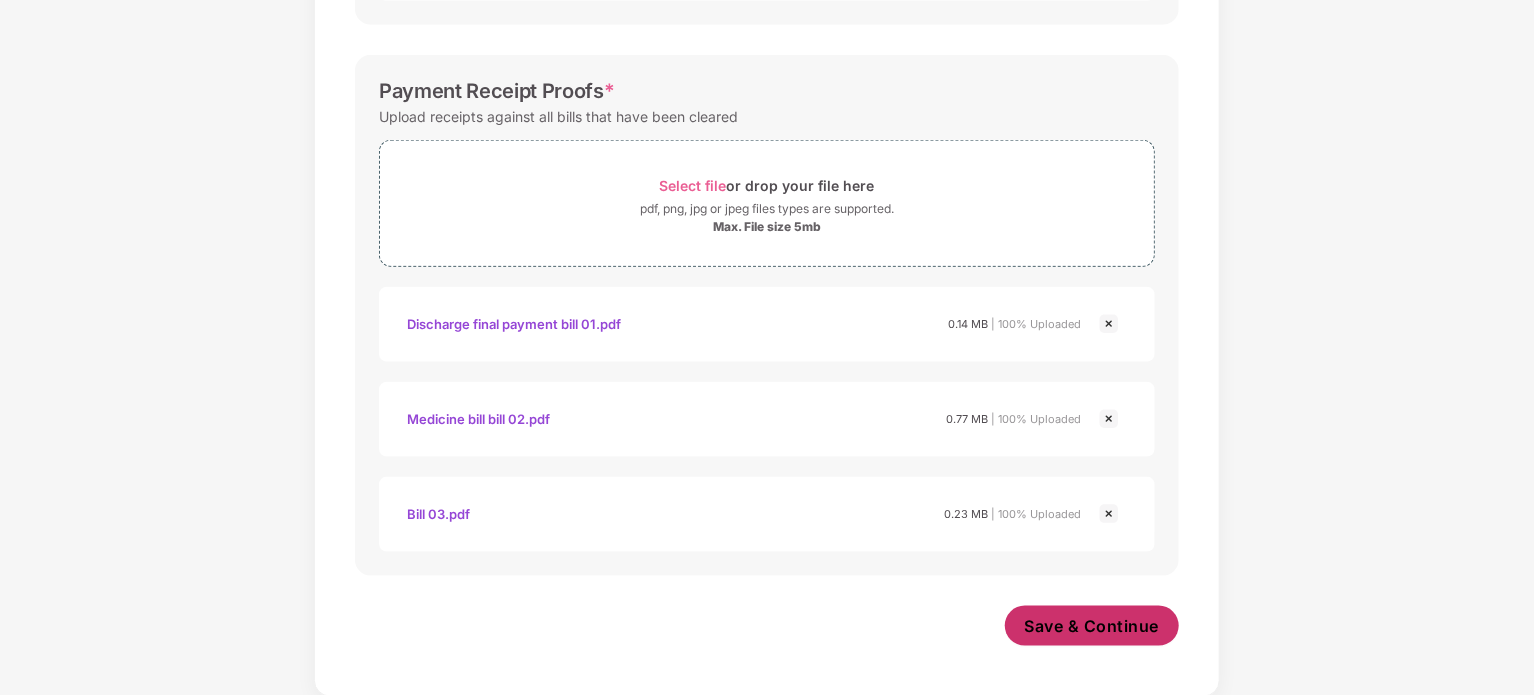 click on "Save & Continue" at bounding box center [1092, 626] 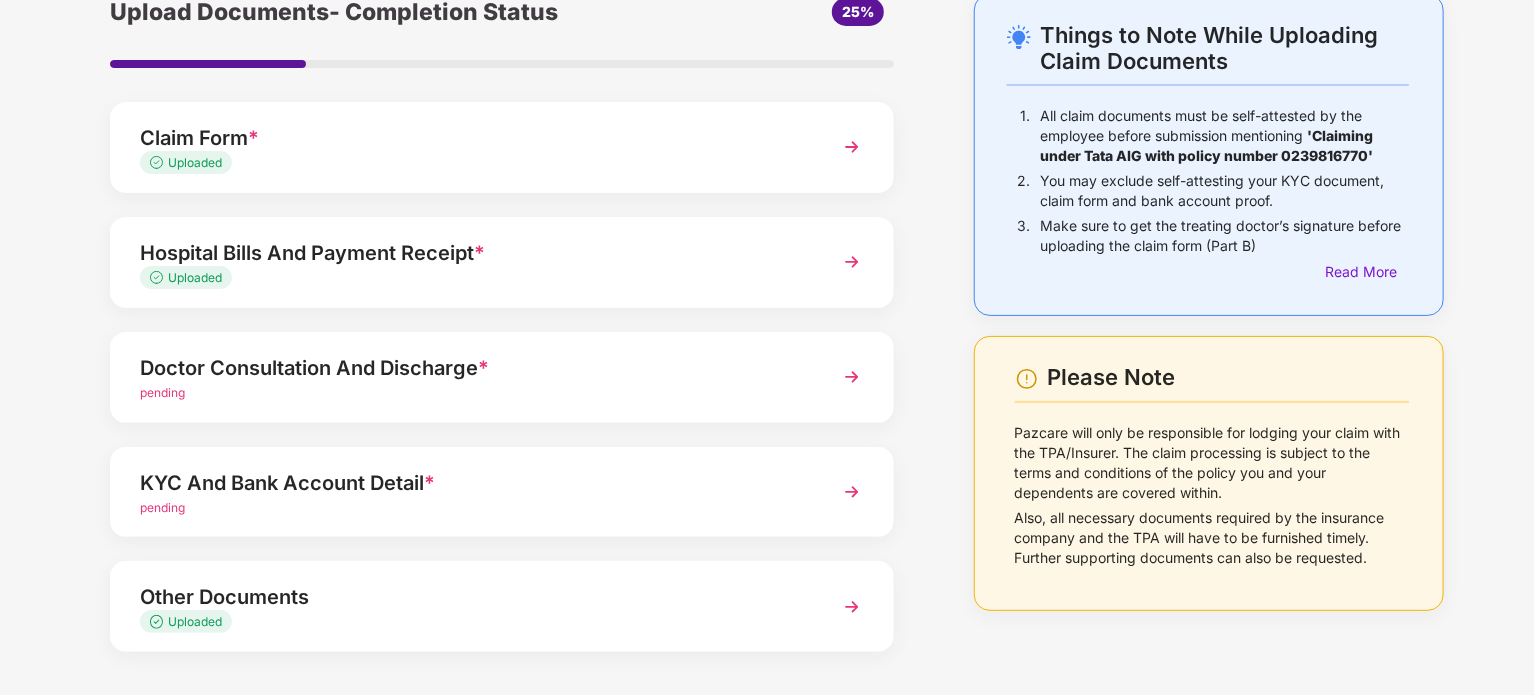 scroll, scrollTop: 180, scrollLeft: 0, axis: vertical 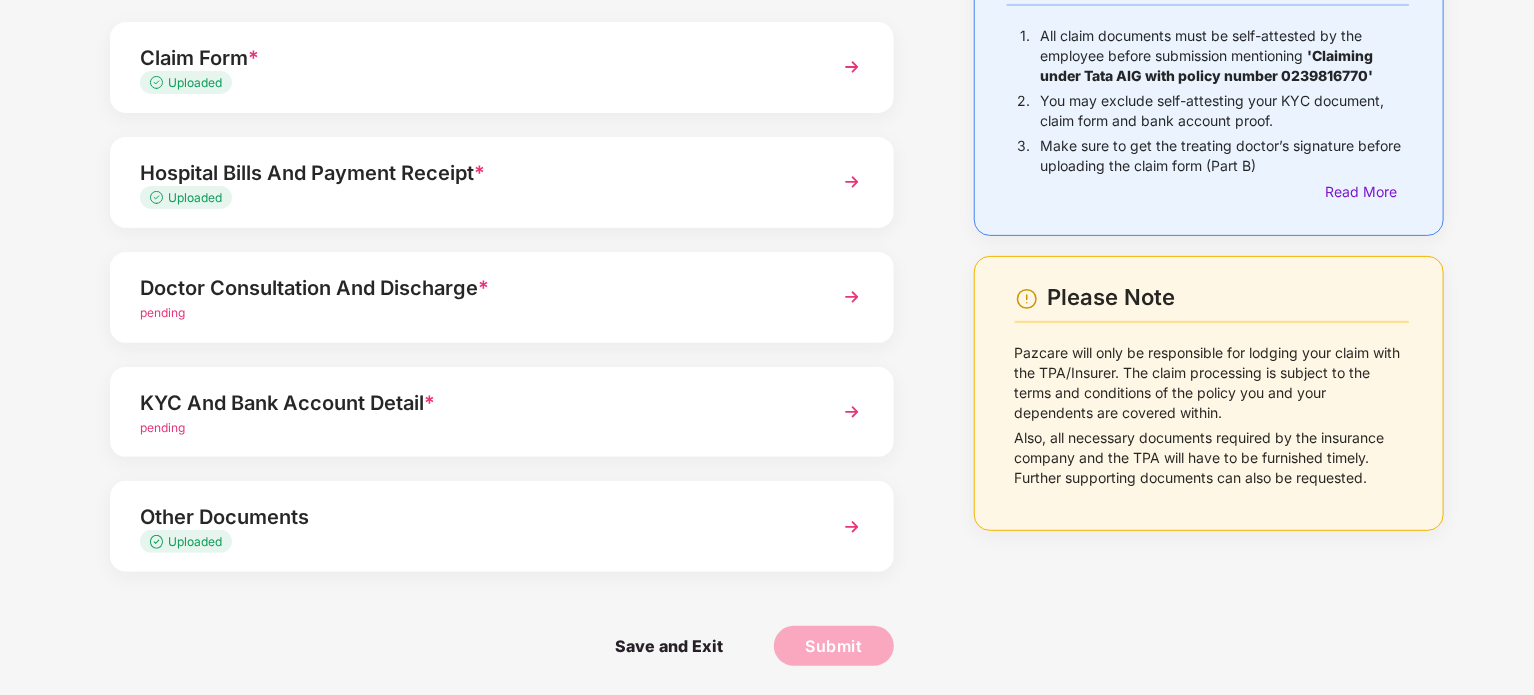 click at bounding box center (852, 297) 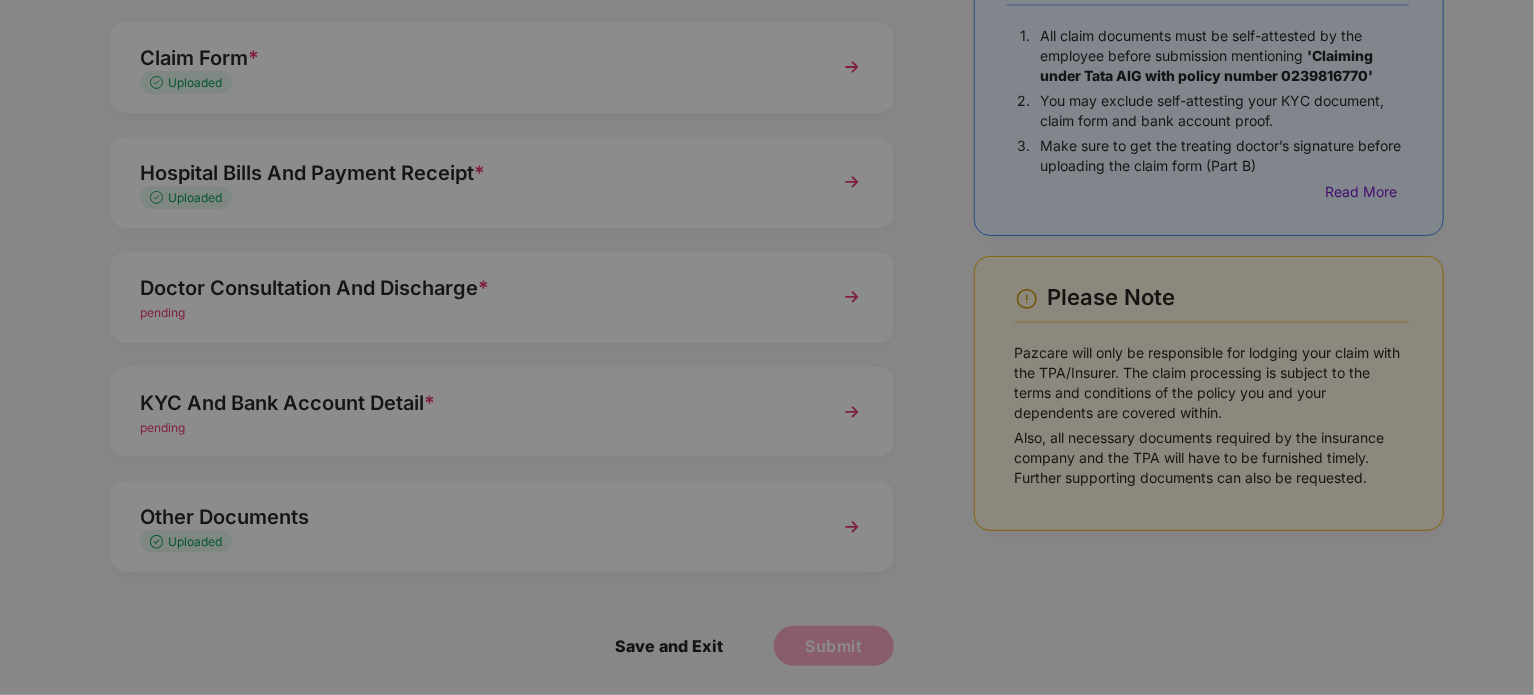 scroll, scrollTop: 0, scrollLeft: 0, axis: both 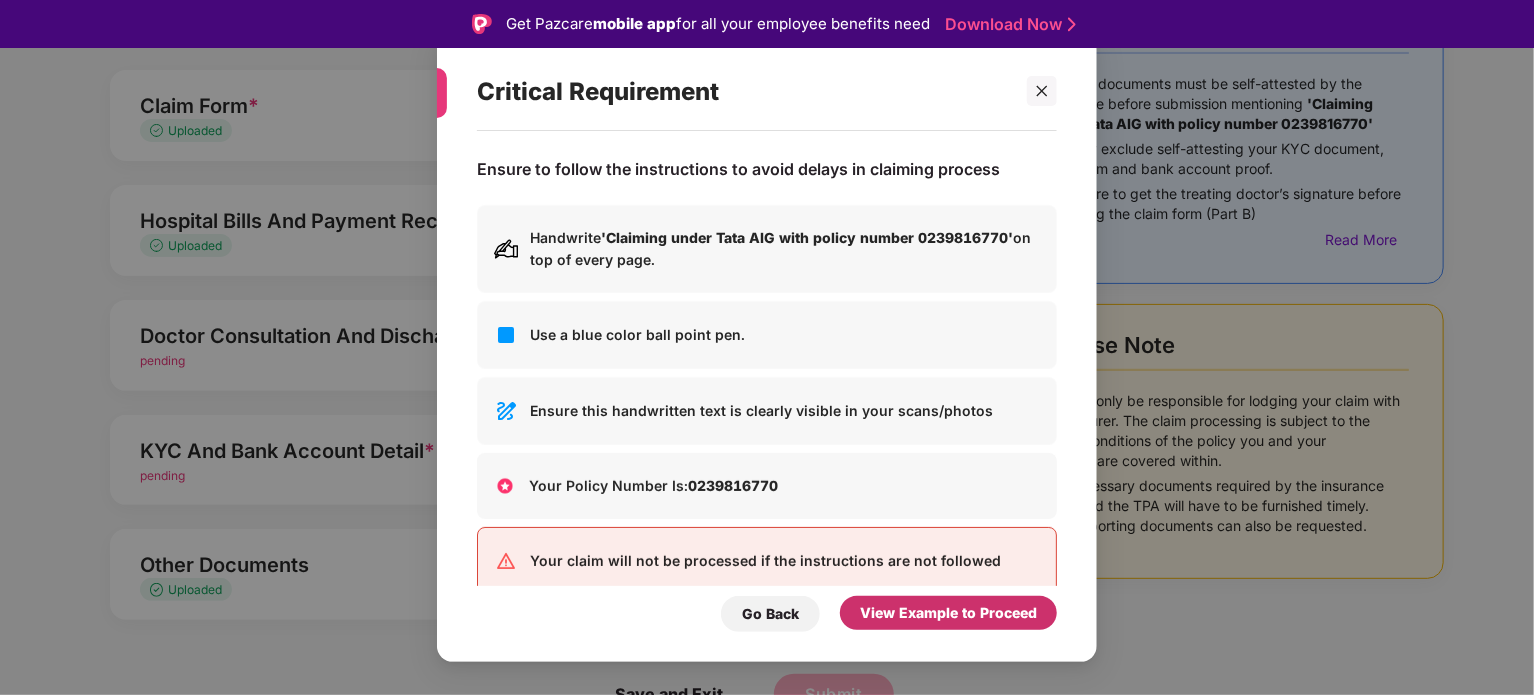 click on "View Example to Proceed" at bounding box center (948, 613) 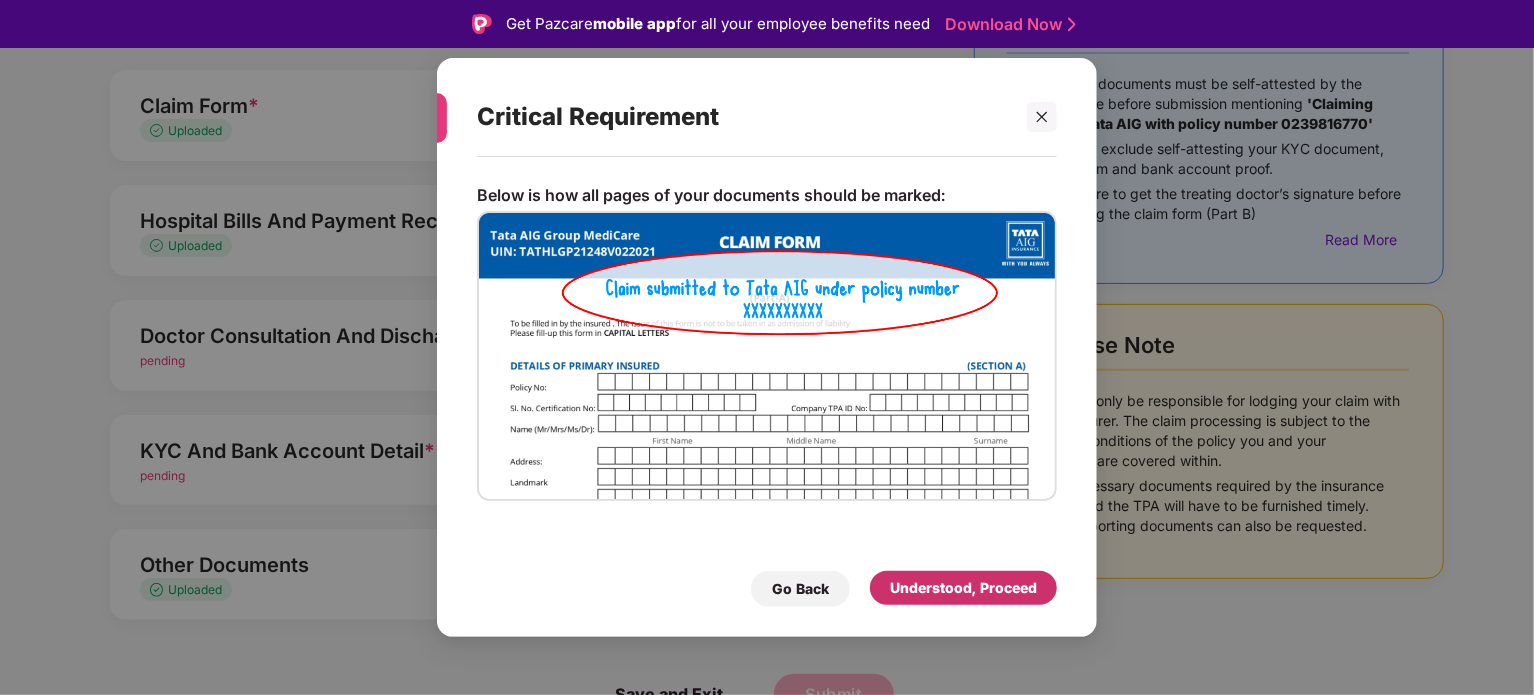 click on "Understood, Proceed" at bounding box center (963, 588) 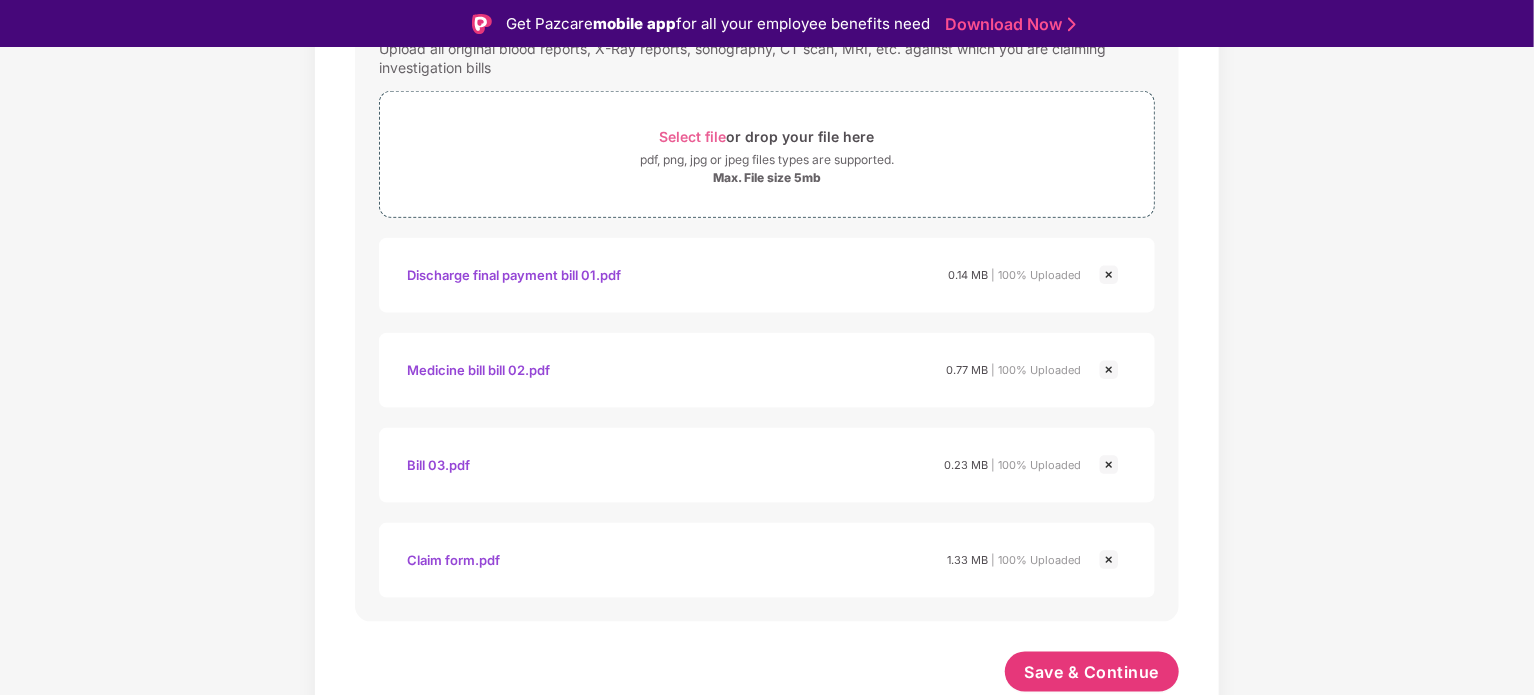 scroll, scrollTop: 1088, scrollLeft: 0, axis: vertical 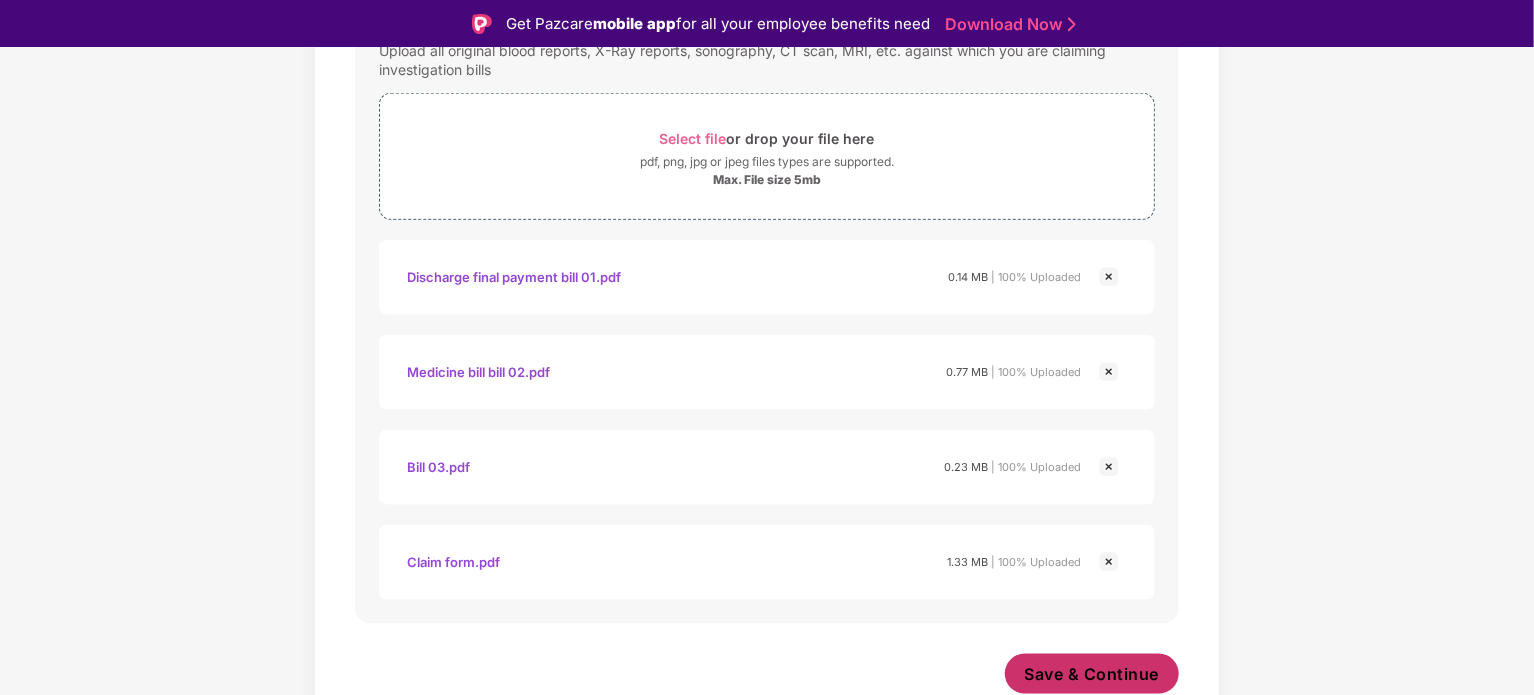 click on "Save & Continue" at bounding box center (1092, 674) 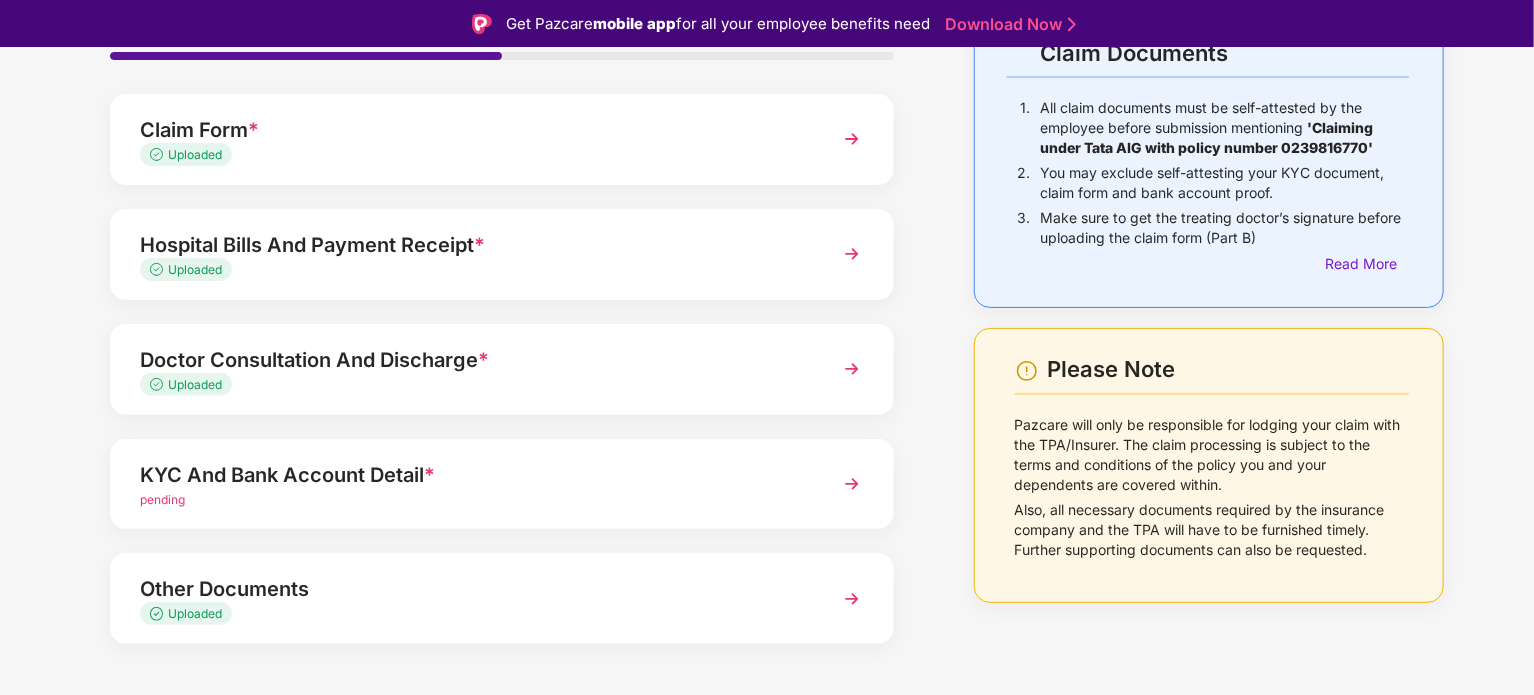 scroll, scrollTop: 180, scrollLeft: 0, axis: vertical 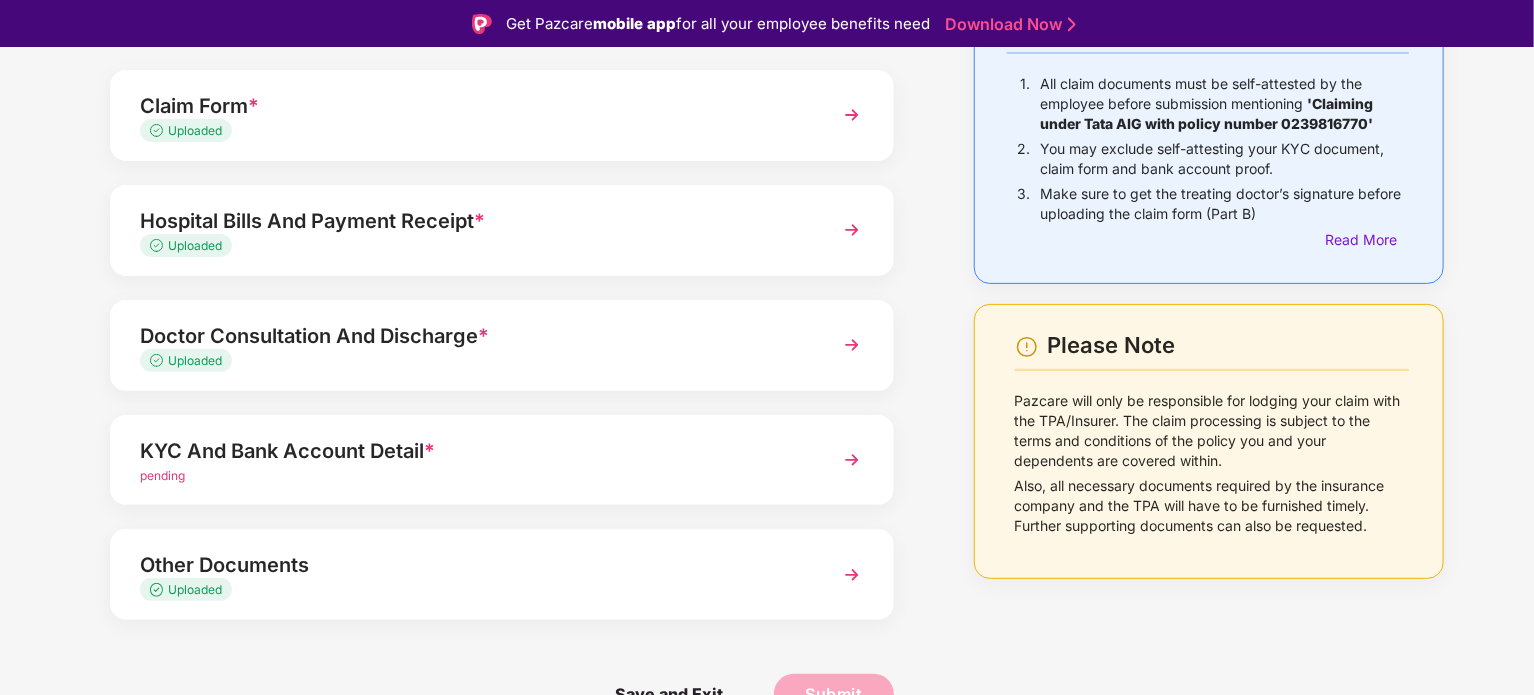click on "KYC And Bank Account Detail *" at bounding box center (471, 451) 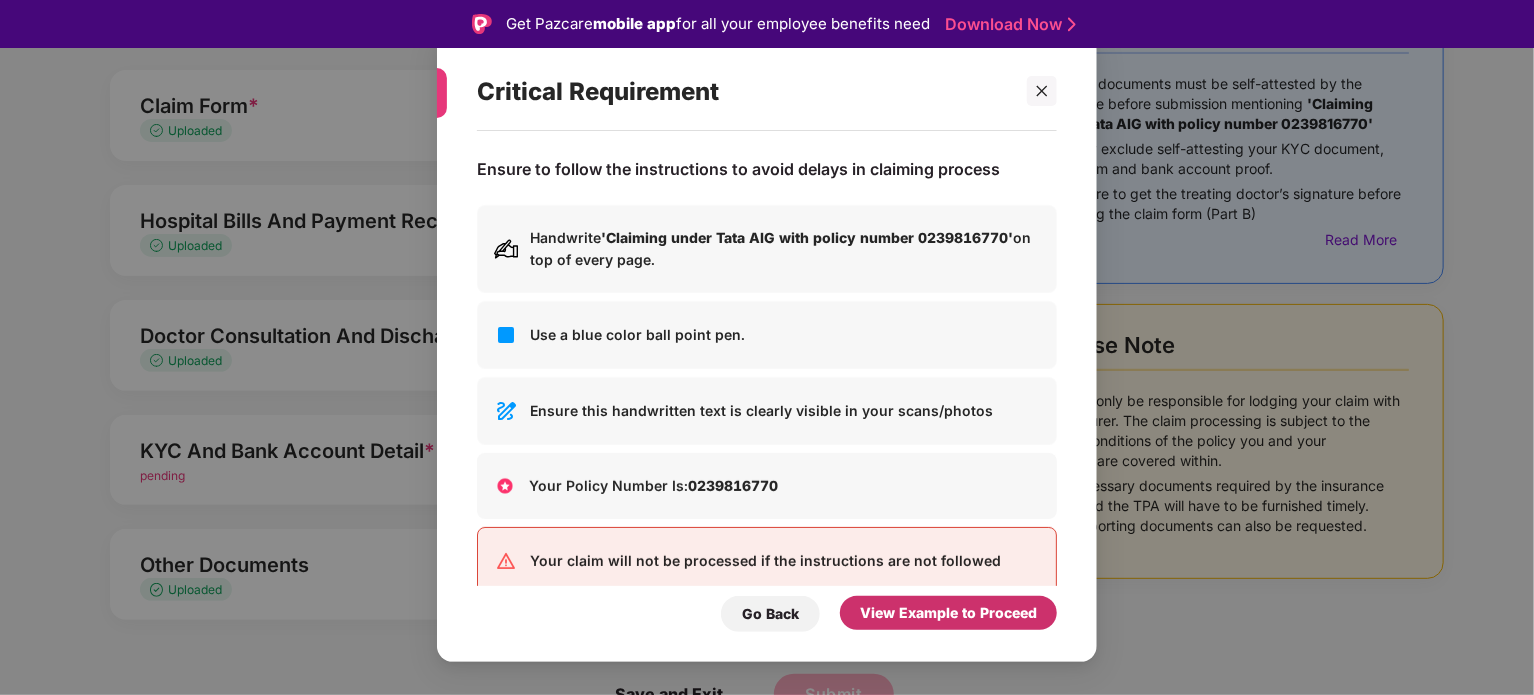 click on "View Example to Proceed" at bounding box center [948, 613] 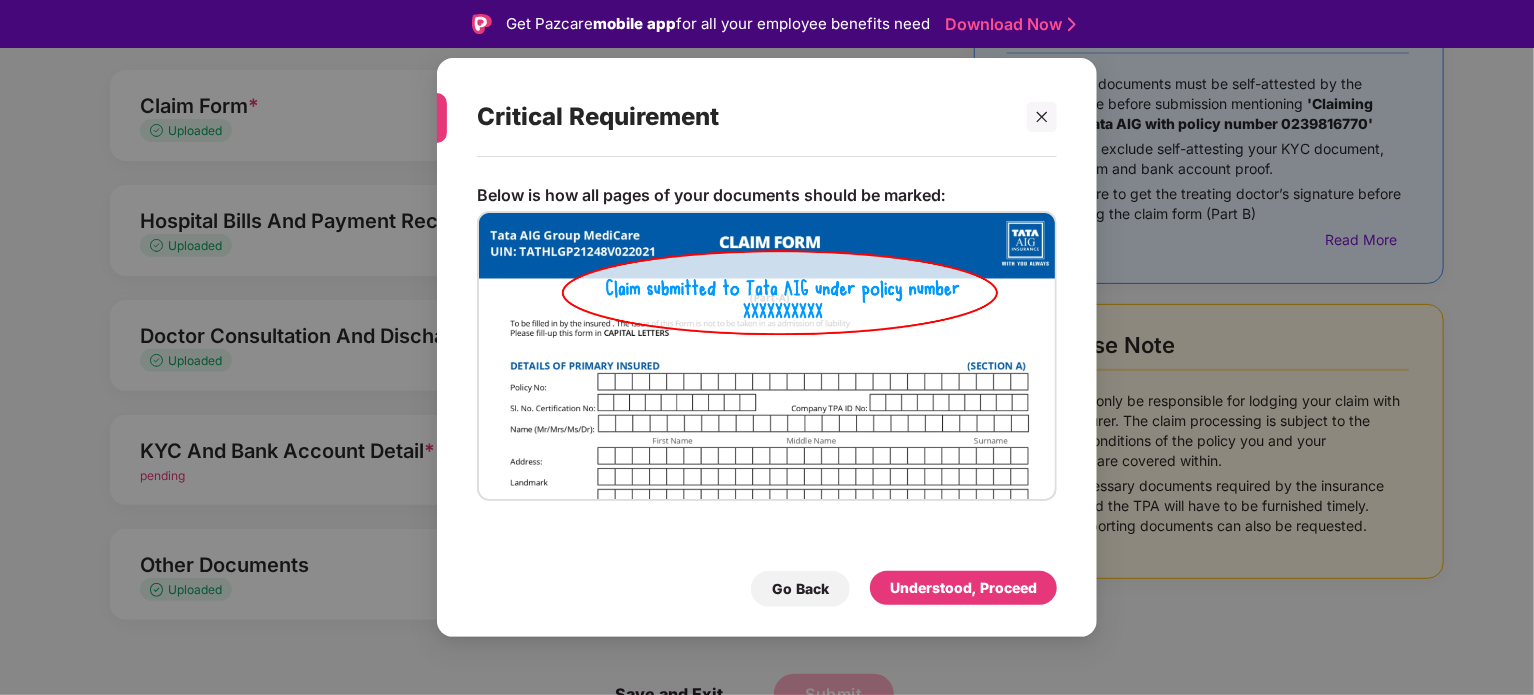 click on "Below is how all pages of your documents should be marked: Go Back Understood, Proceed" at bounding box center [767, 387] 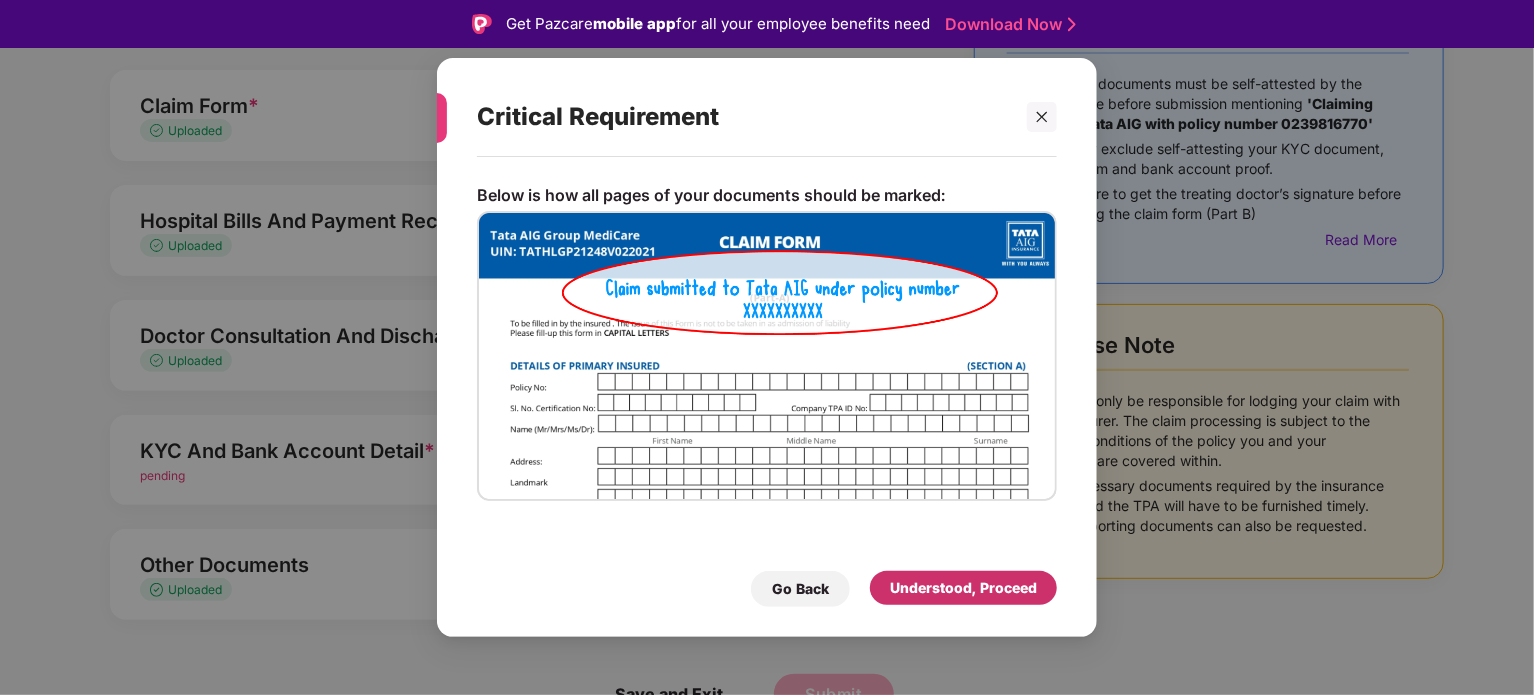 click on "Understood, Proceed" at bounding box center [963, 588] 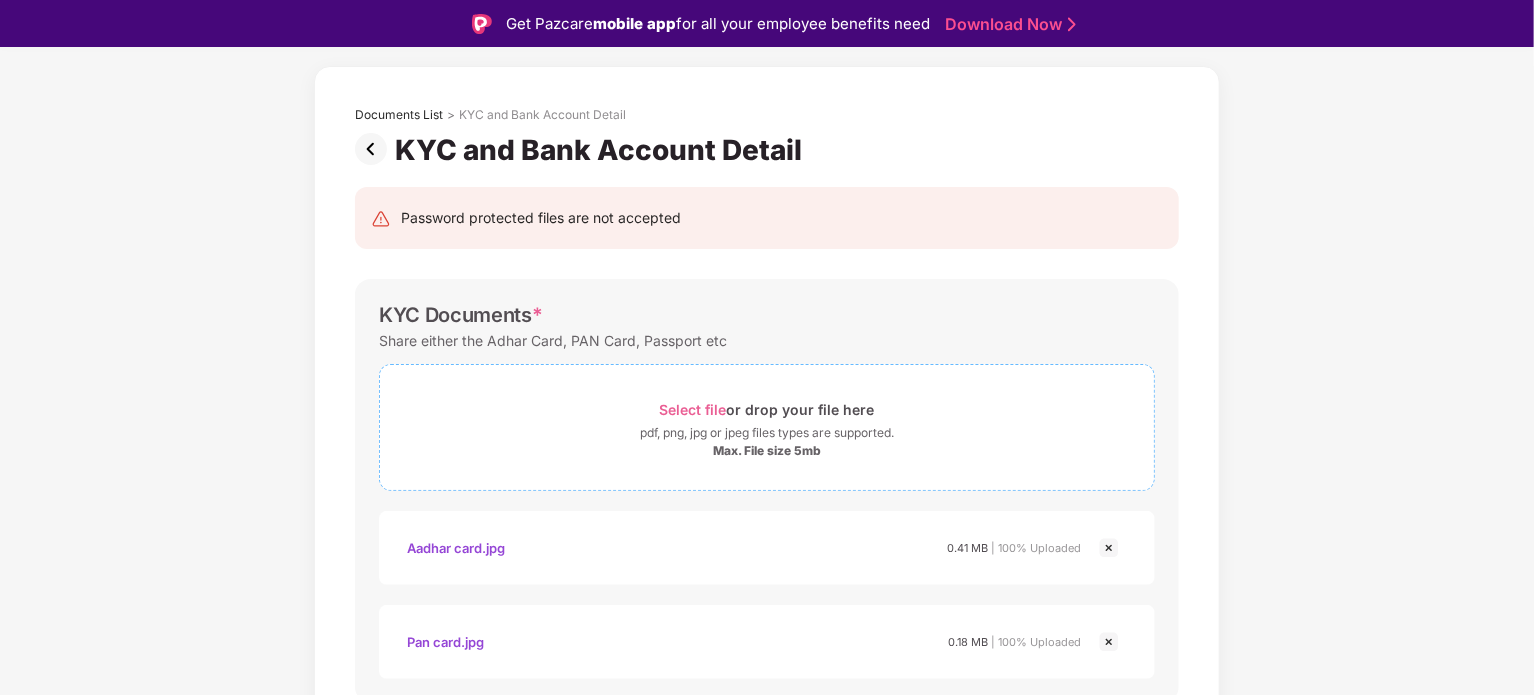 scroll, scrollTop: 0, scrollLeft: 0, axis: both 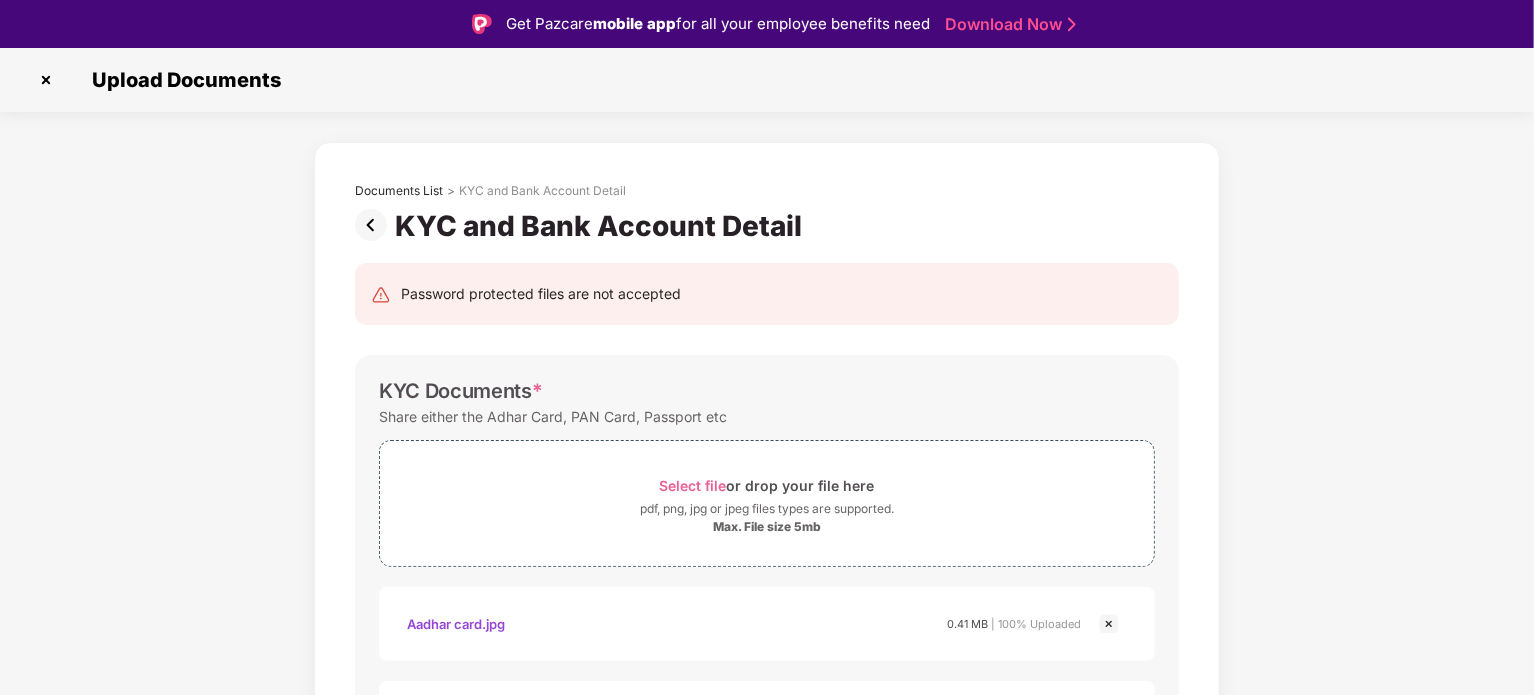 click at bounding box center (46, 80) 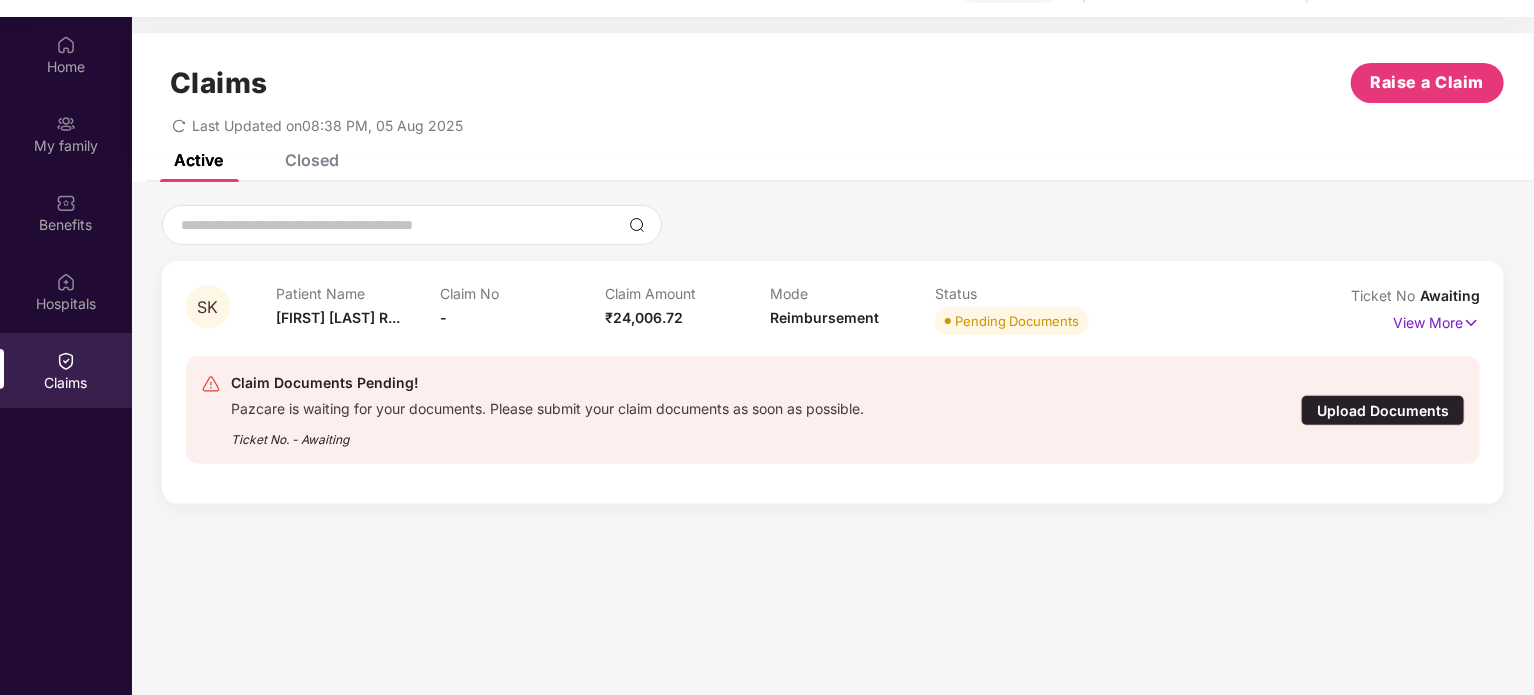 scroll, scrollTop: 100, scrollLeft: 0, axis: vertical 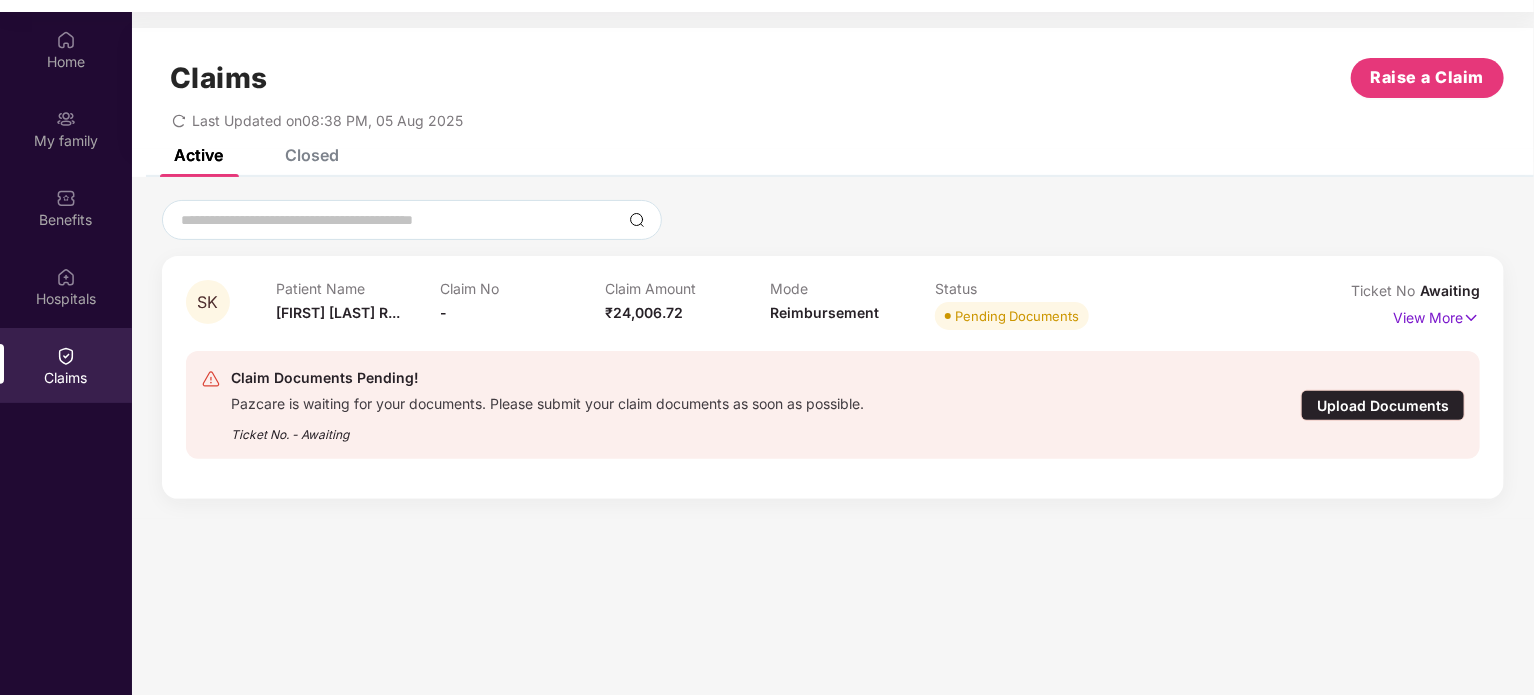 click on "Upload Documents" at bounding box center [1383, 405] 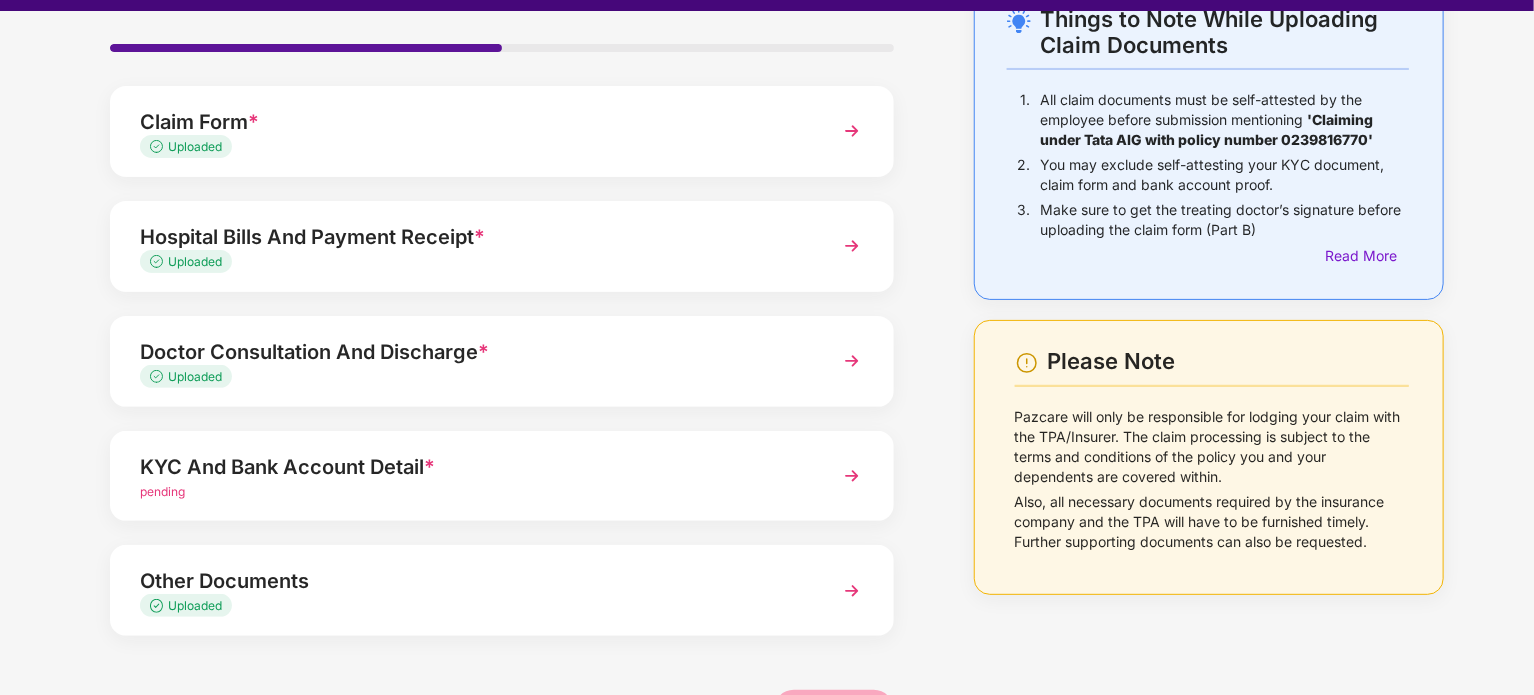 scroll, scrollTop: 180, scrollLeft: 0, axis: vertical 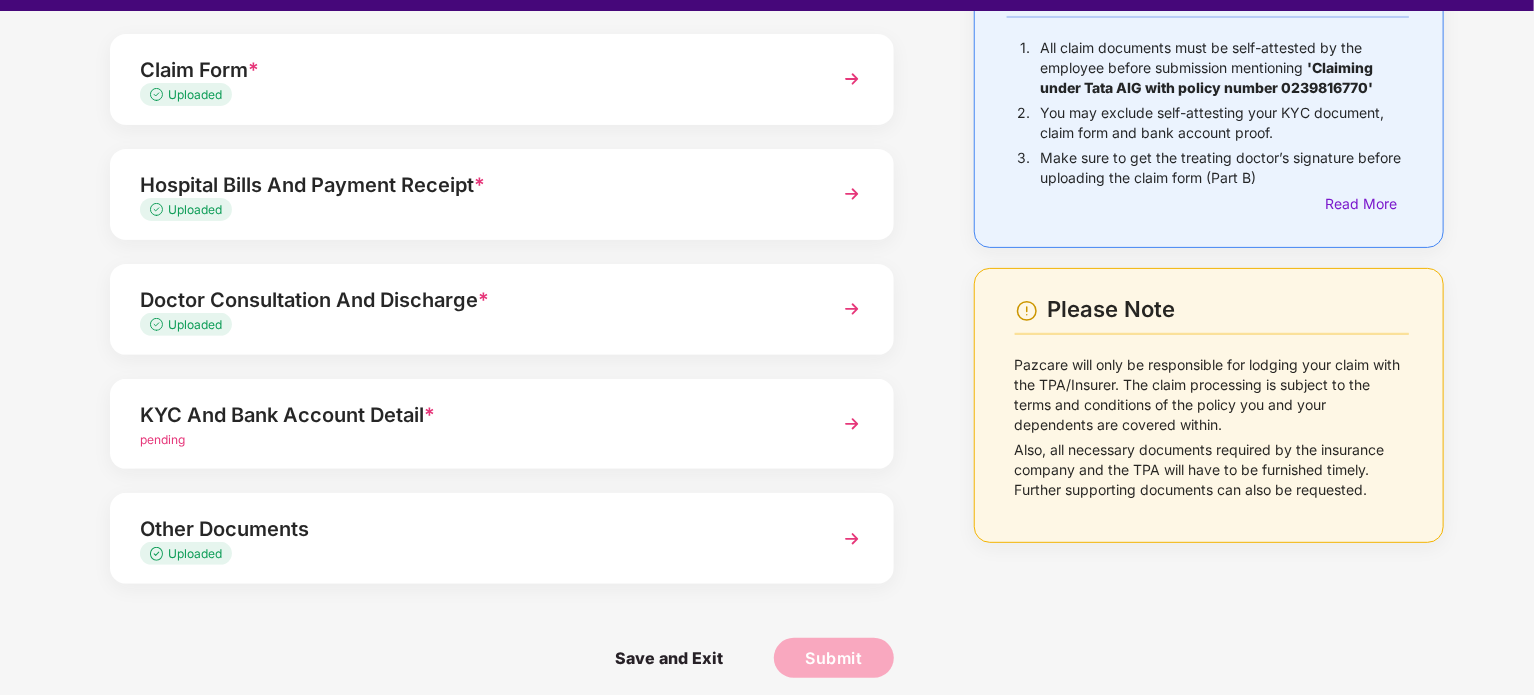 click on "KYC And Bank Account Detail *" at bounding box center (471, 415) 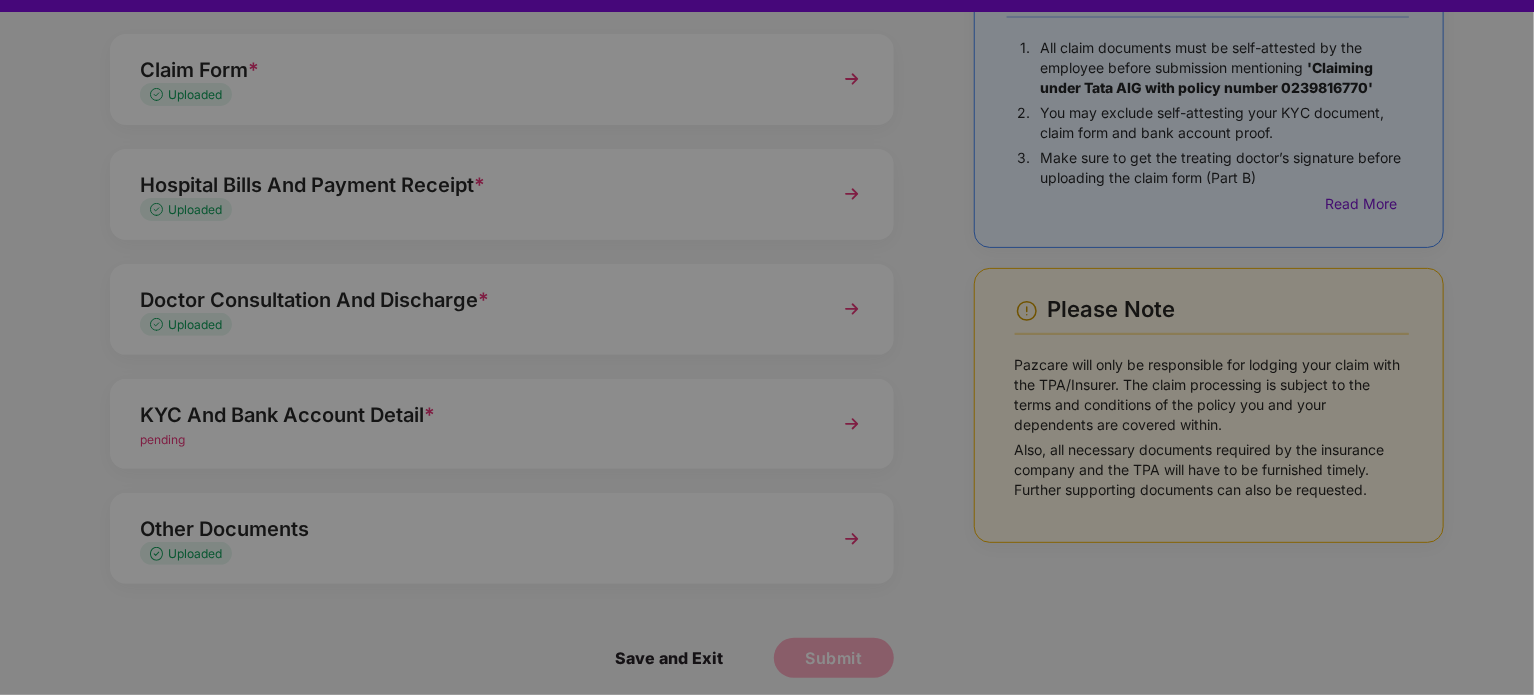 scroll, scrollTop: 0, scrollLeft: 0, axis: both 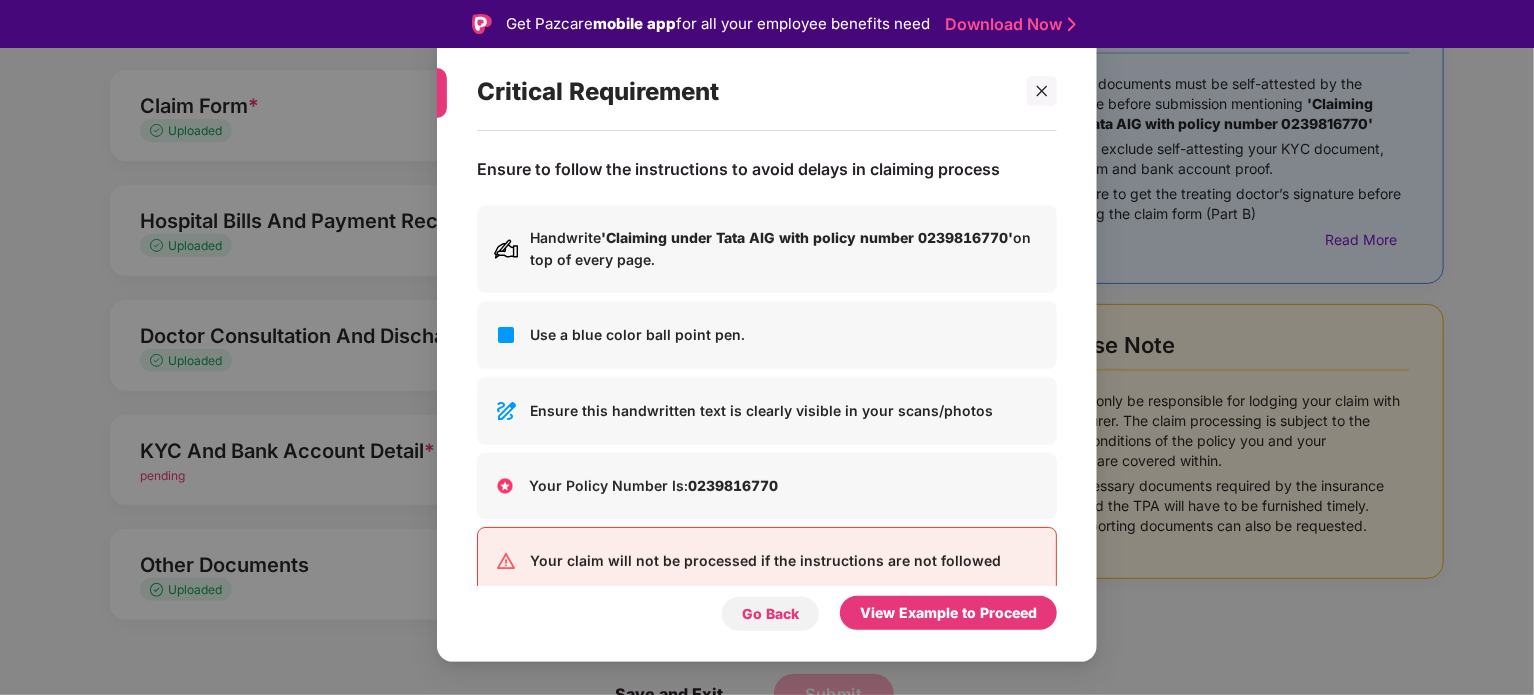 click on "Go Back" at bounding box center [770, 614] 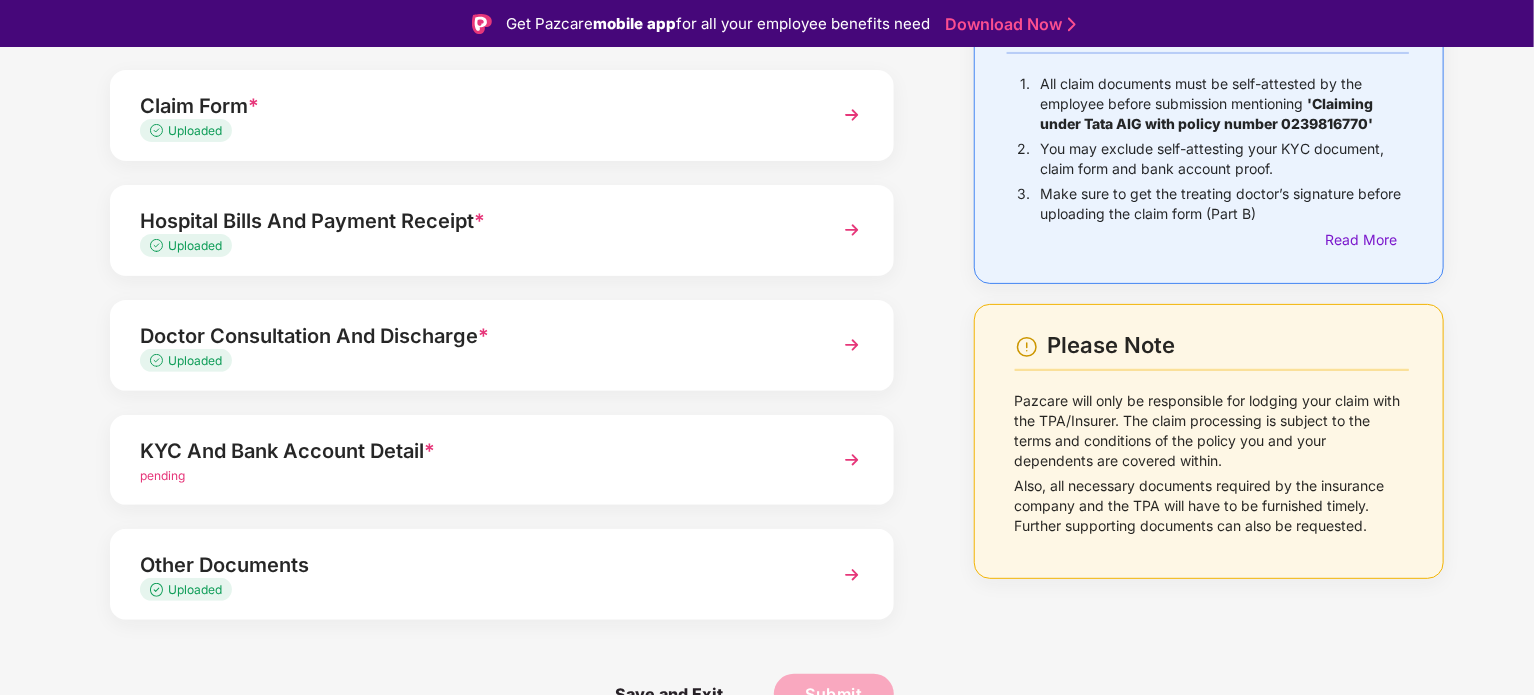 scroll, scrollTop: 180, scrollLeft: 0, axis: vertical 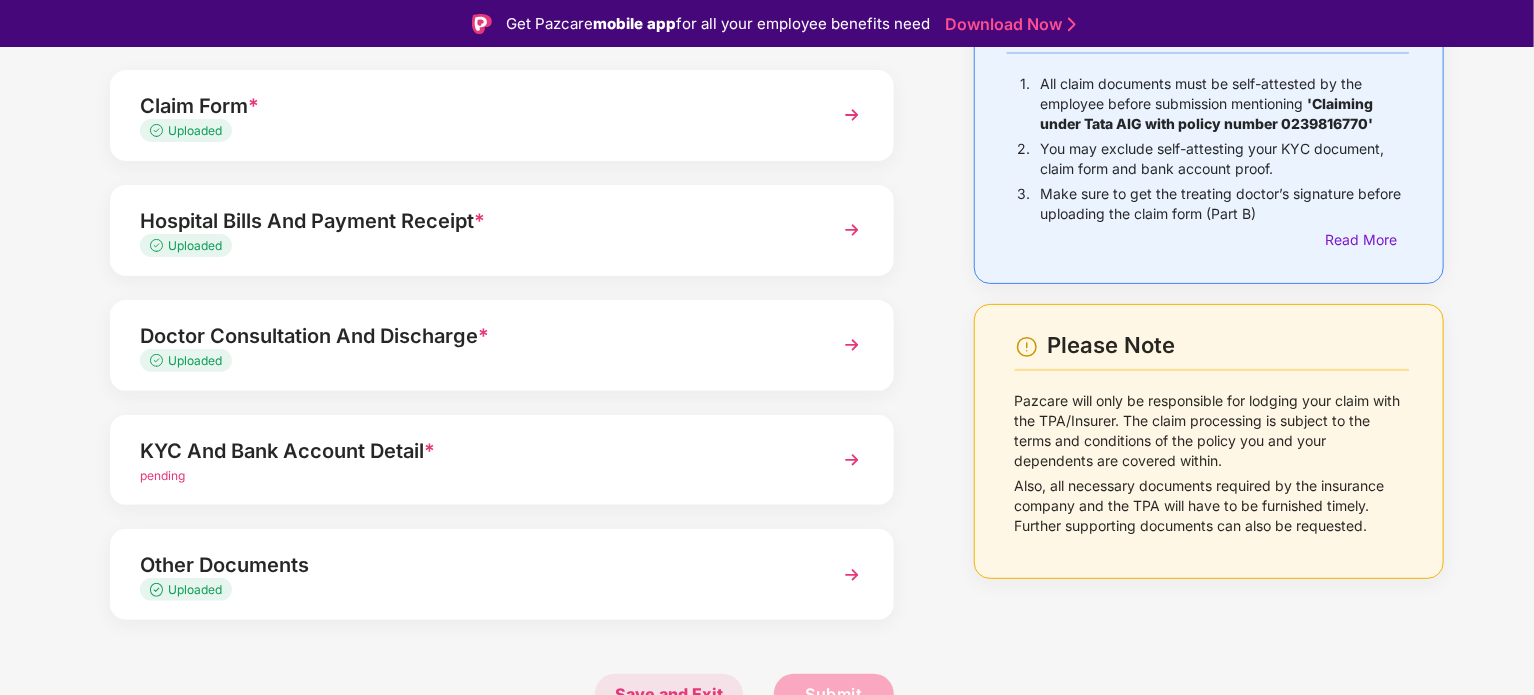 click on "Save and Exit" at bounding box center (669, 694) 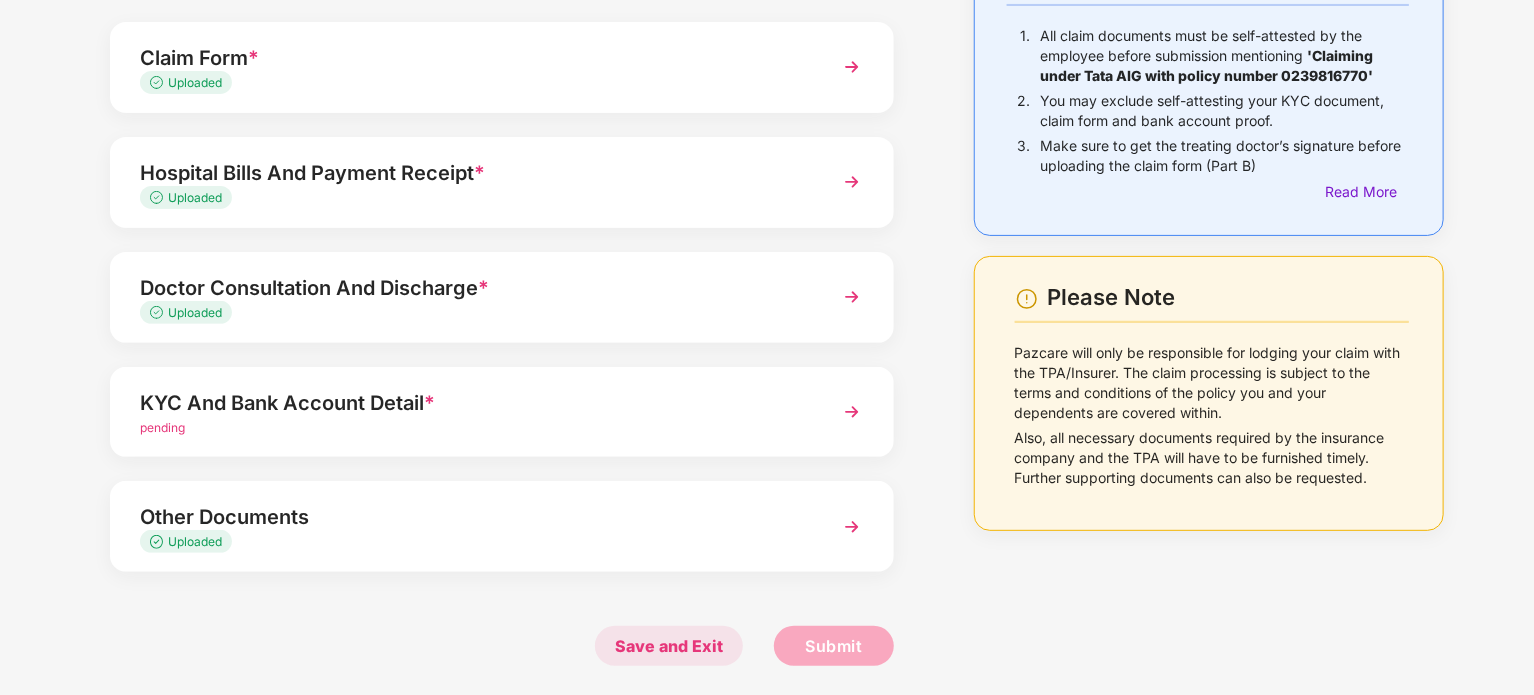 scroll, scrollTop: 0, scrollLeft: 0, axis: both 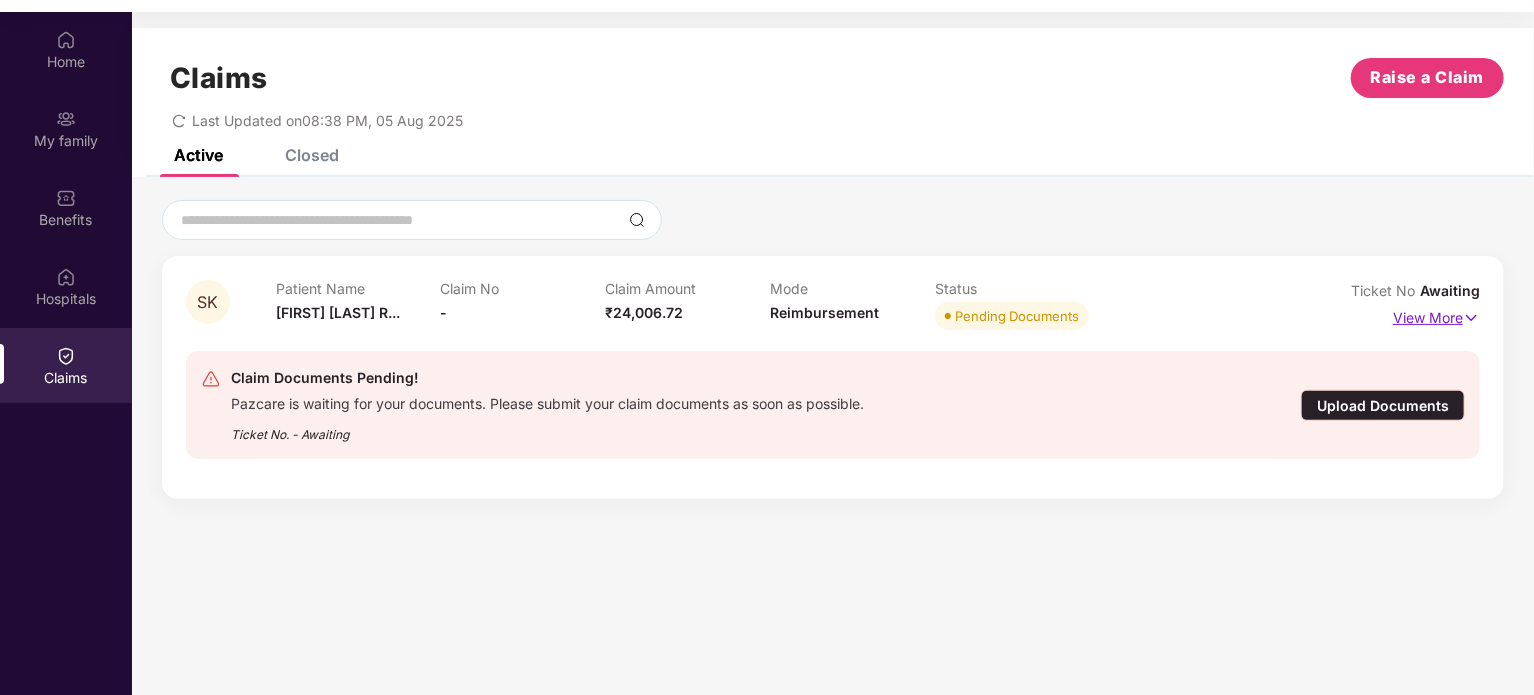 click on "View More" at bounding box center (1436, 315) 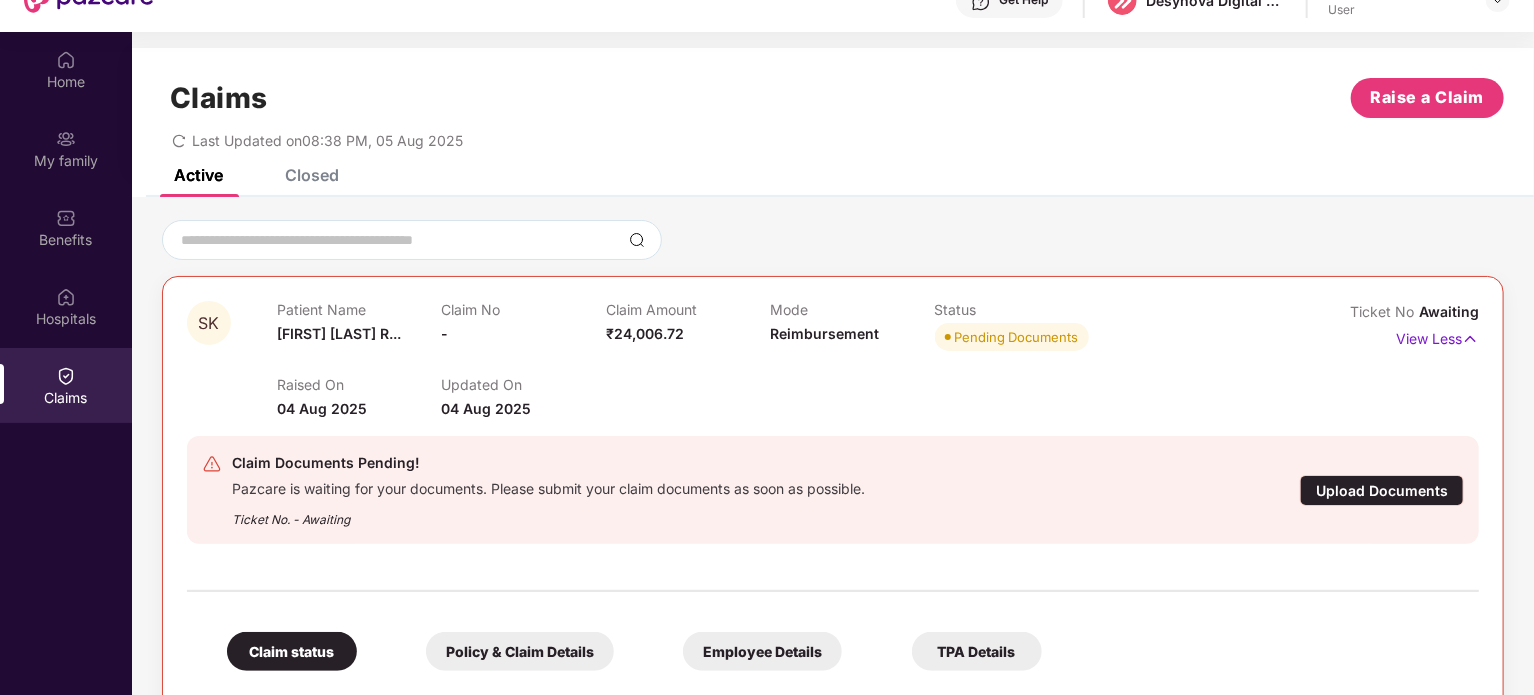scroll, scrollTop: 112, scrollLeft: 0, axis: vertical 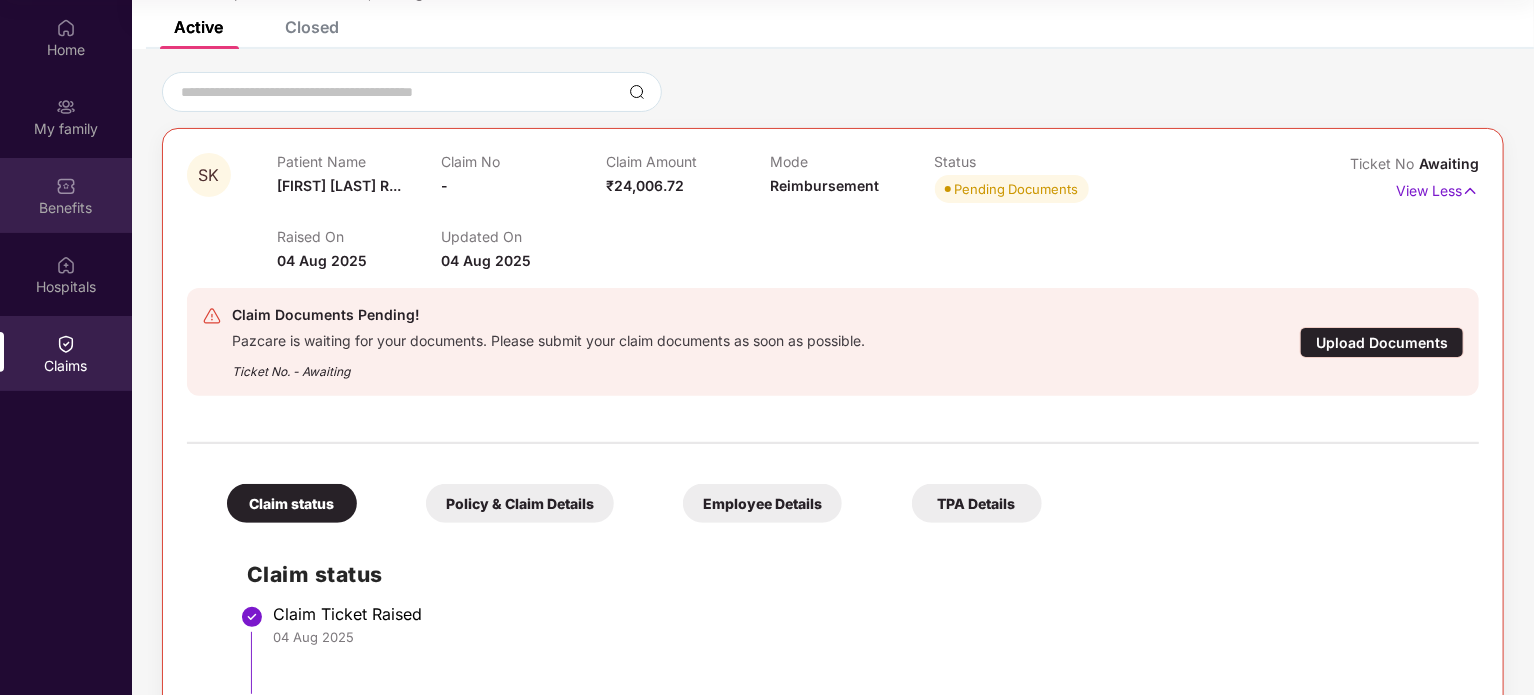 click on "Benefits" at bounding box center [66, 208] 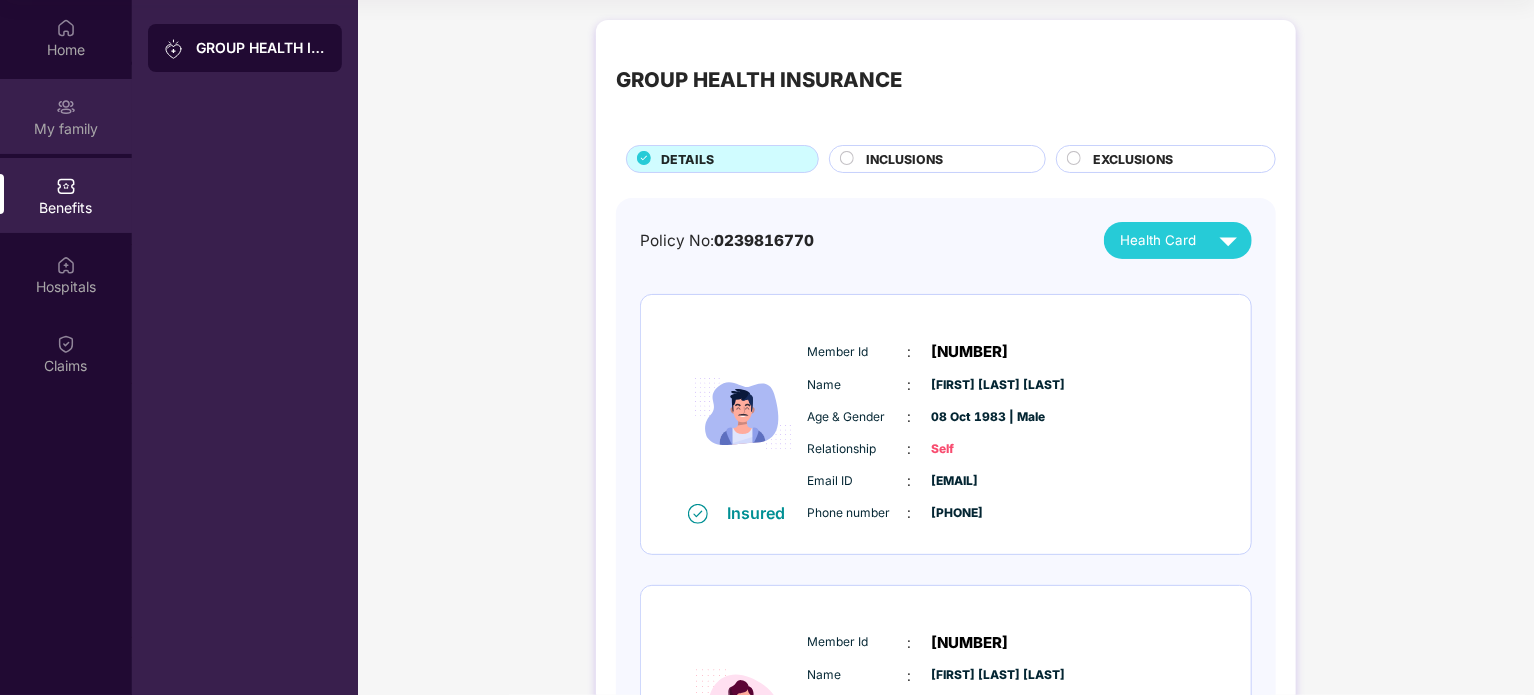 click on "My family" at bounding box center (66, 129) 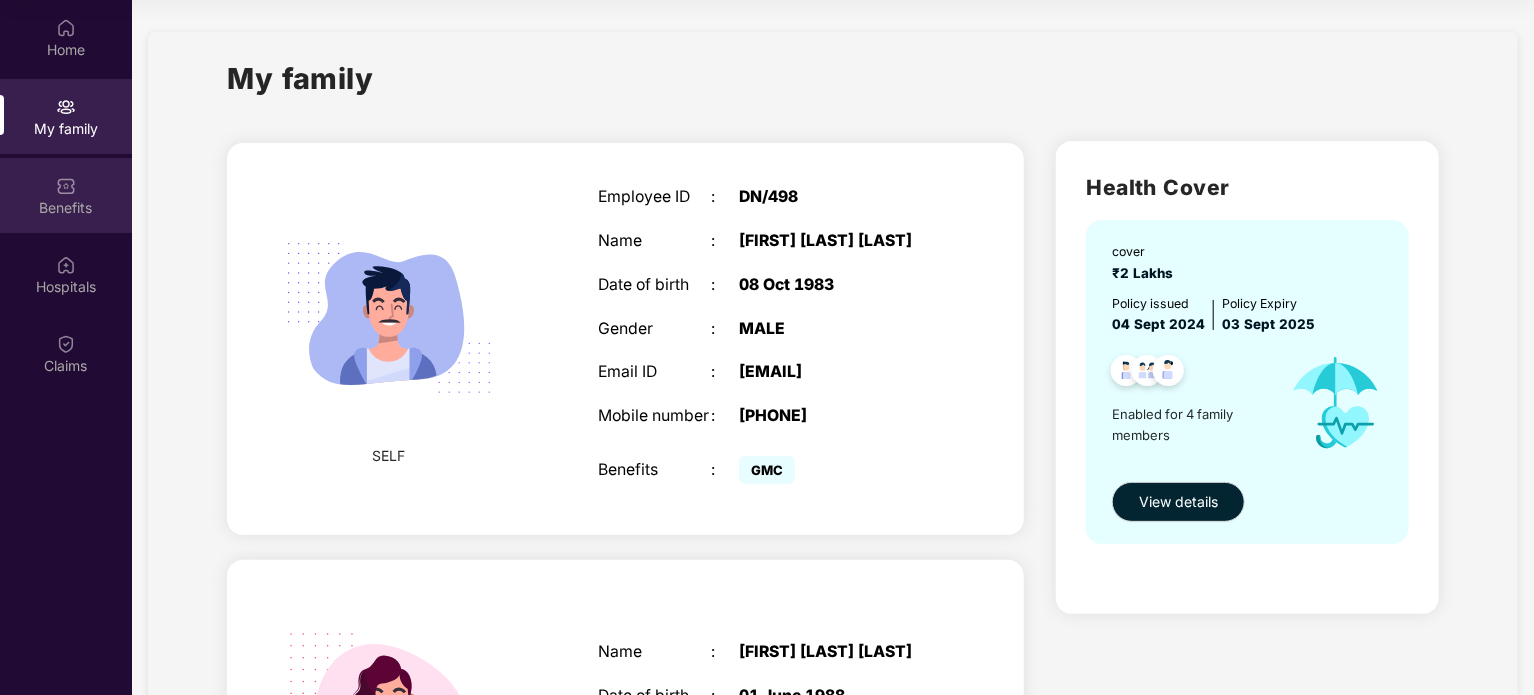 click on "Benefits" at bounding box center [66, 195] 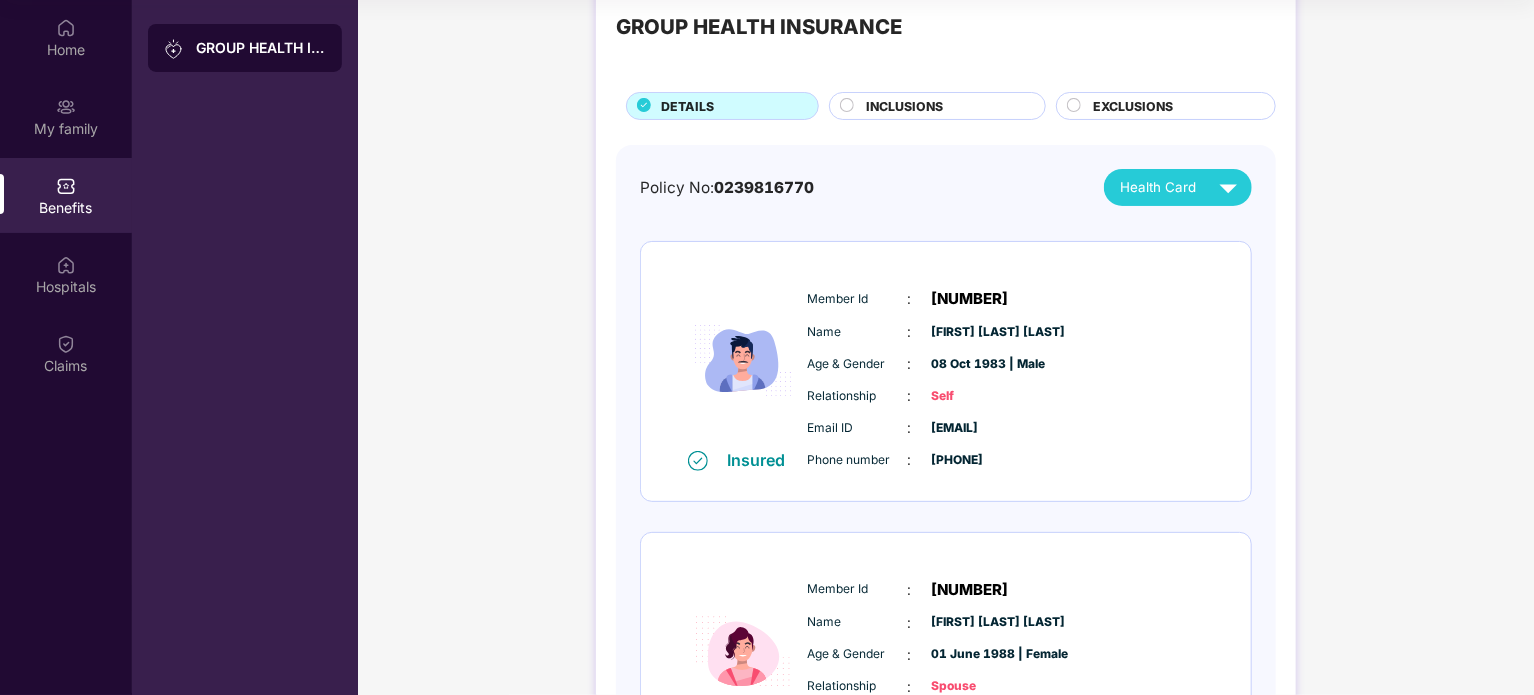 scroll, scrollTop: 0, scrollLeft: 0, axis: both 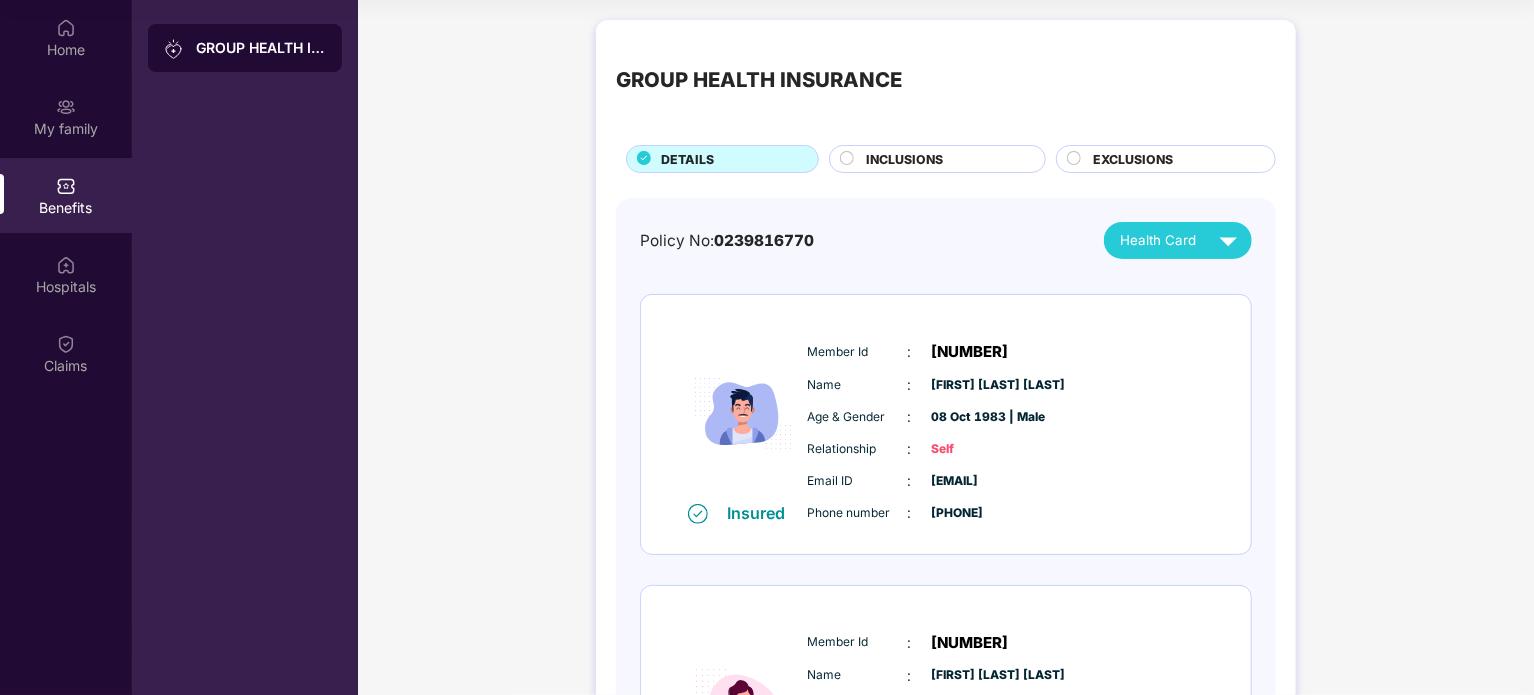 click on "INCLUSIONS" at bounding box center (904, 159) 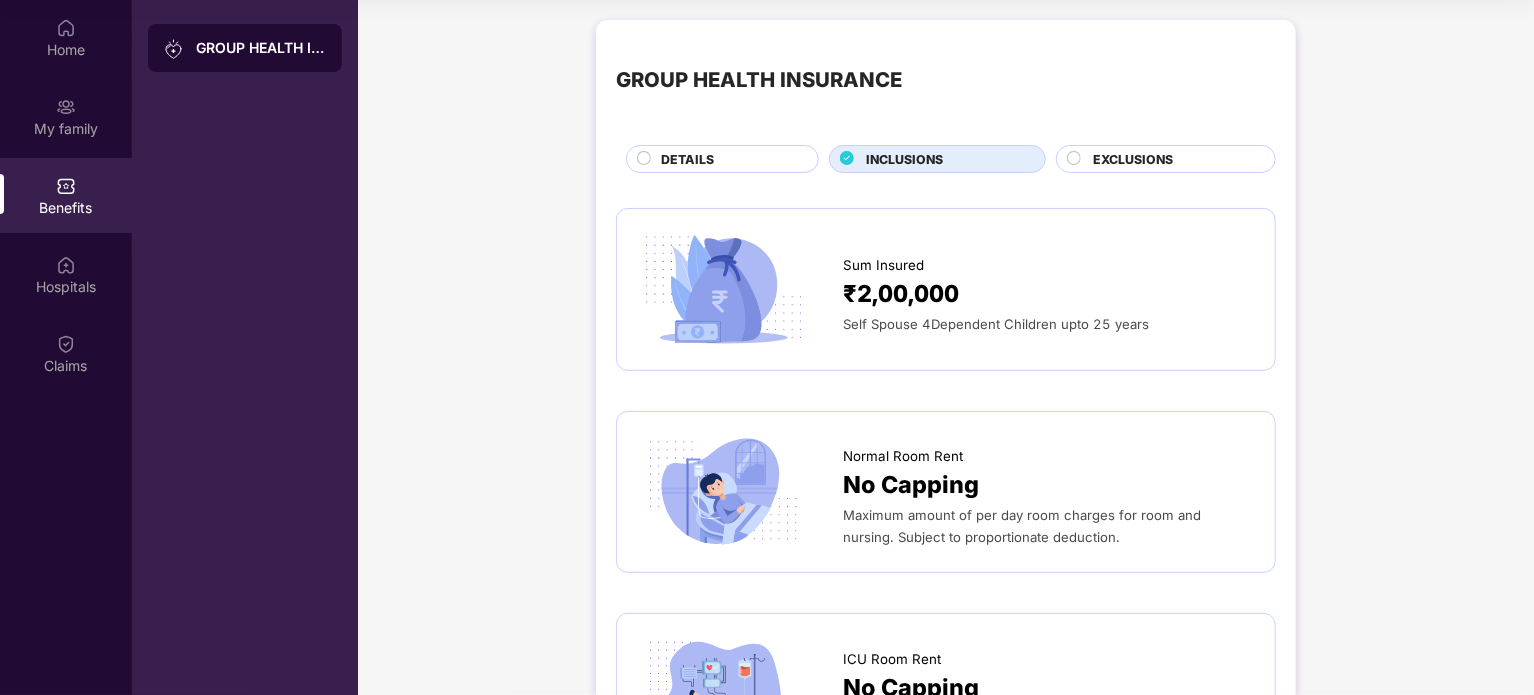 click on "EXCLUSIONS" at bounding box center (1133, 159) 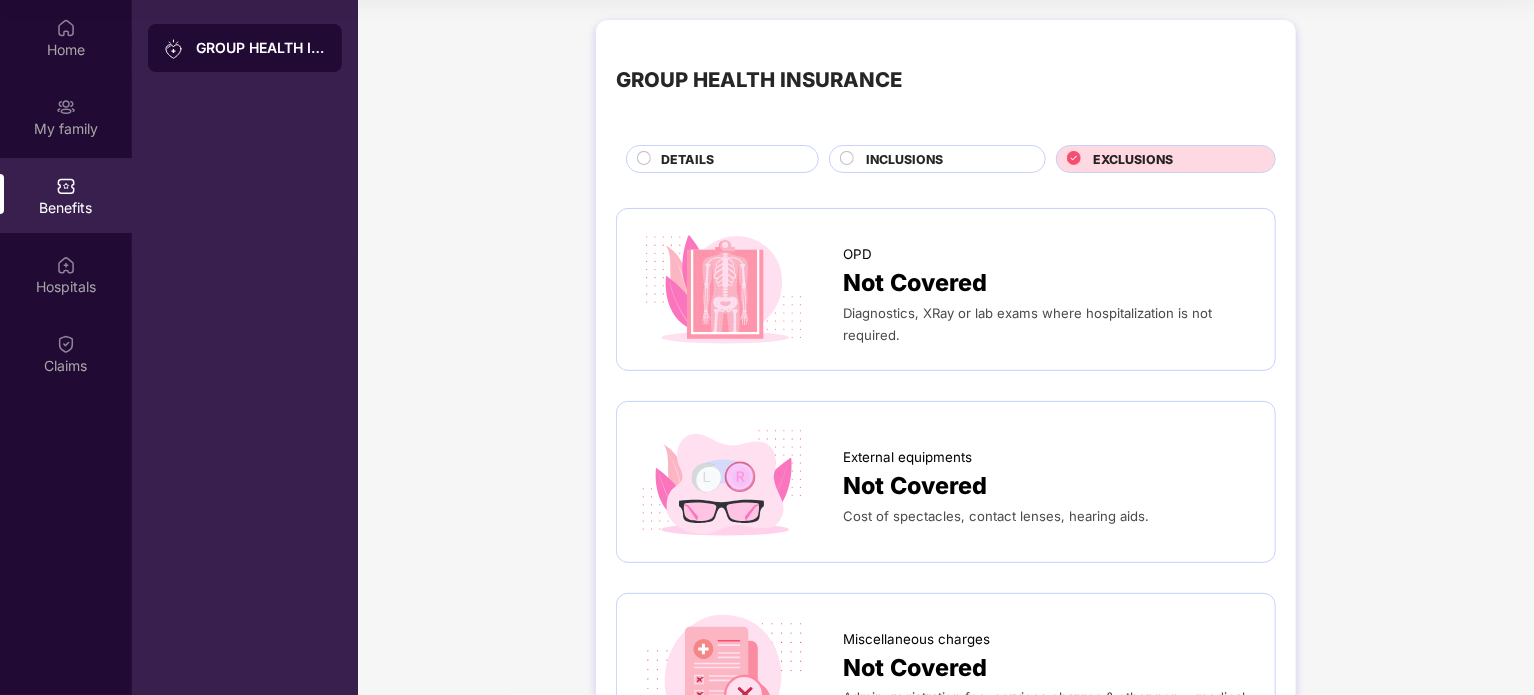 click on "DETAILS" at bounding box center [729, 161] 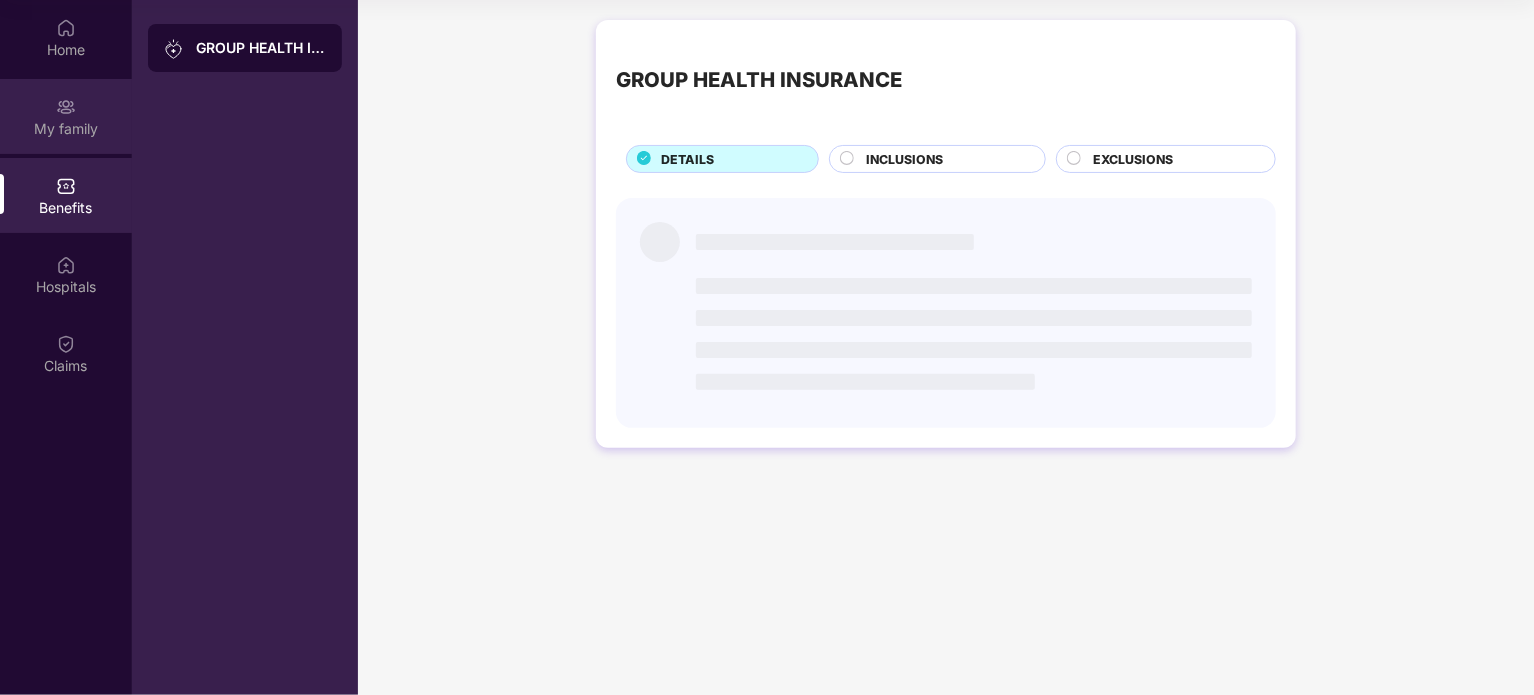 click on "My family" at bounding box center [66, 129] 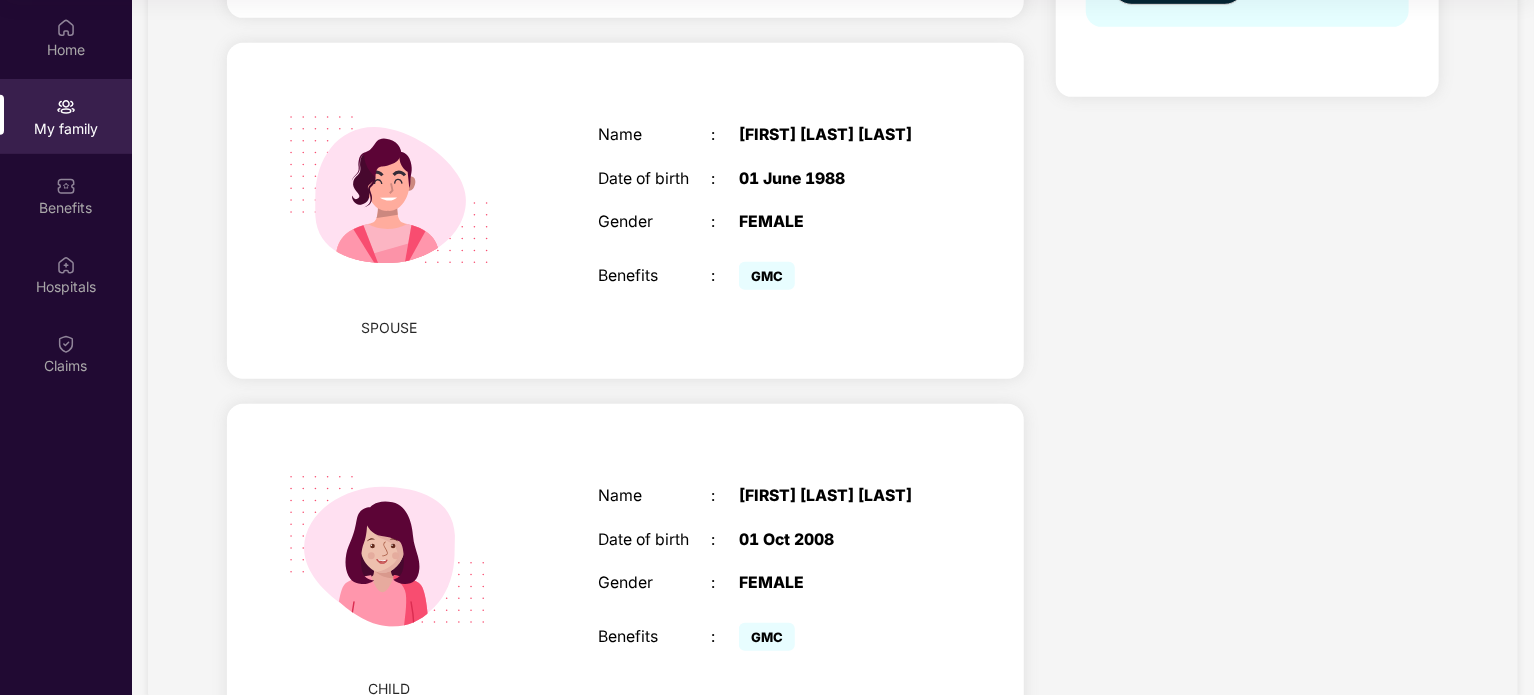scroll, scrollTop: 123, scrollLeft: 0, axis: vertical 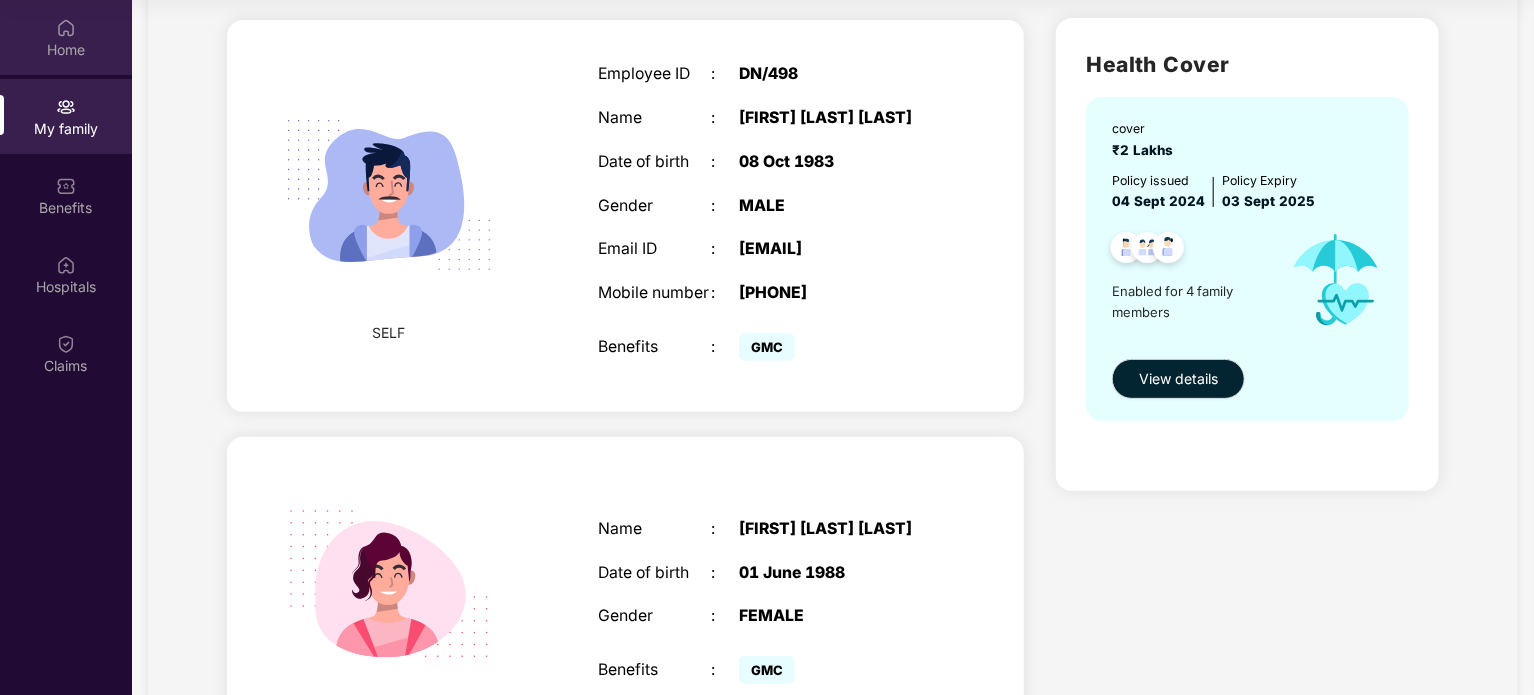 click on "Home" at bounding box center (66, 50) 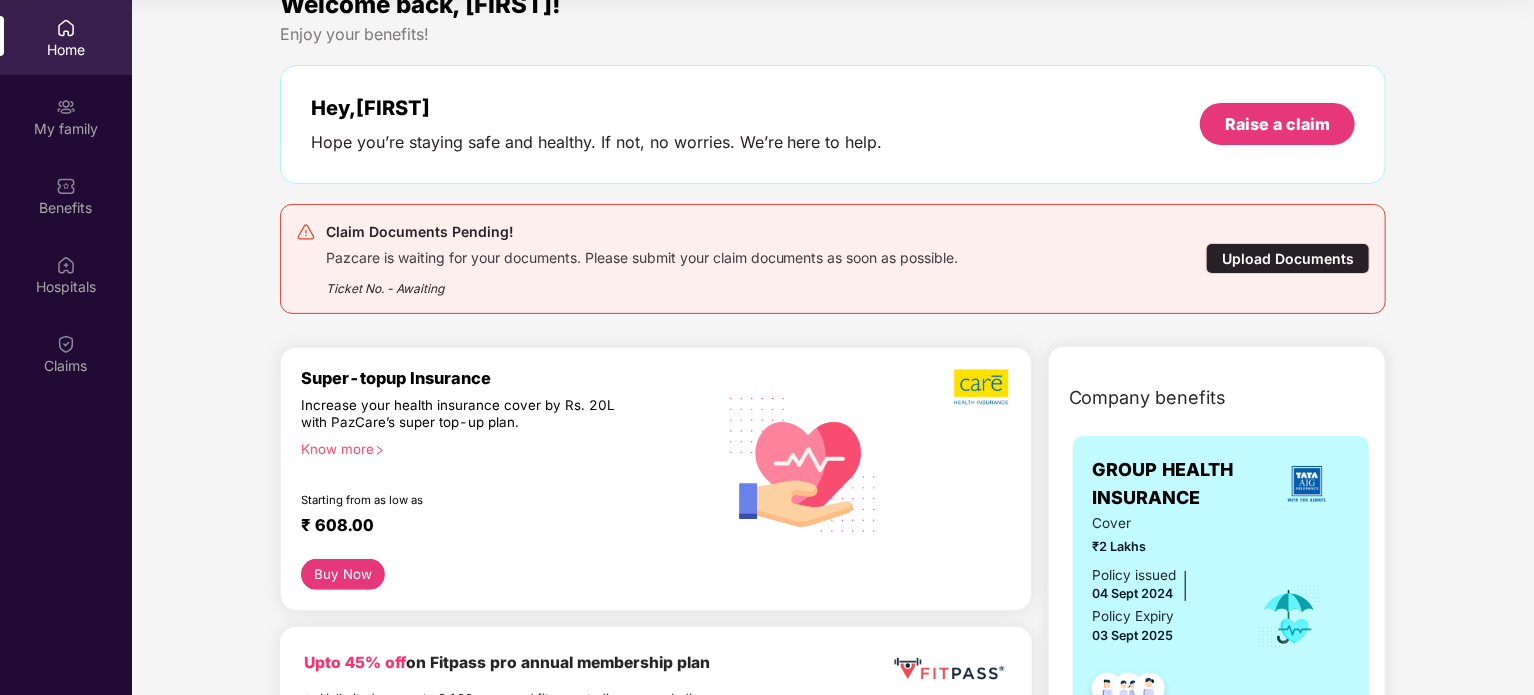 scroll, scrollTop: 0, scrollLeft: 0, axis: both 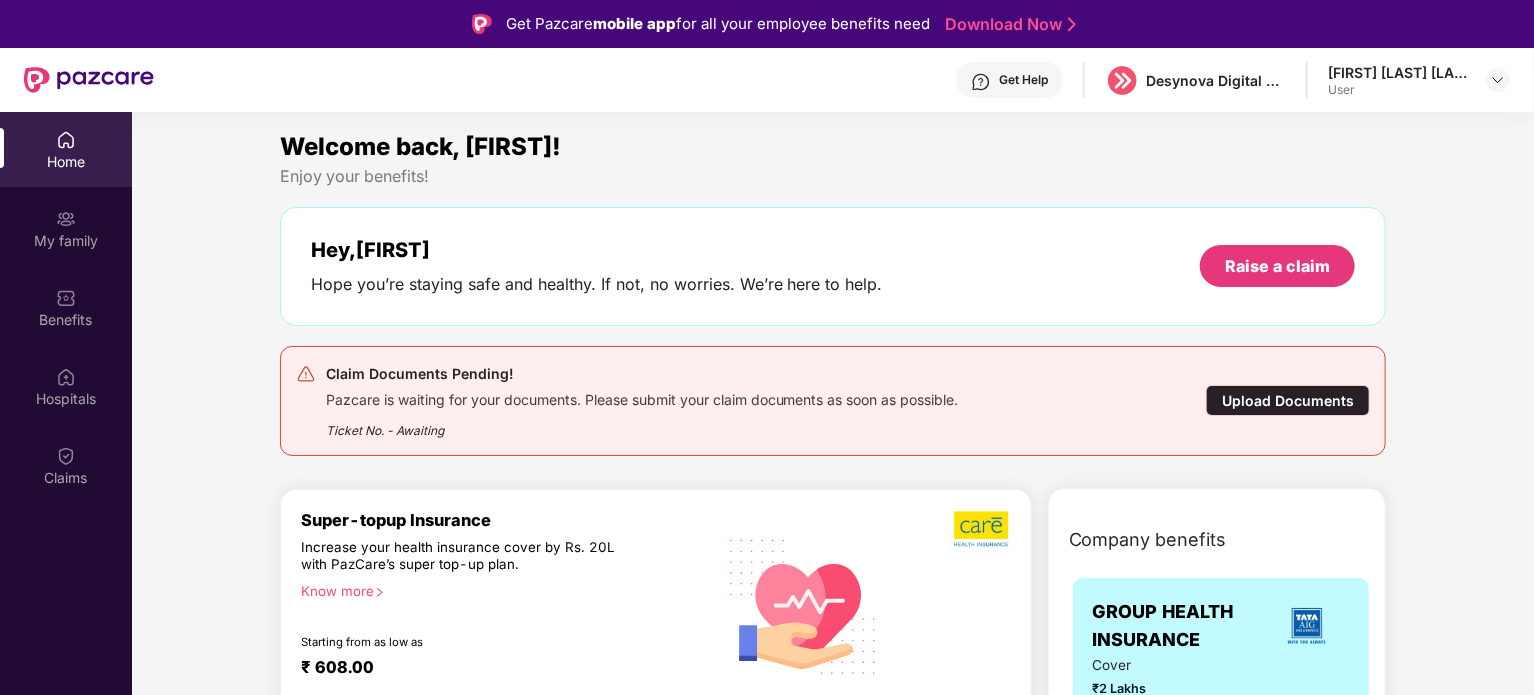 click on "[FIRST] [LAST] [LAST]" at bounding box center [1398, 72] 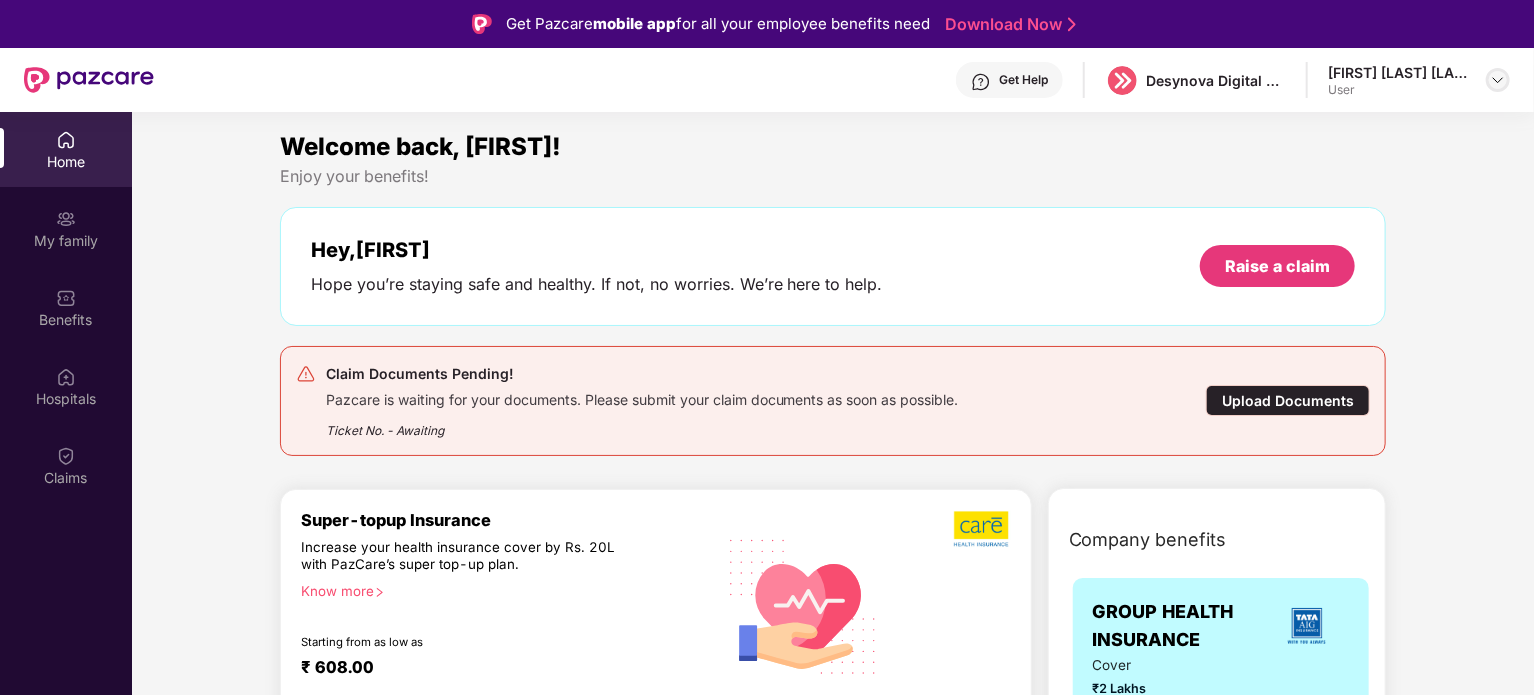 click at bounding box center (1498, 80) 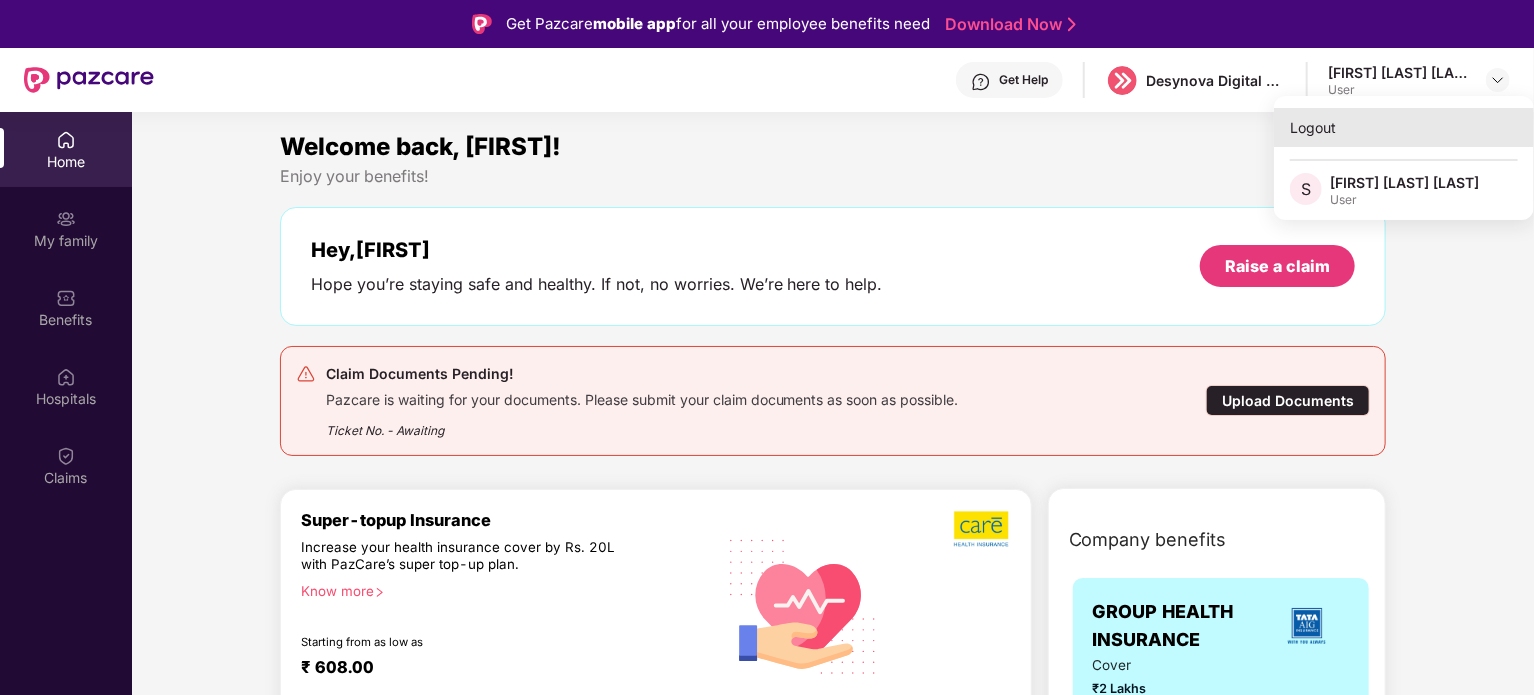 click on "Logout" at bounding box center (1404, 127) 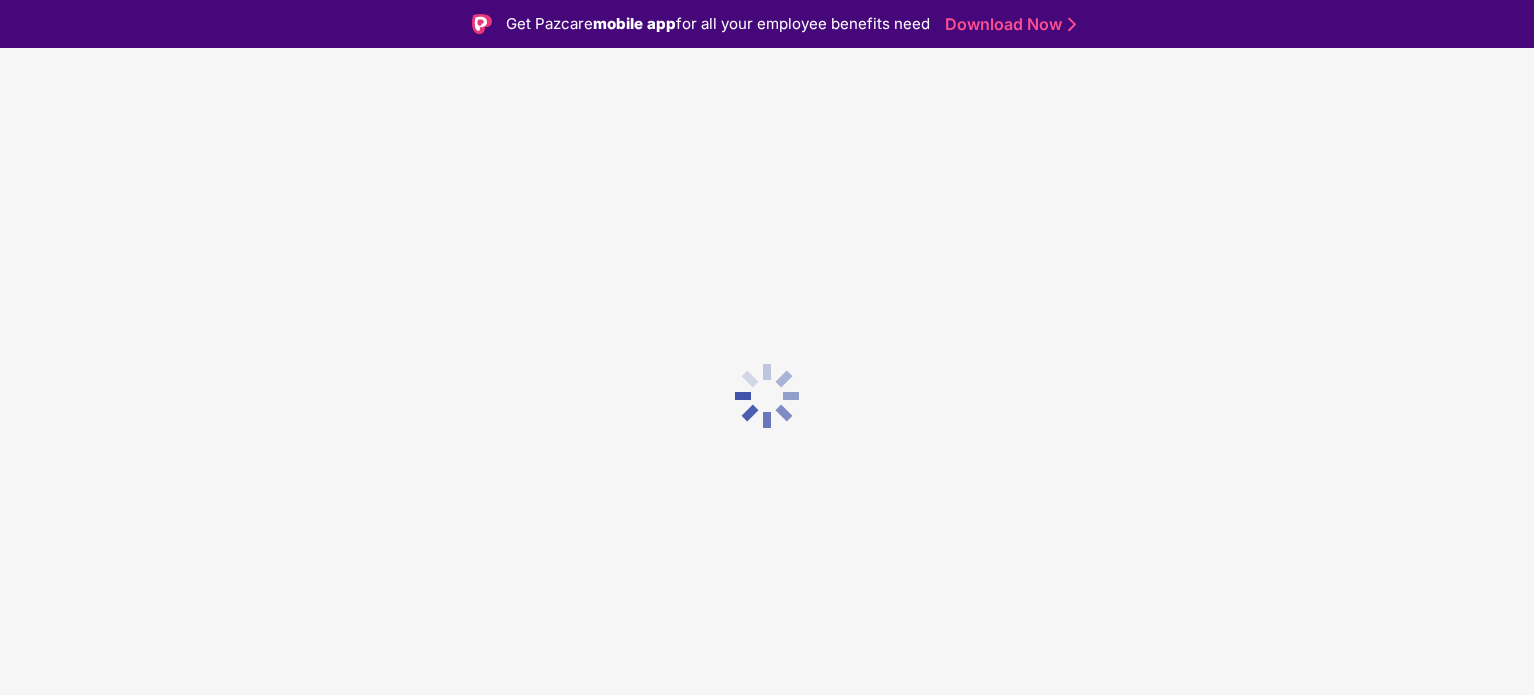 scroll, scrollTop: 0, scrollLeft: 0, axis: both 